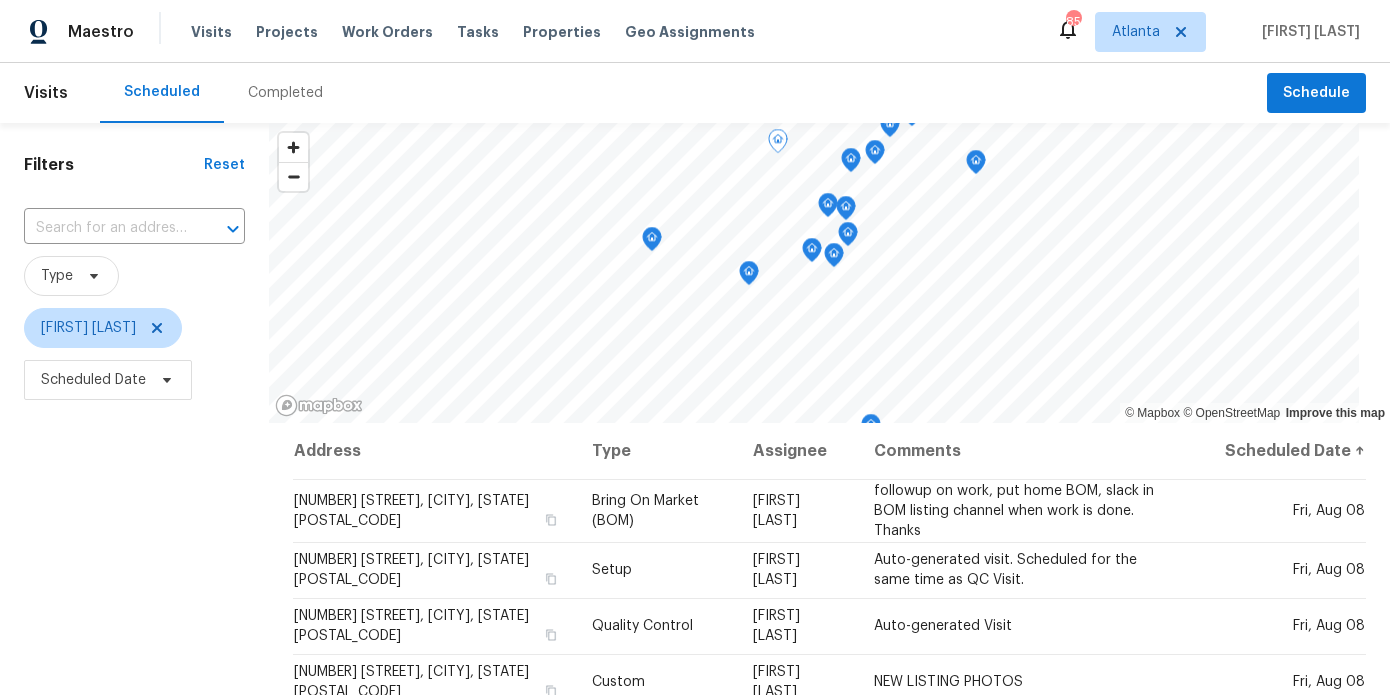 scroll, scrollTop: 0, scrollLeft: 0, axis: both 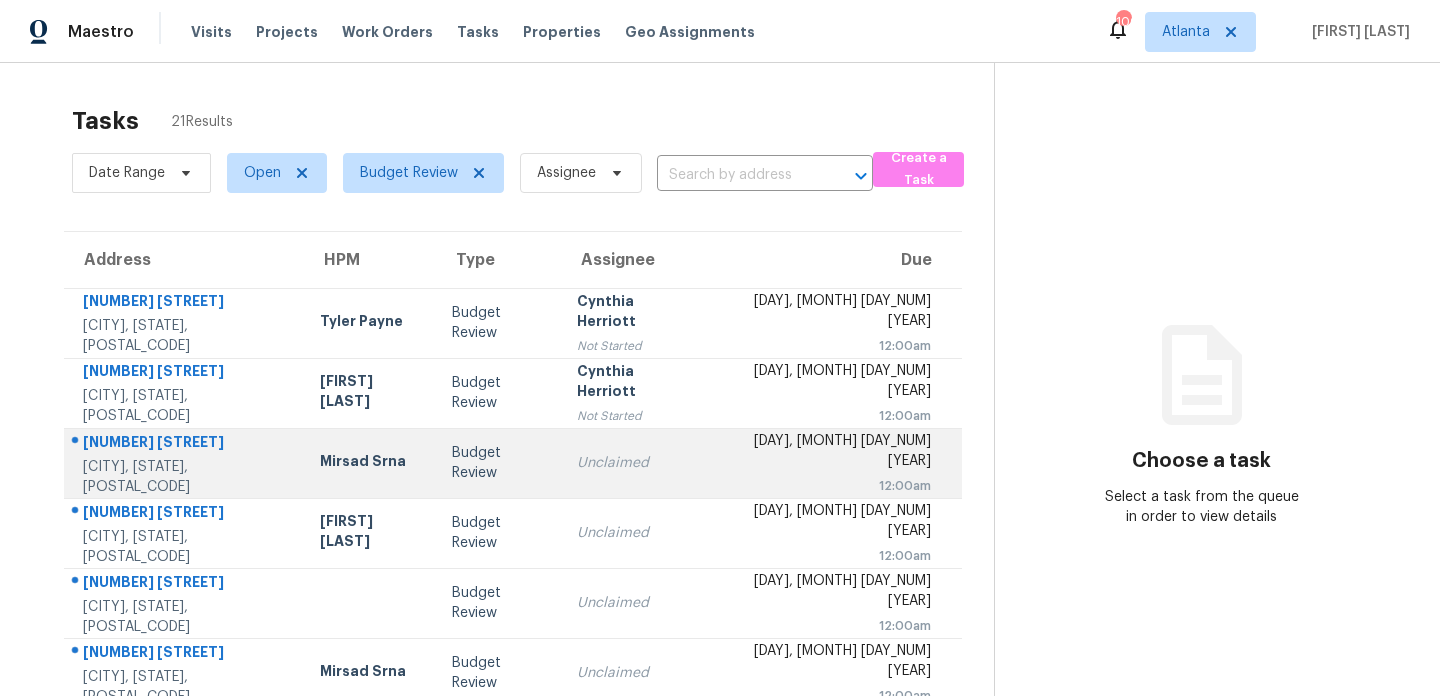 click on "Mirsad Srna" at bounding box center [370, 463] 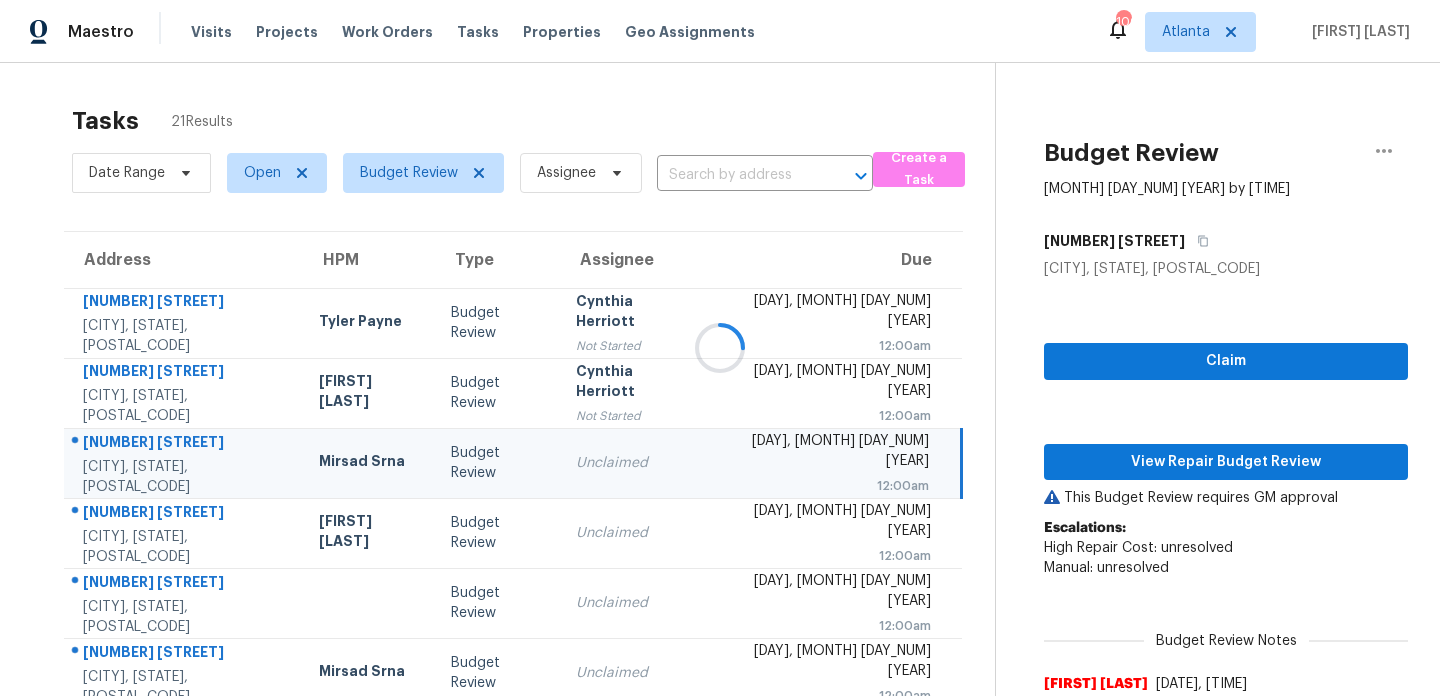scroll, scrollTop: 27, scrollLeft: 0, axis: vertical 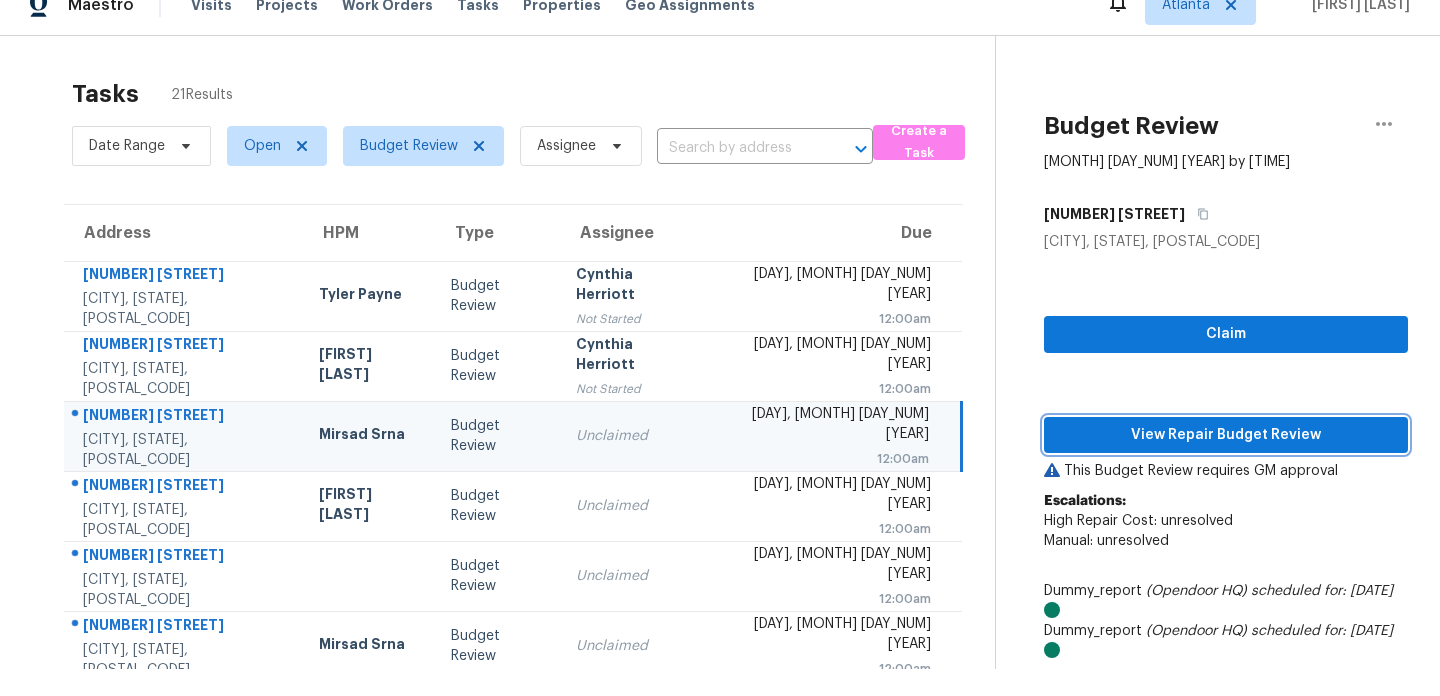 click on "View Repair Budget Review" at bounding box center (1226, 435) 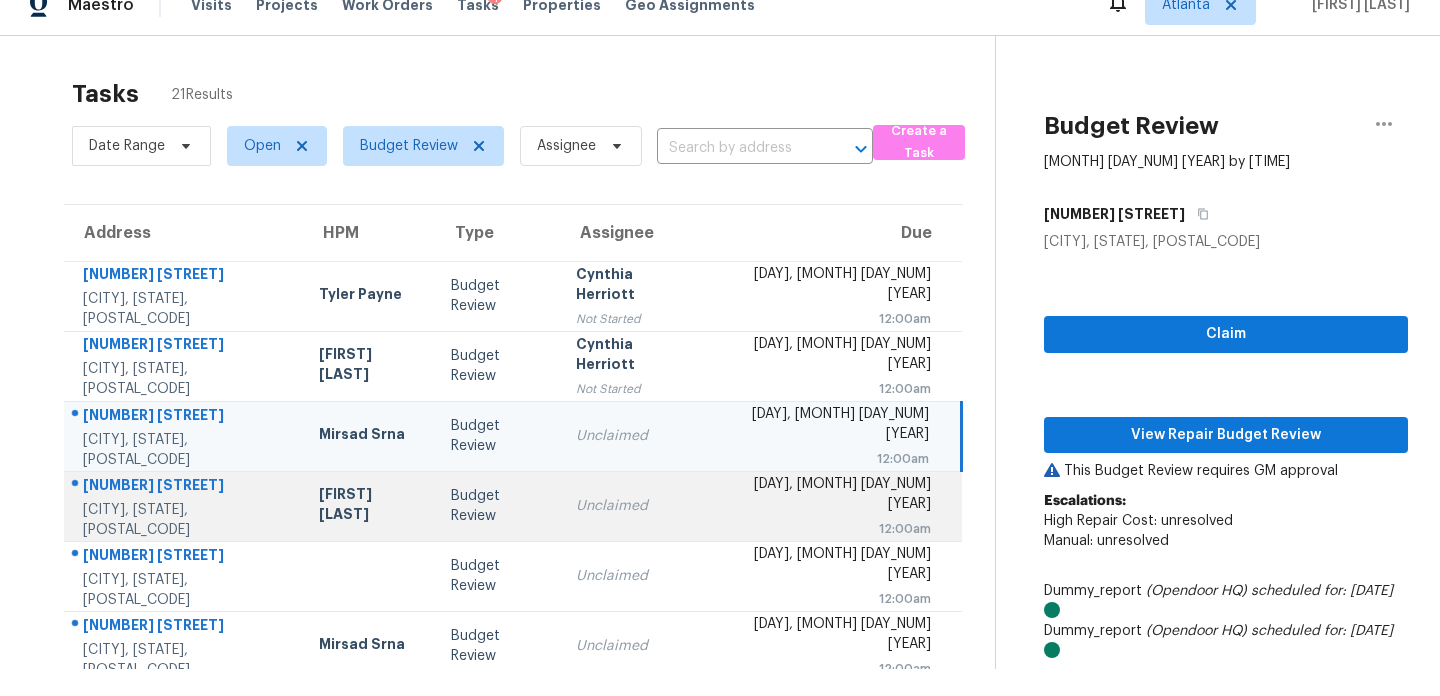 click on "[FIRST] [LAST]" at bounding box center (369, 506) 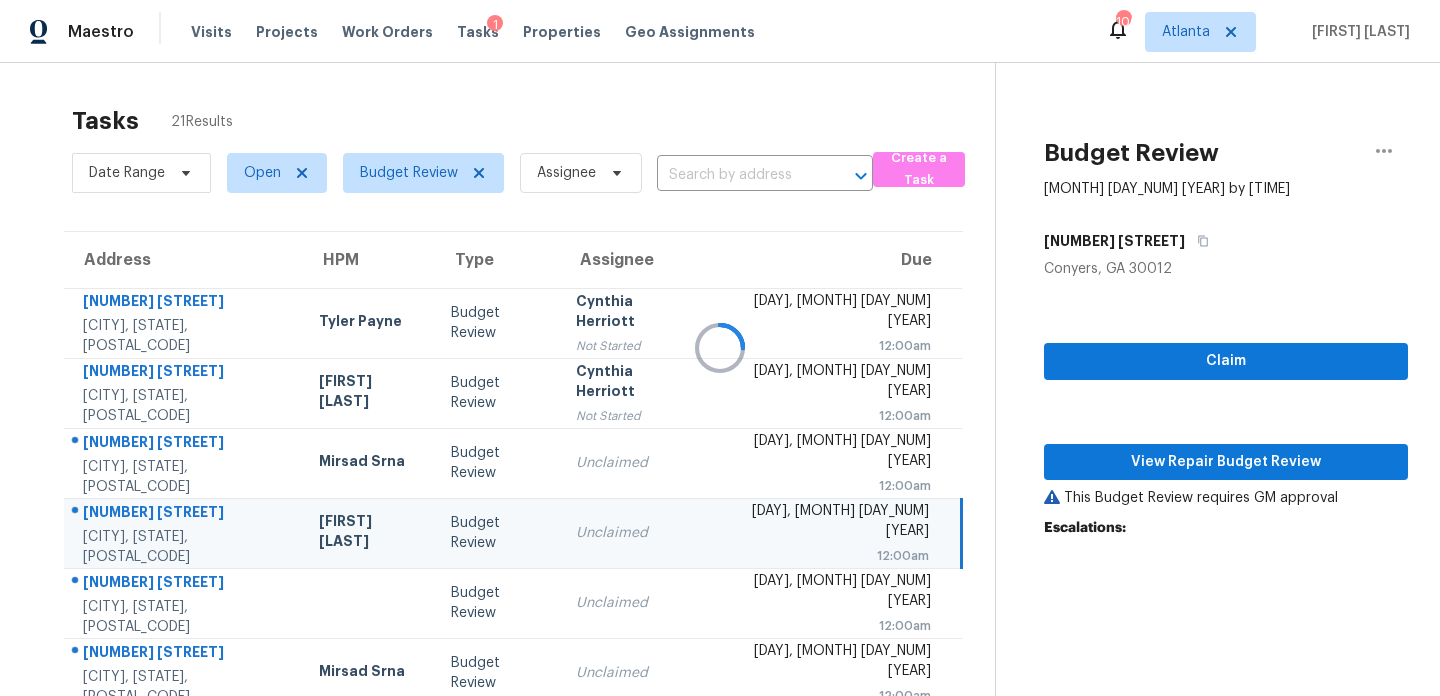scroll, scrollTop: 0, scrollLeft: 0, axis: both 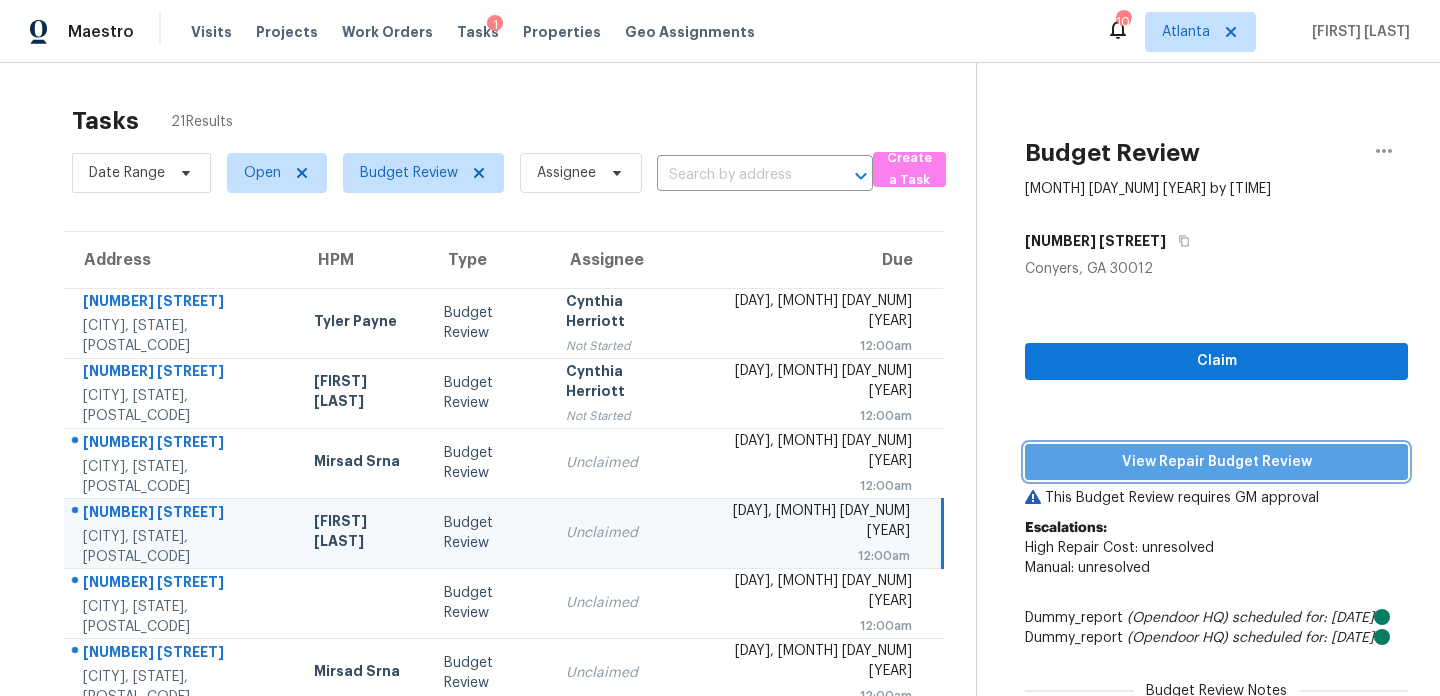 click on "View Repair Budget Review" at bounding box center [1216, 462] 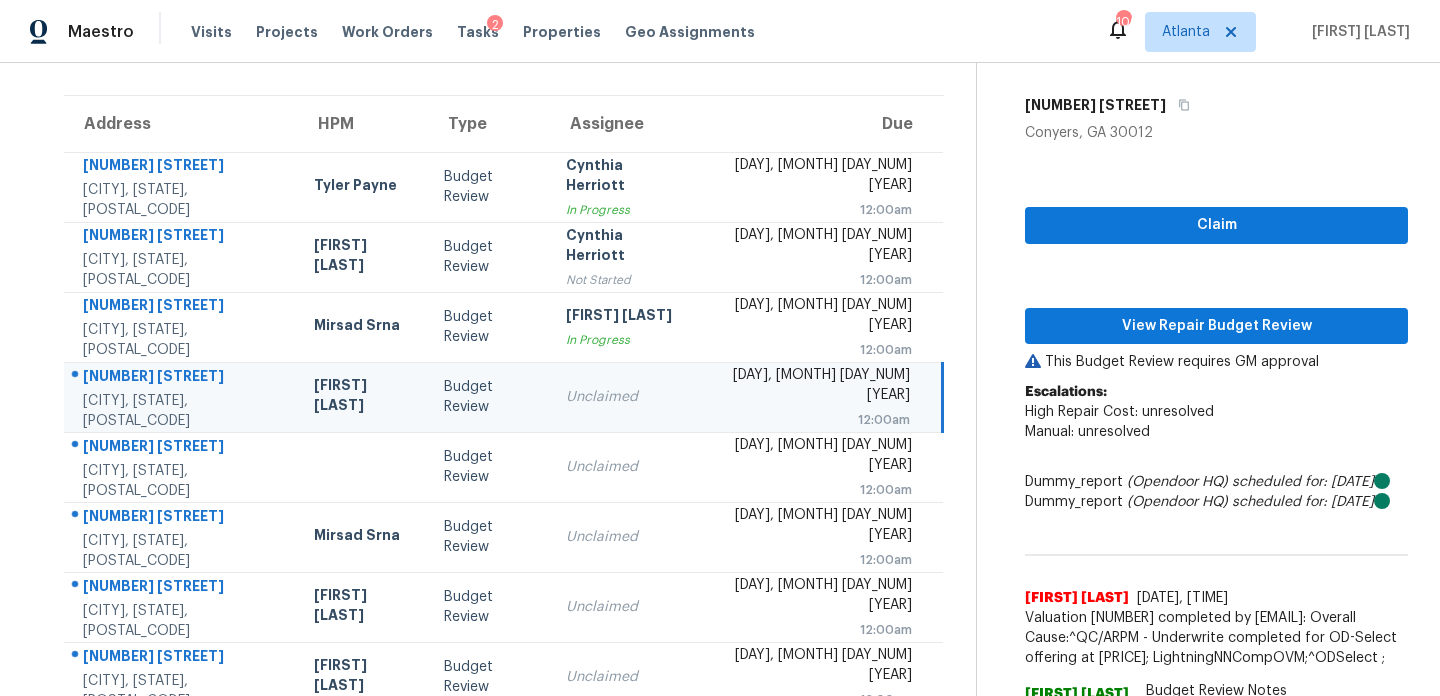 scroll, scrollTop: 160, scrollLeft: 0, axis: vertical 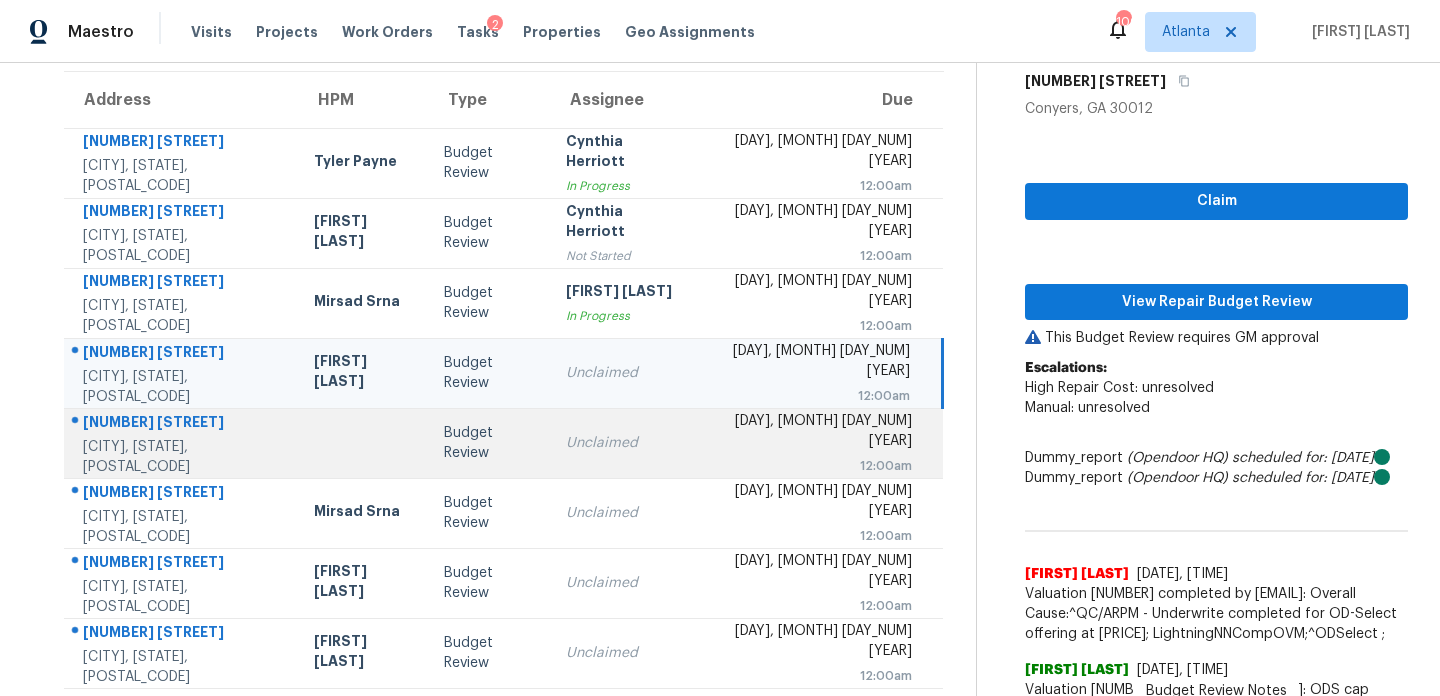 click at bounding box center [363, 443] 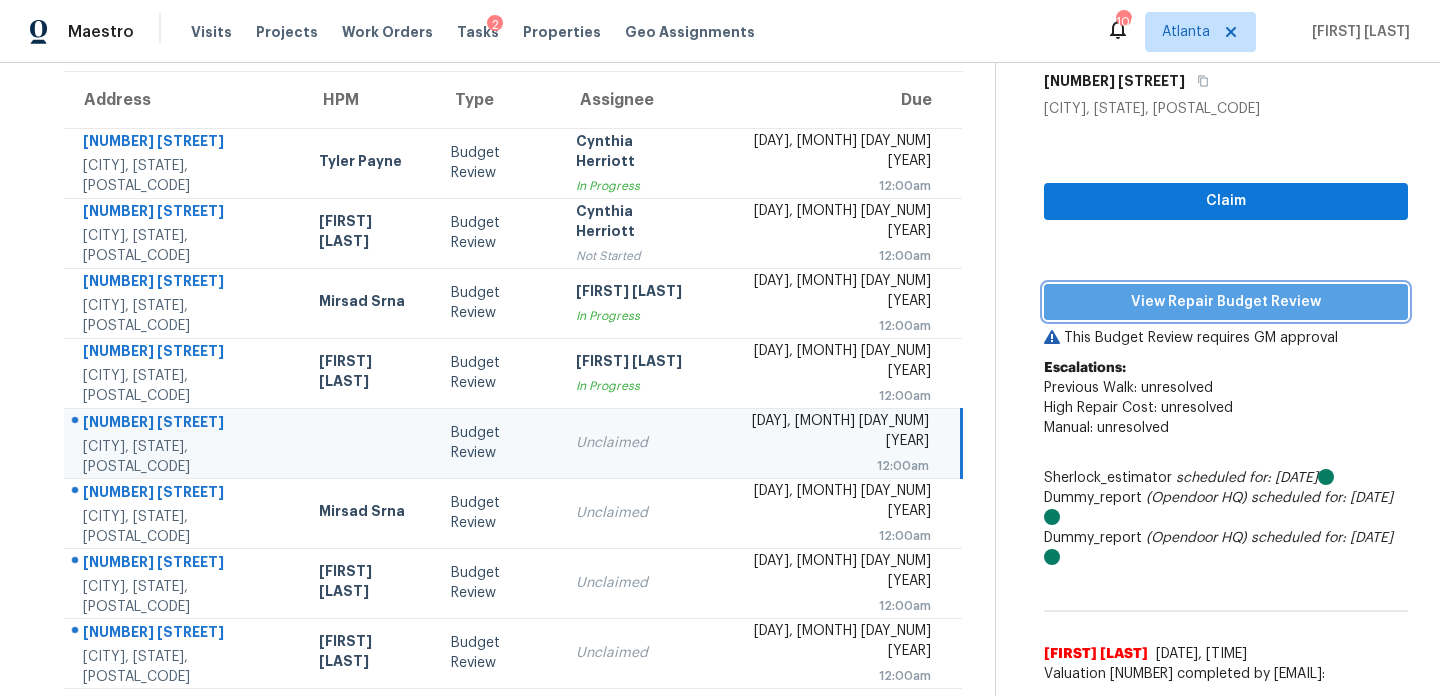 click on "View Repair Budget Review" at bounding box center (1226, 302) 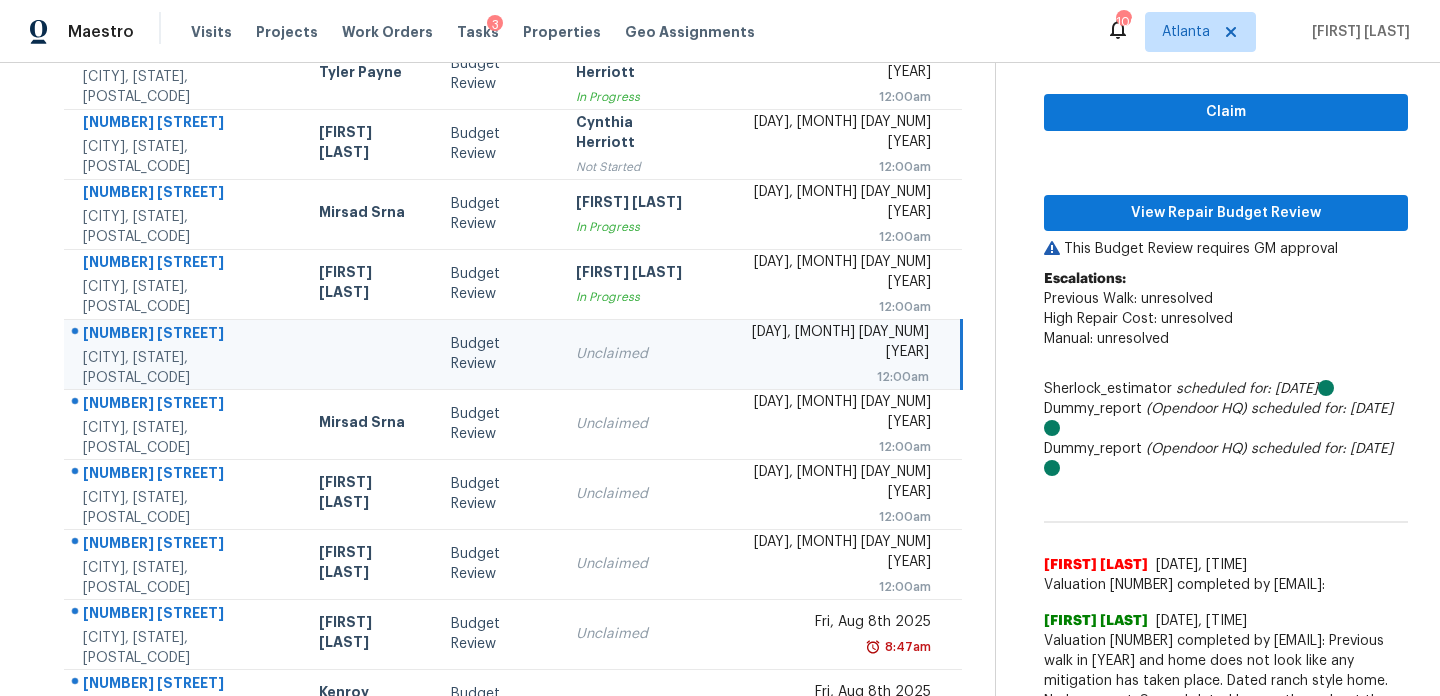 scroll, scrollTop: 291, scrollLeft: 0, axis: vertical 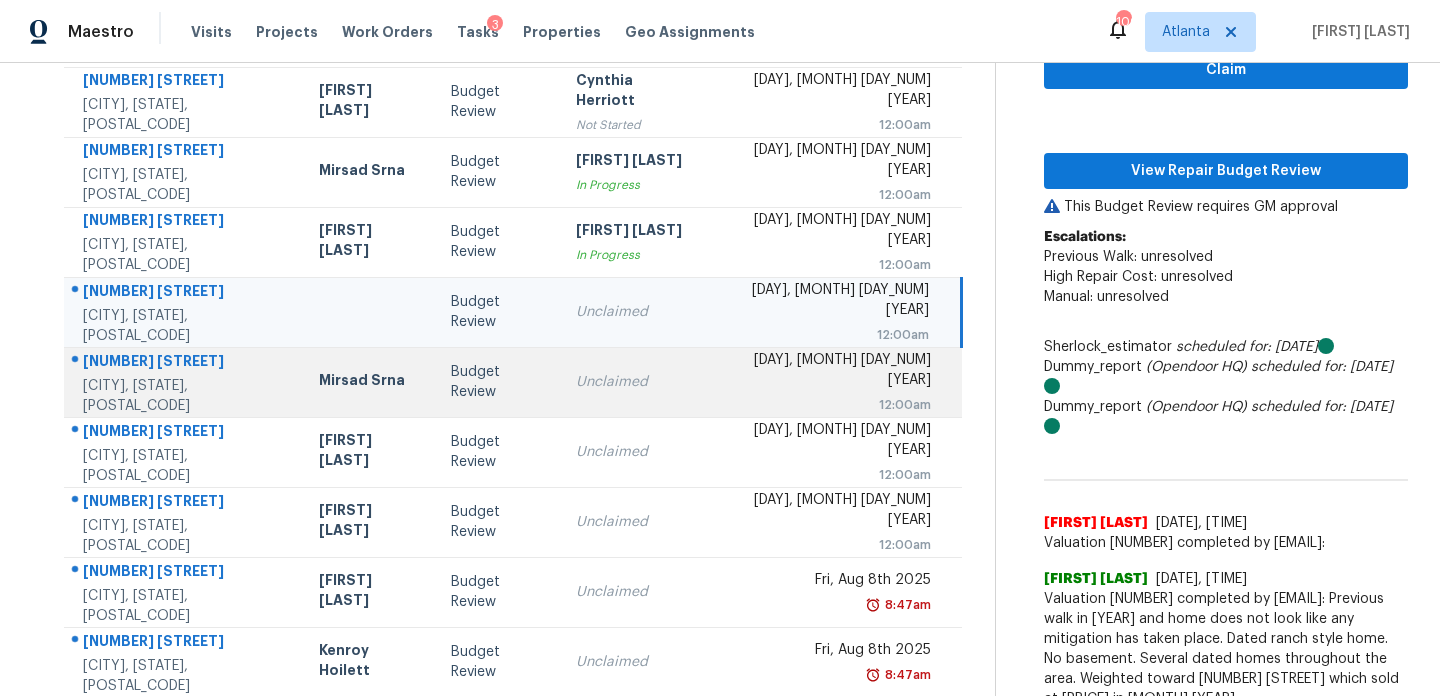 click on "Mirsad Srna" at bounding box center [369, 382] 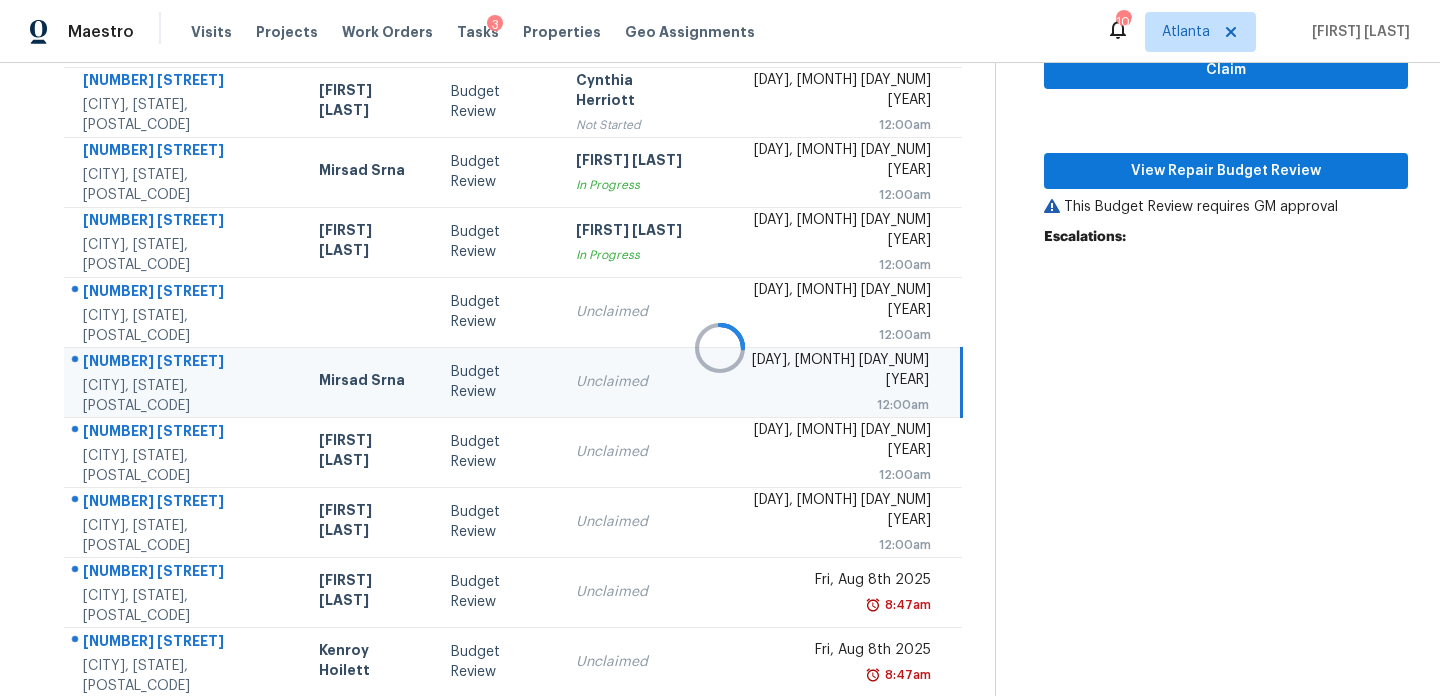 scroll, scrollTop: 297, scrollLeft: 0, axis: vertical 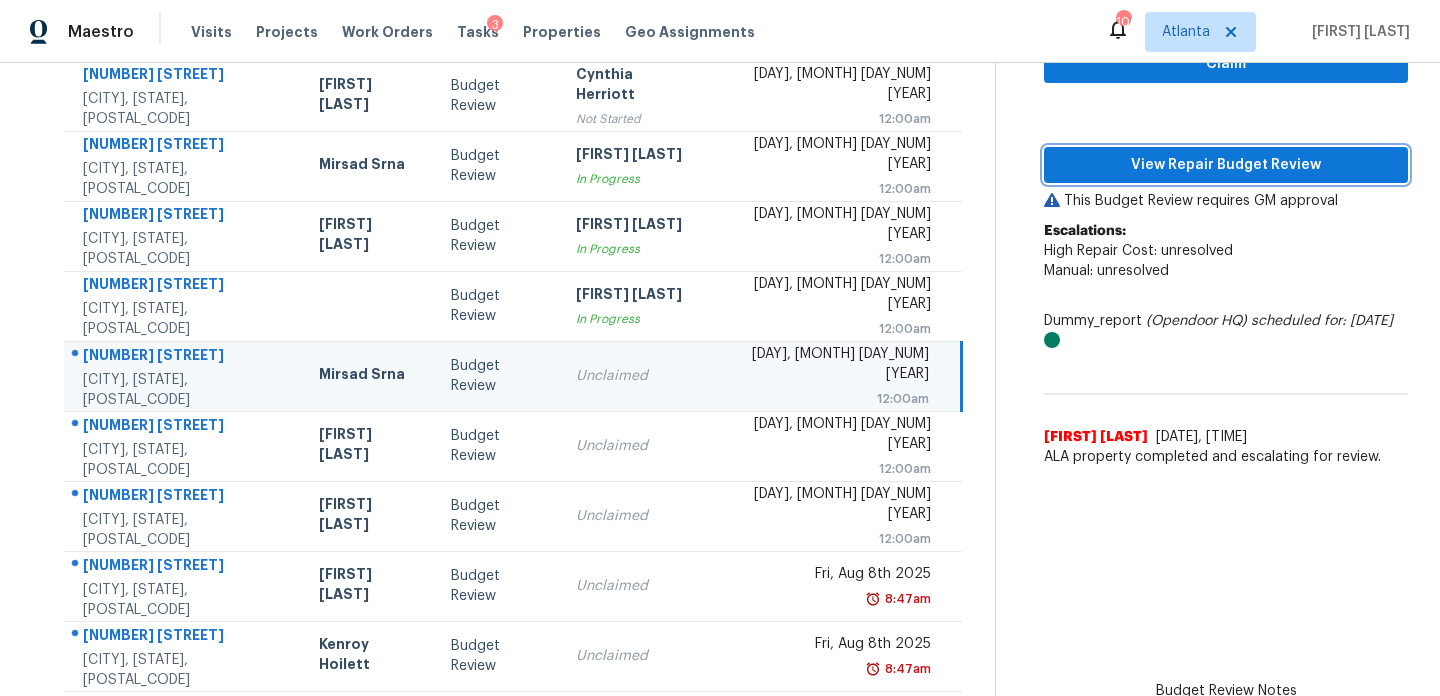 click on "View Repair Budget Review" at bounding box center [1226, 165] 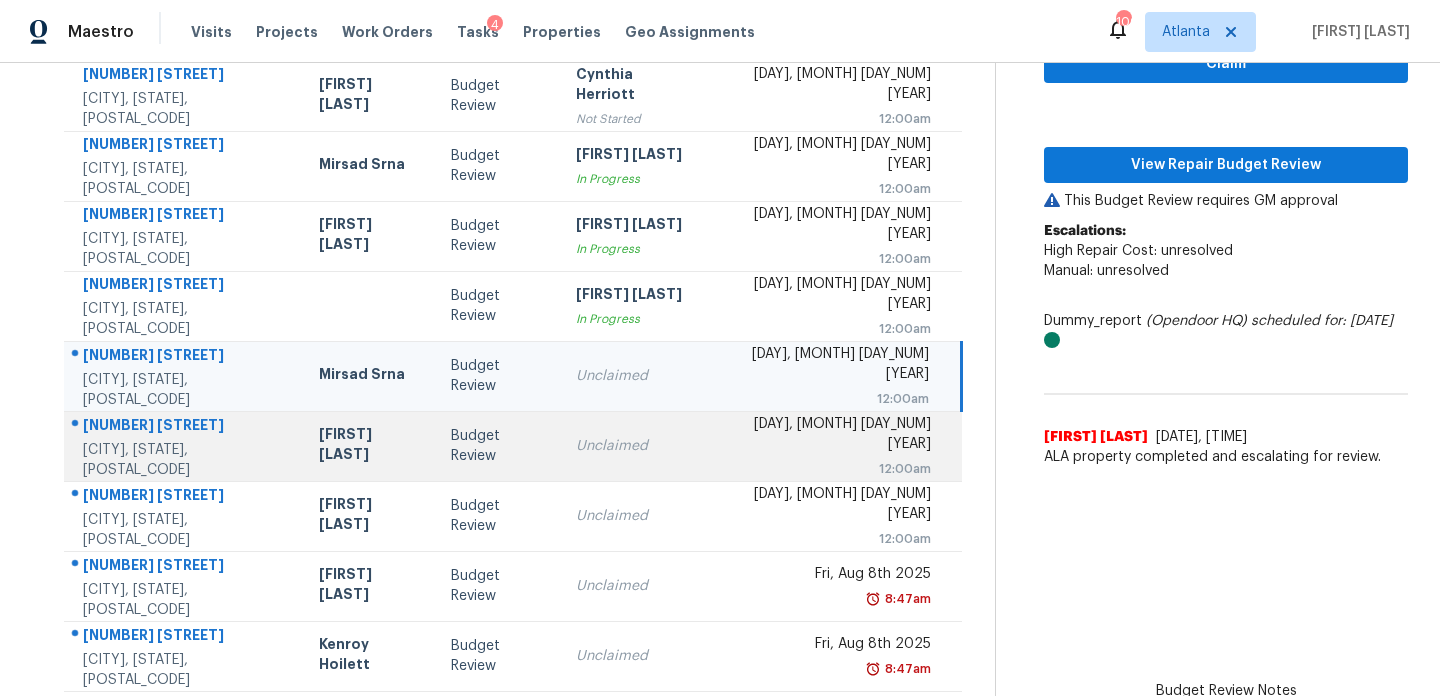 click on "[FIRST] [LAST]" at bounding box center [369, 446] 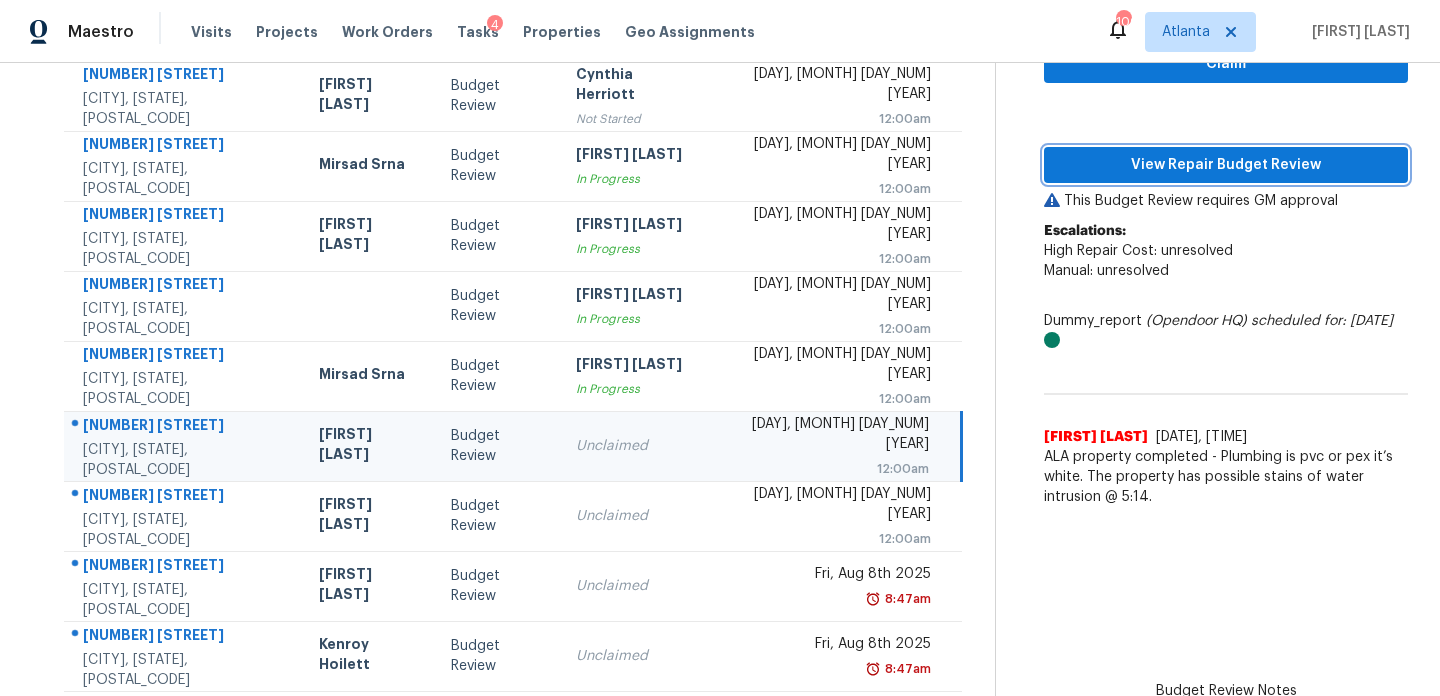 click on "View Repair Budget Review" at bounding box center (1226, 165) 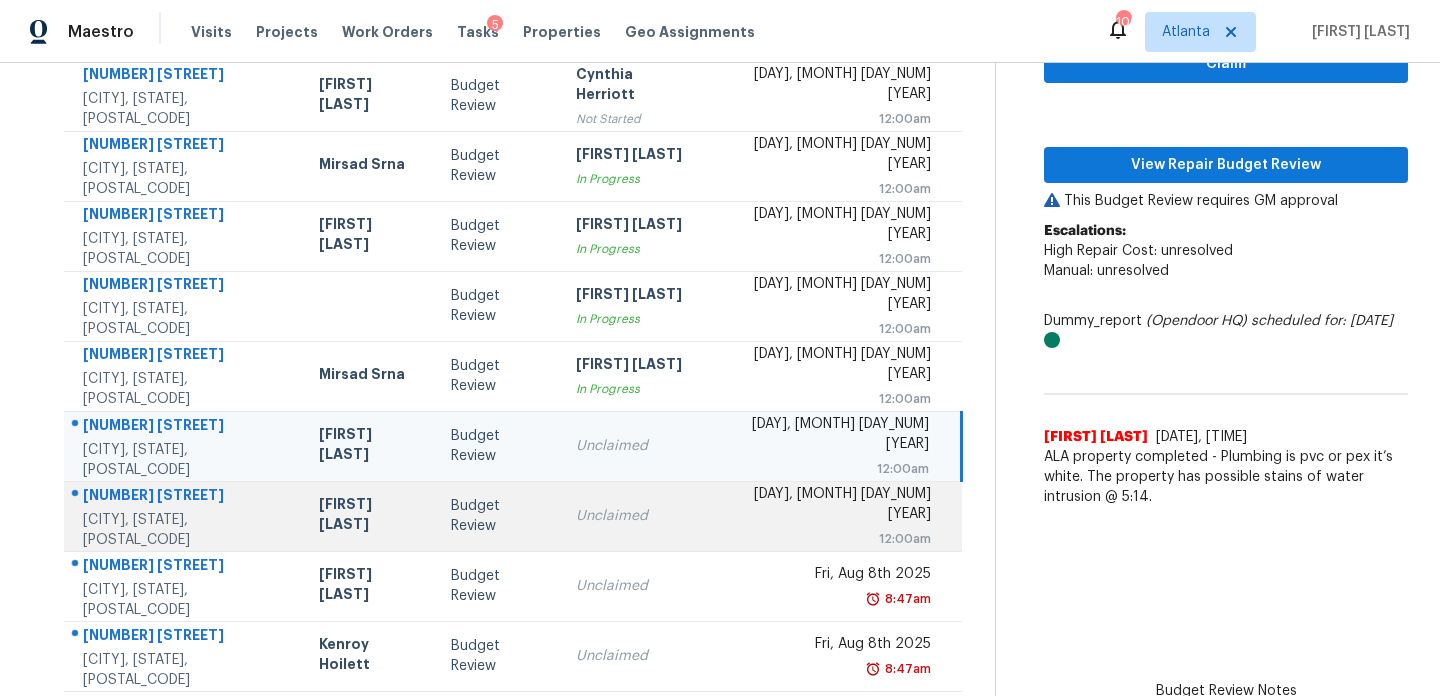 click on "Juan Lozano" at bounding box center [369, 516] 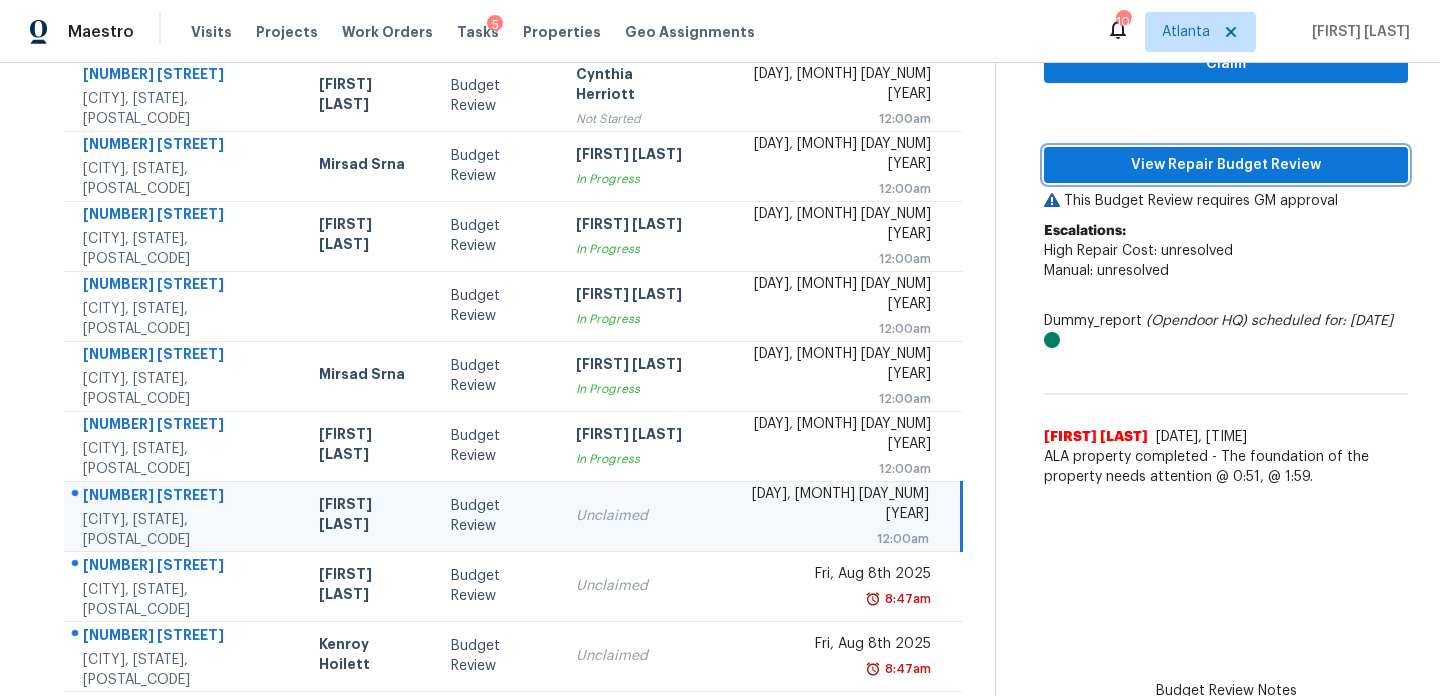 click on "View Repair Budget Review" at bounding box center (1226, 165) 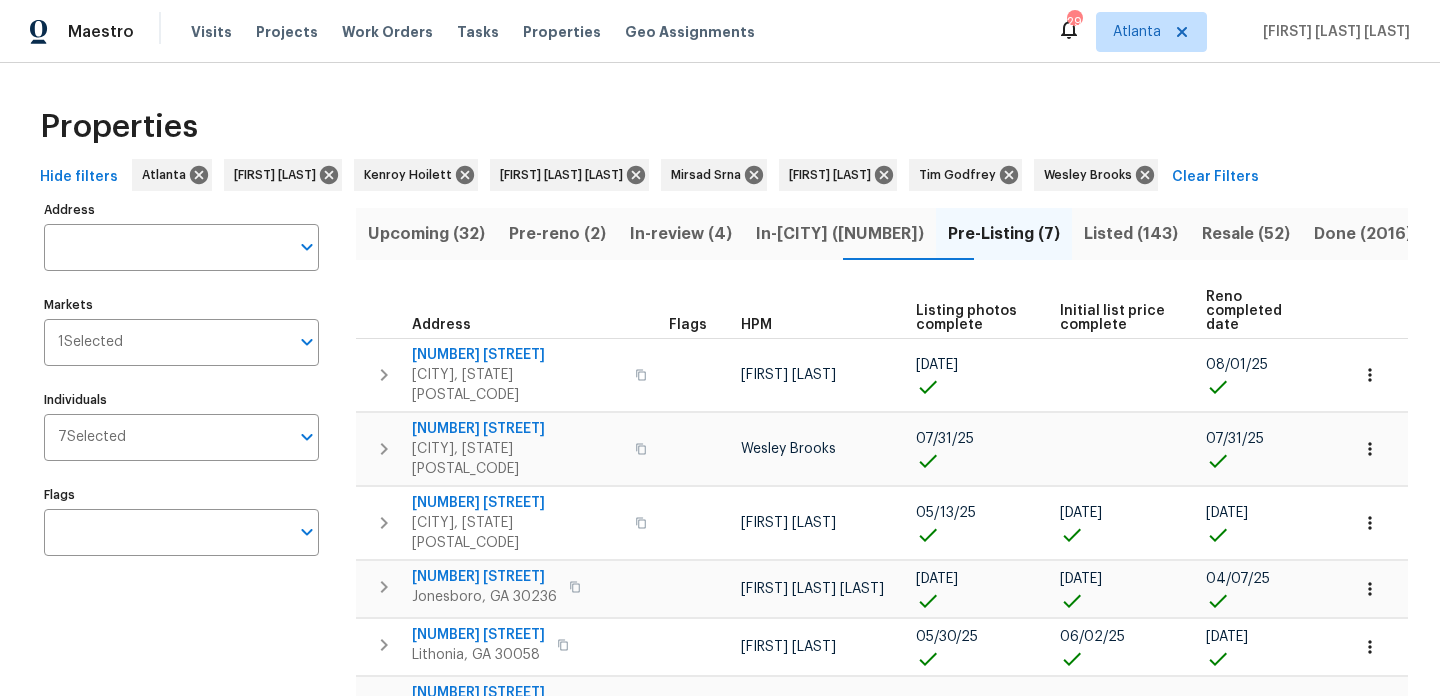 scroll, scrollTop: 0, scrollLeft: 0, axis: both 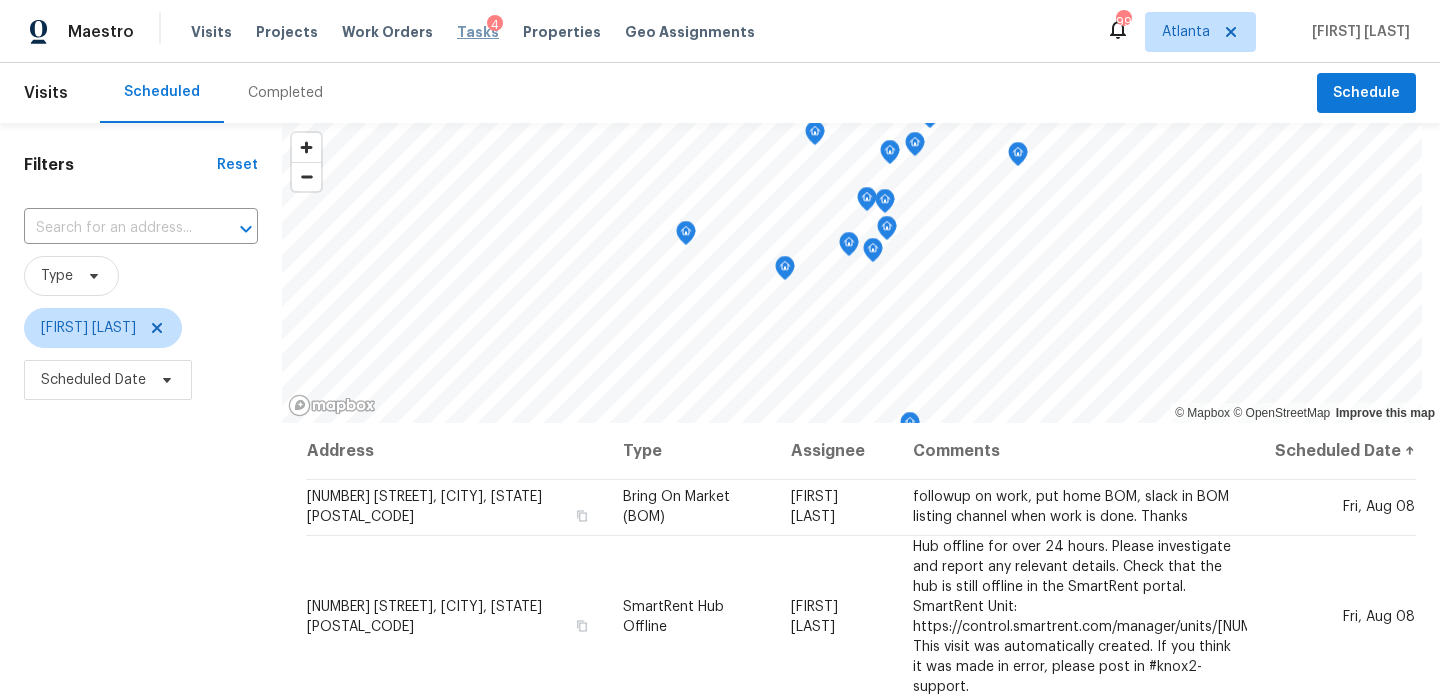 click on "Tasks" at bounding box center [478, 32] 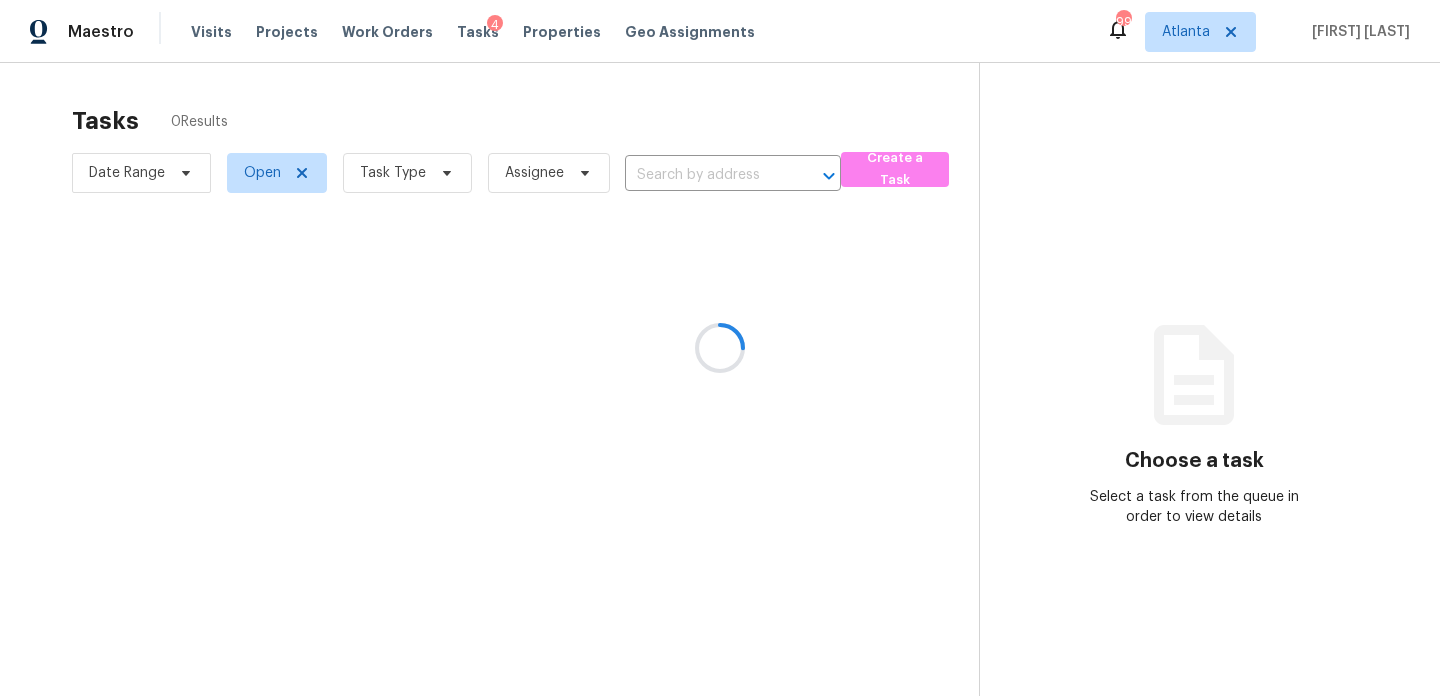 click at bounding box center [720, 348] 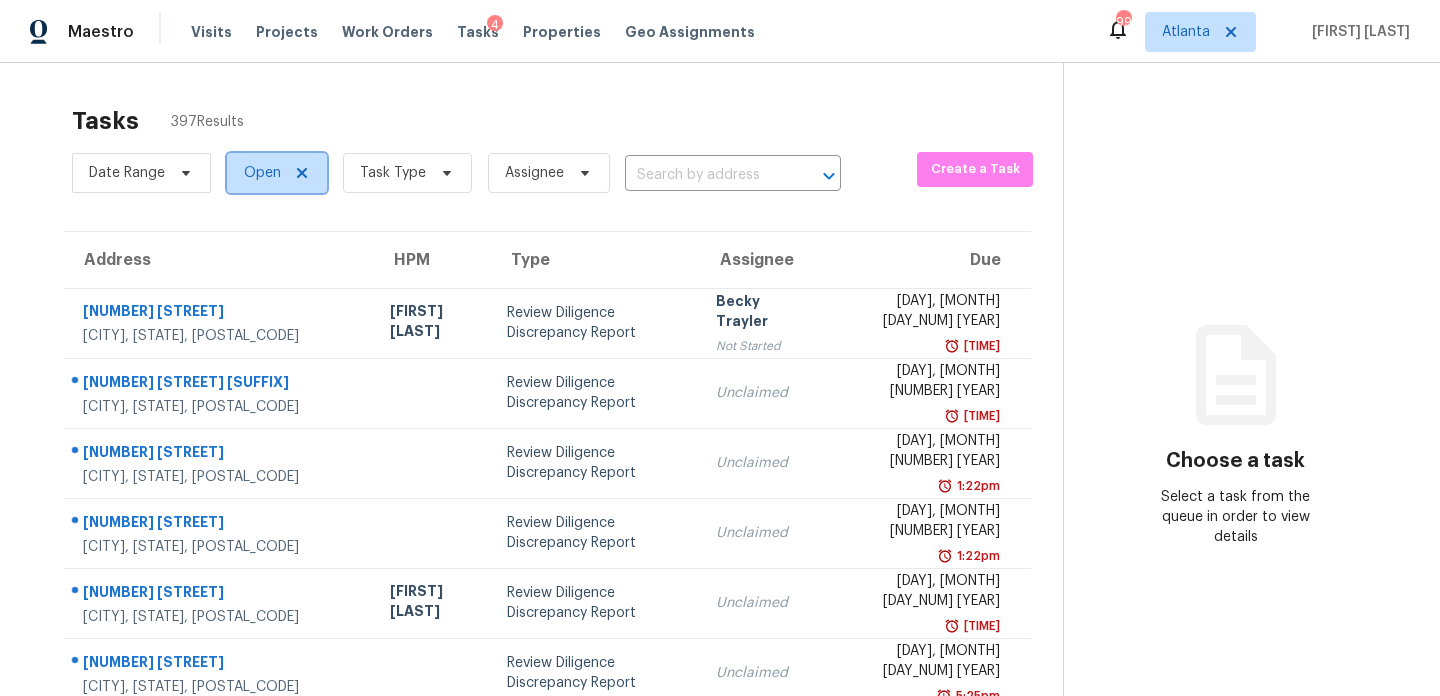click 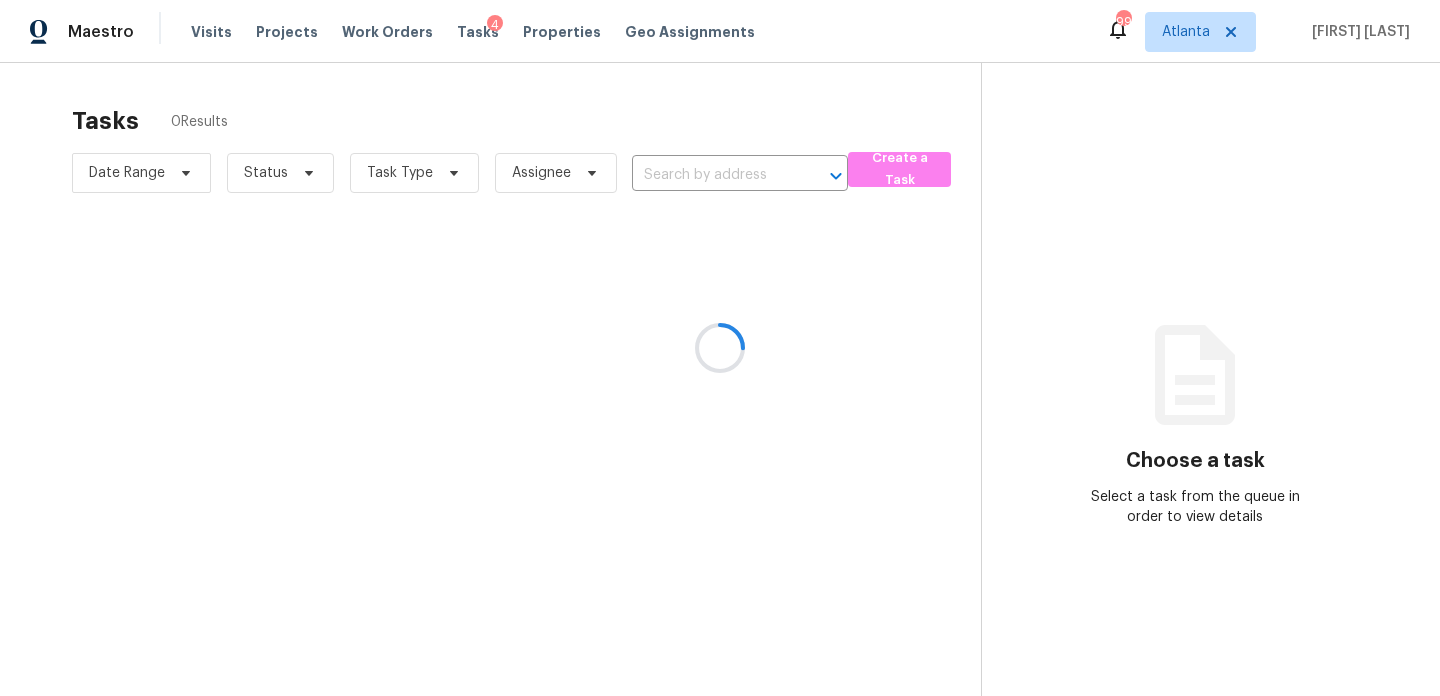 click at bounding box center [720, 348] 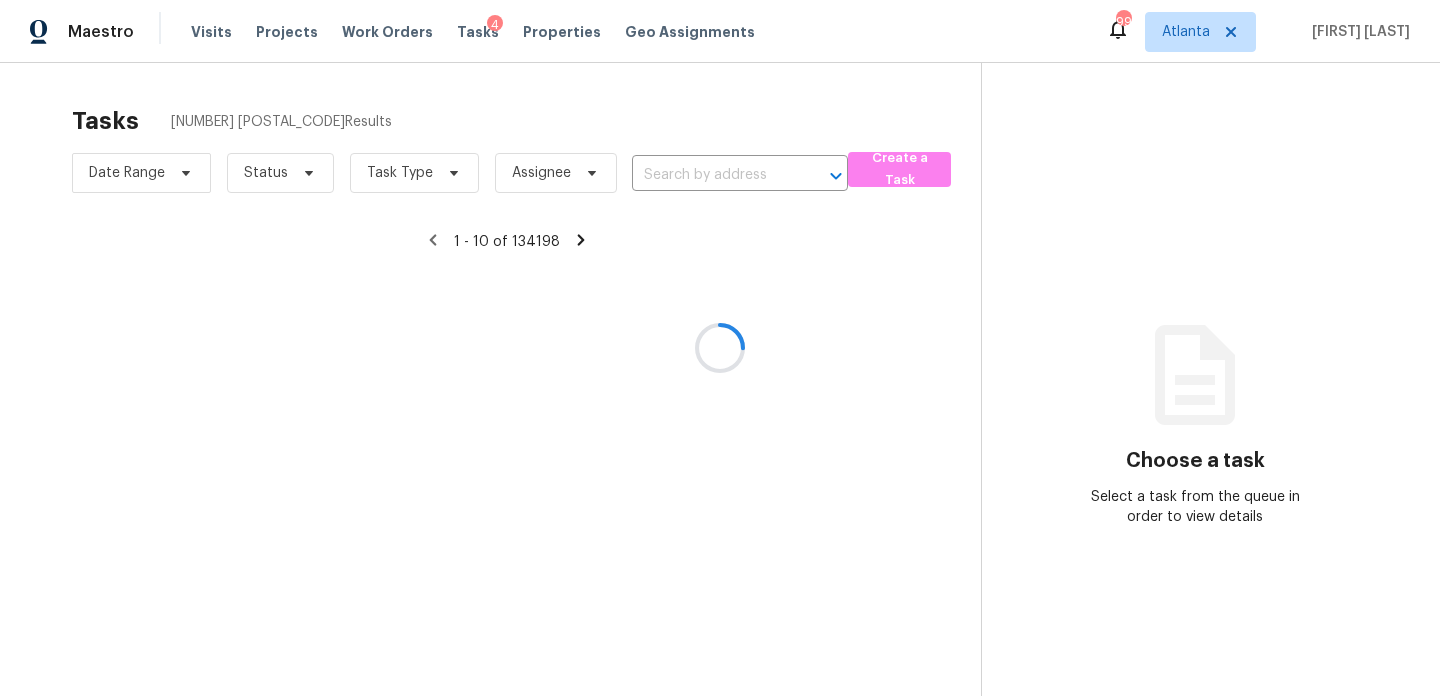 click at bounding box center (720, 348) 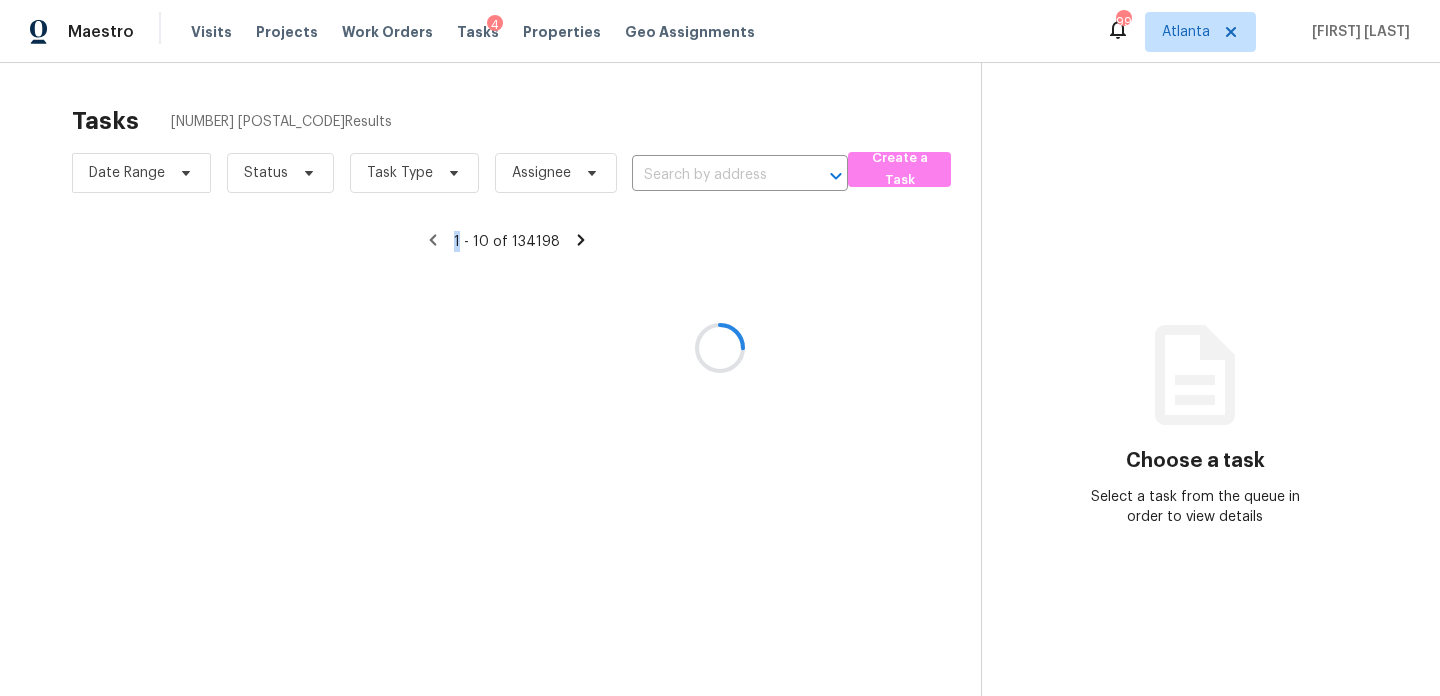 click at bounding box center (720, 348) 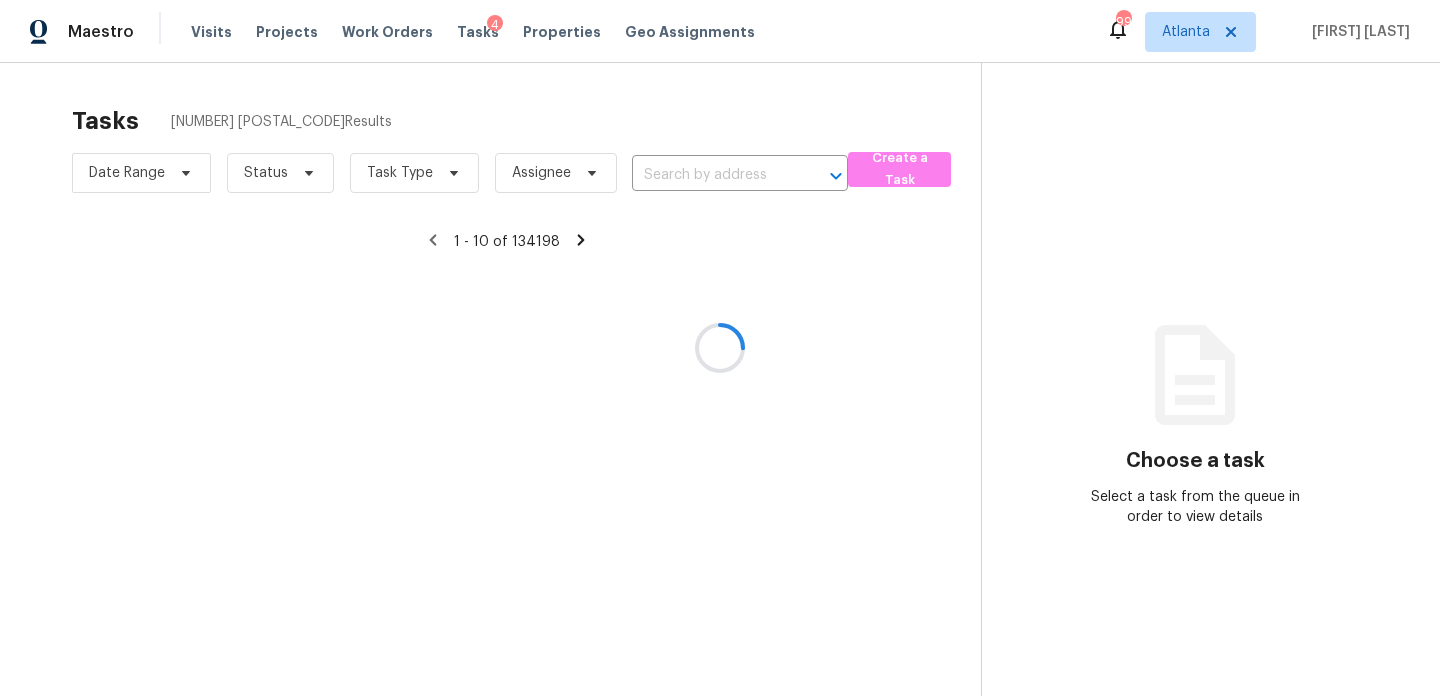 click at bounding box center [712, 175] 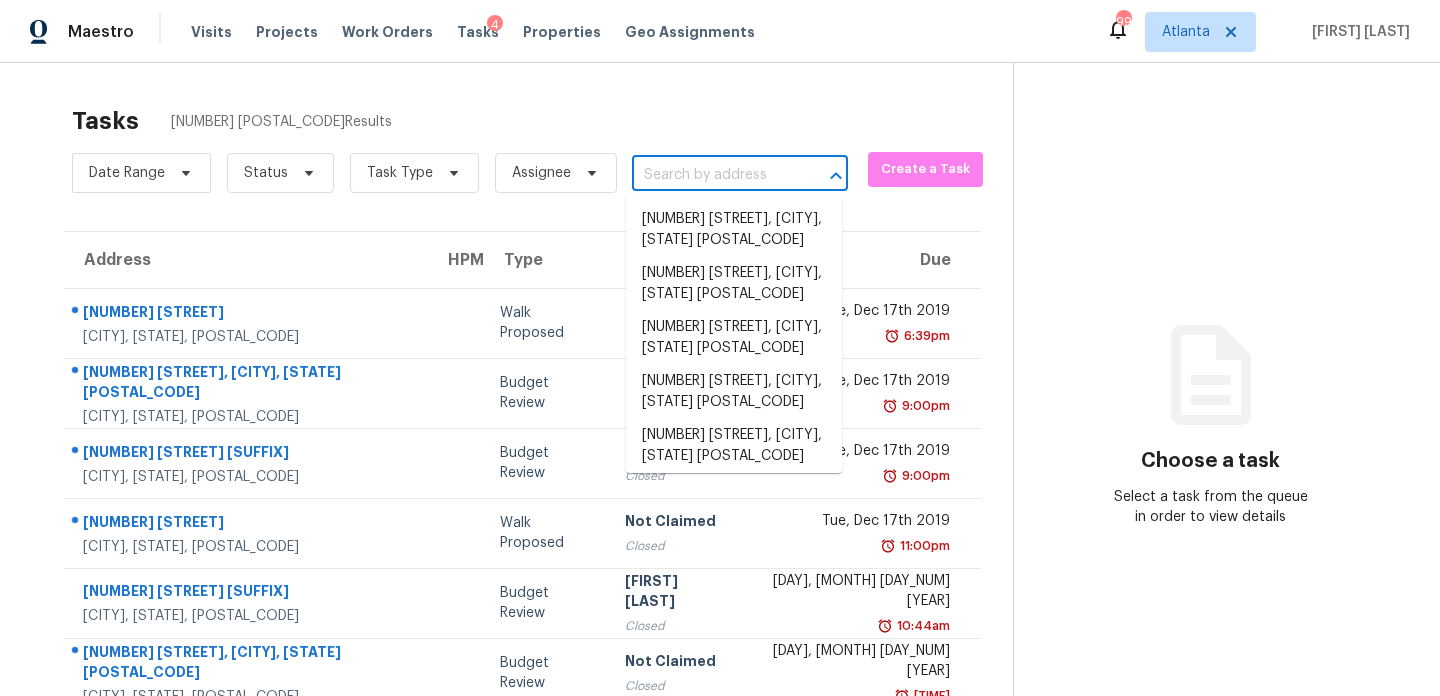 click at bounding box center [712, 175] 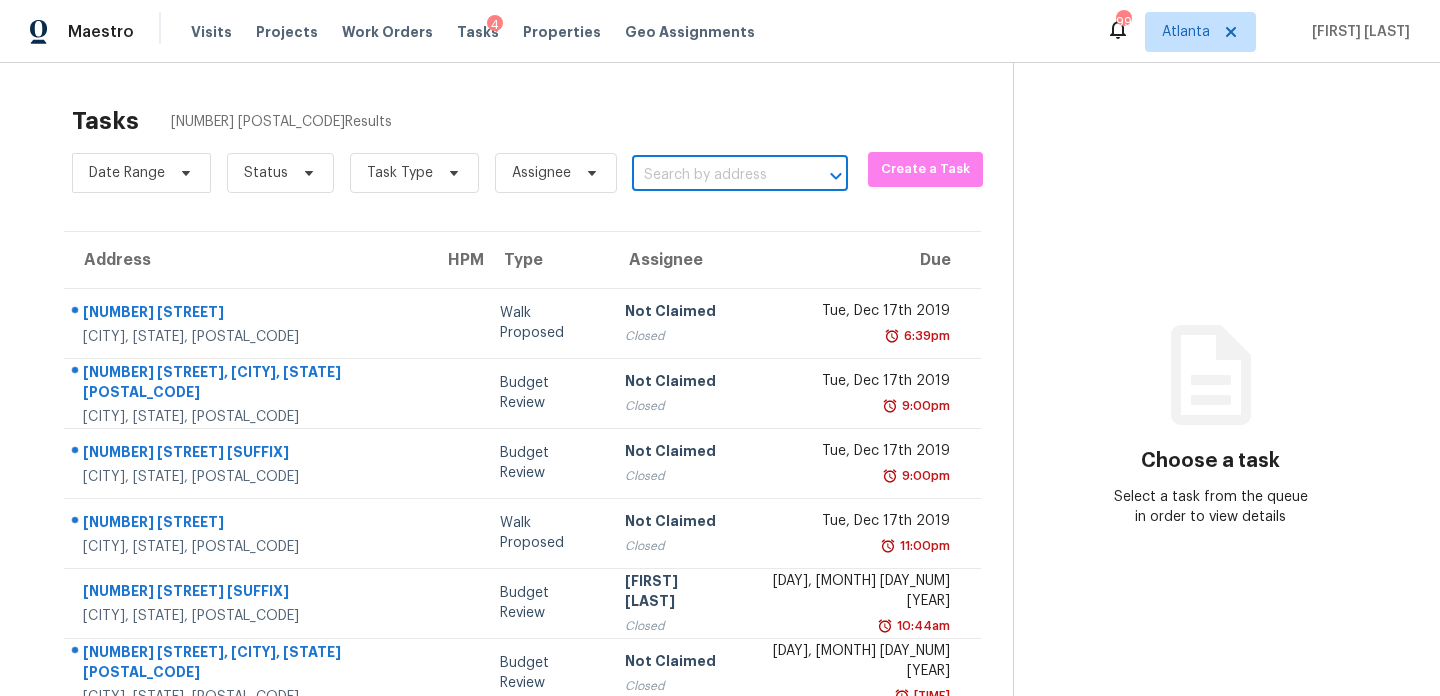 paste on "505 Jefferson Ave, Fayetteville, GA 30214" 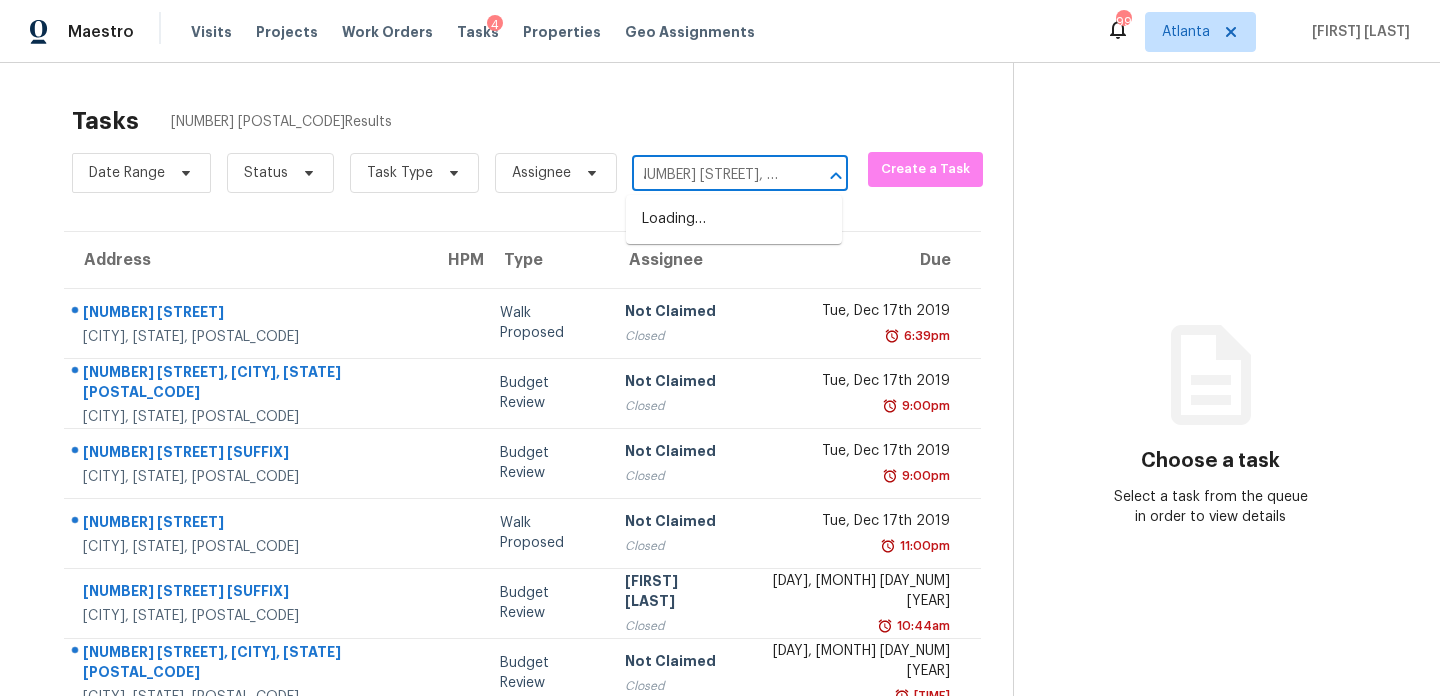scroll, scrollTop: 0, scrollLeft: 0, axis: both 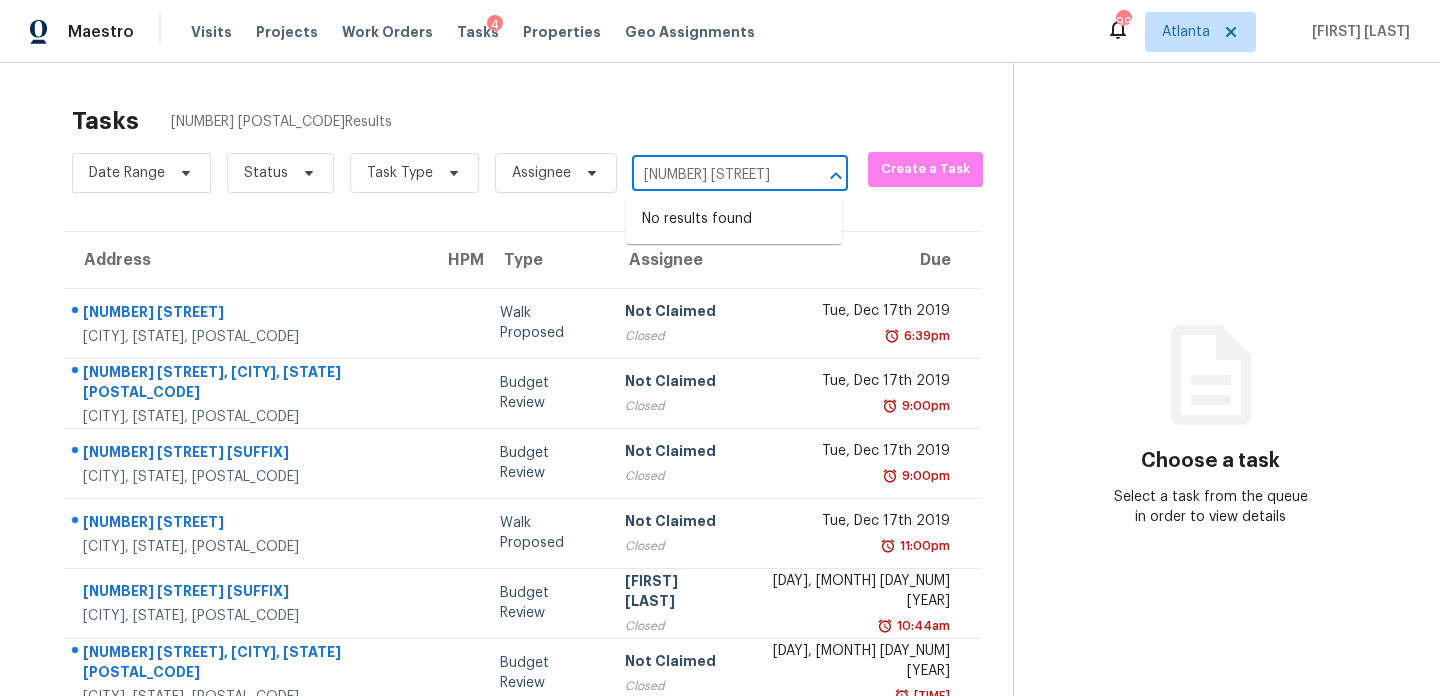 type on "505 Jefferson" 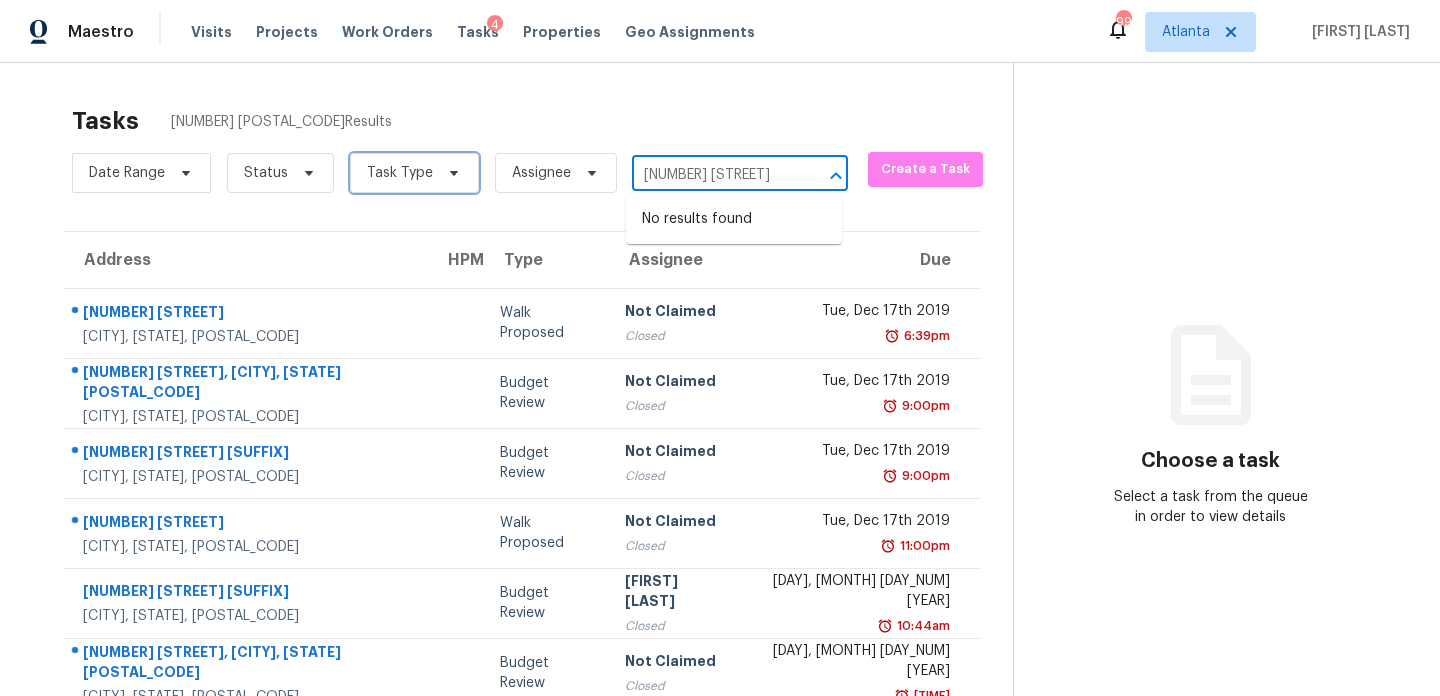 type 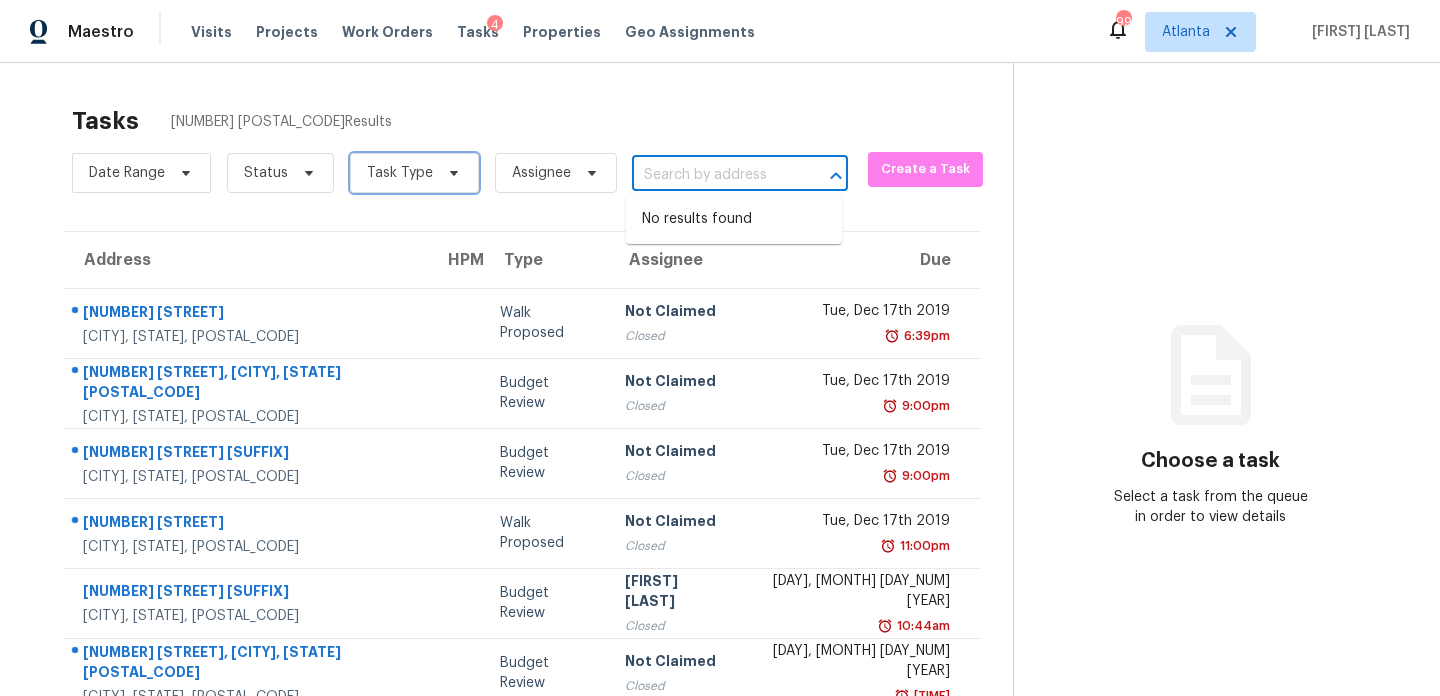 click on "Task Type" at bounding box center (414, 173) 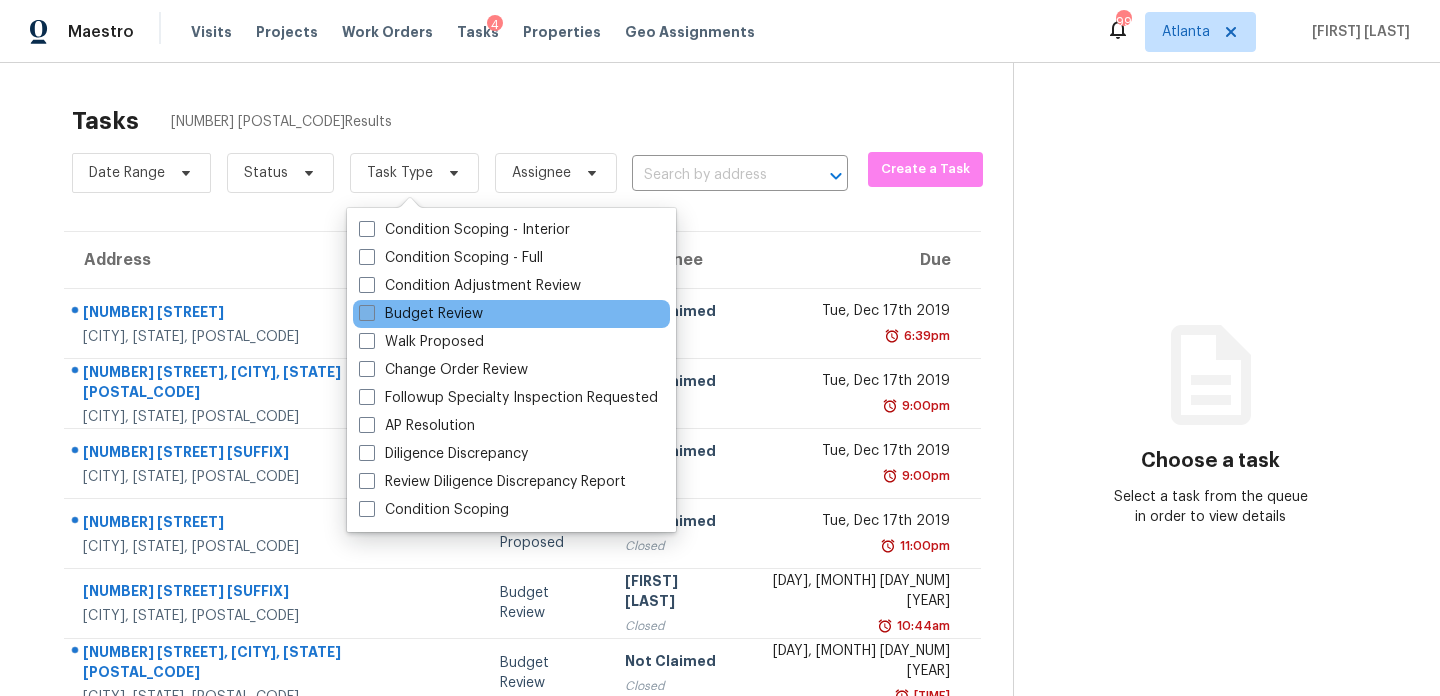 click on "Budget Review" at bounding box center [421, 314] 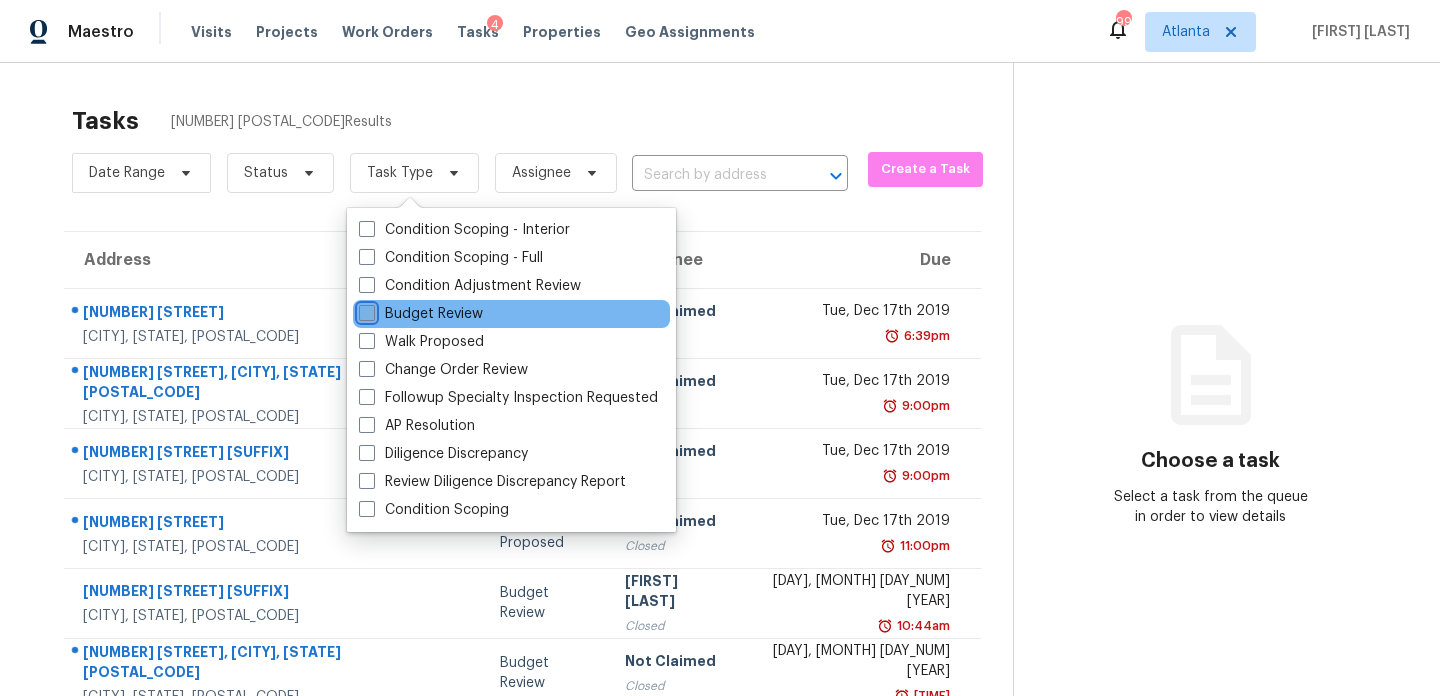 click on "Budget Review" at bounding box center (365, 310) 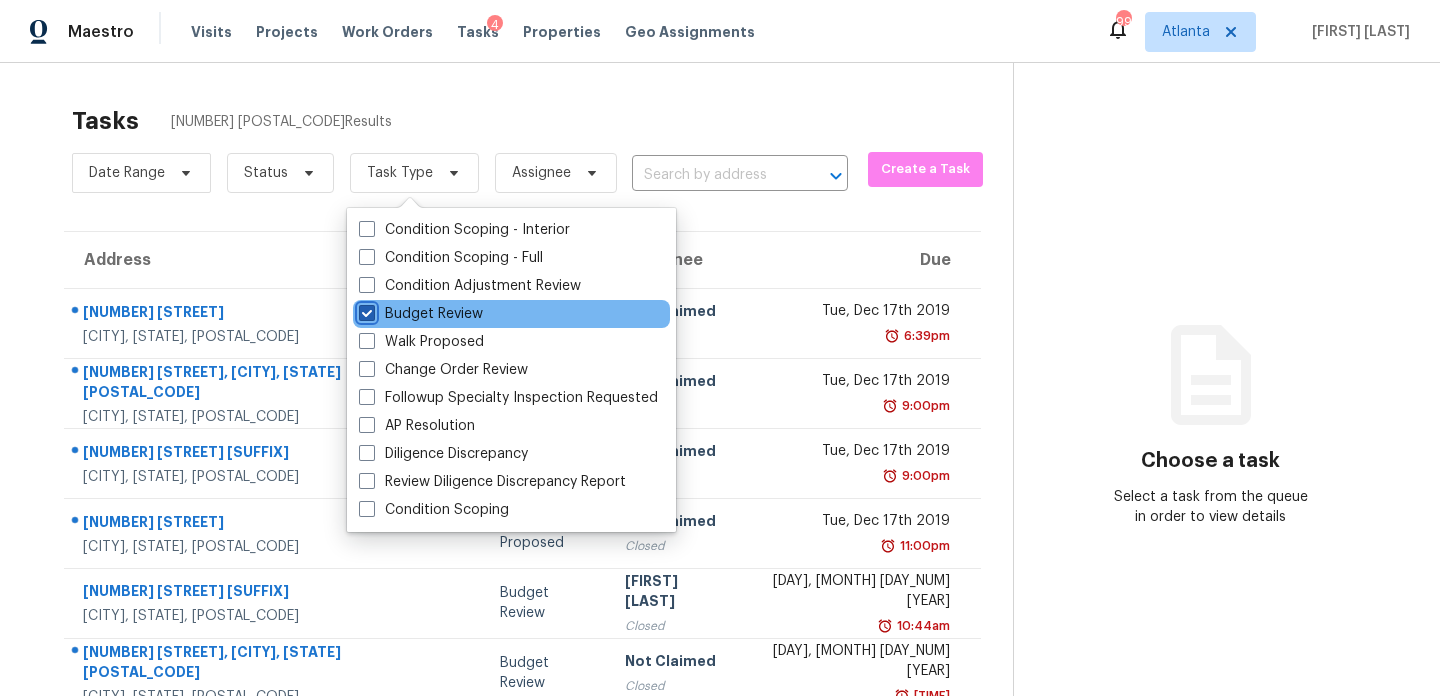 checkbox on "true" 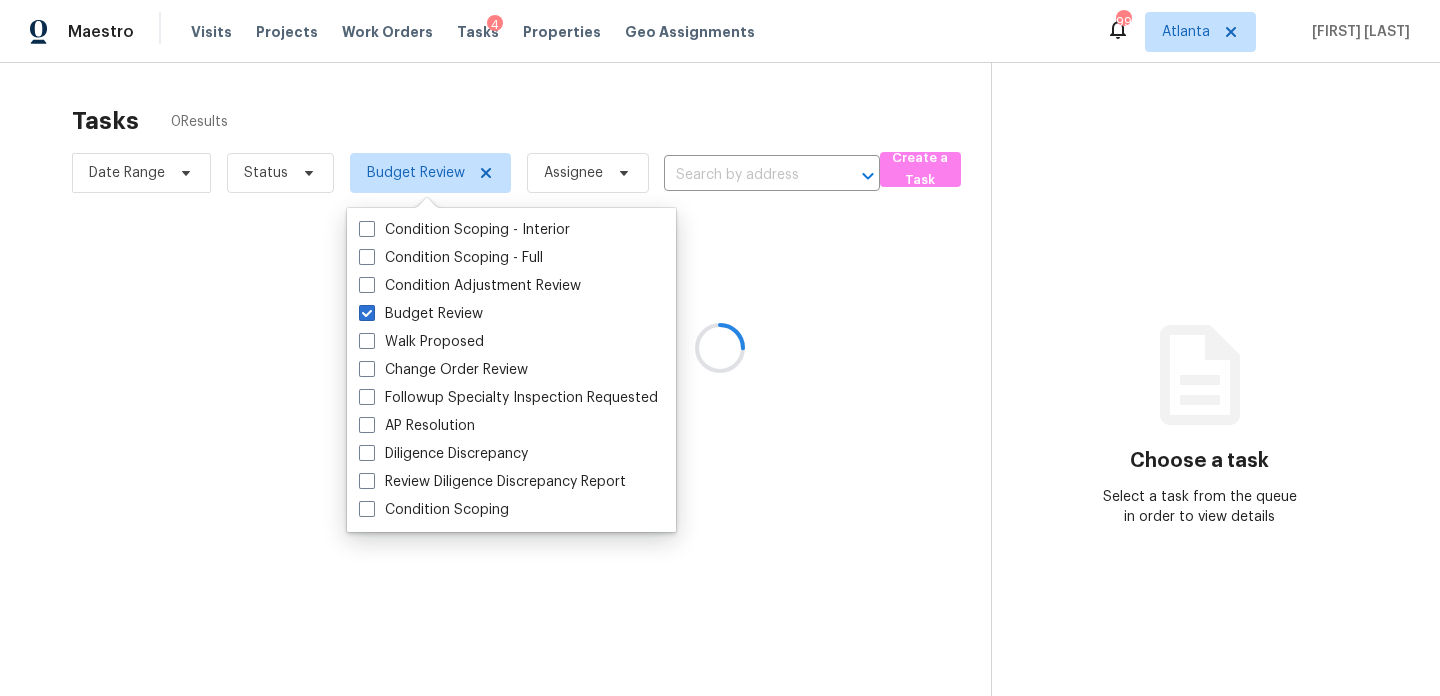 click at bounding box center [720, 348] 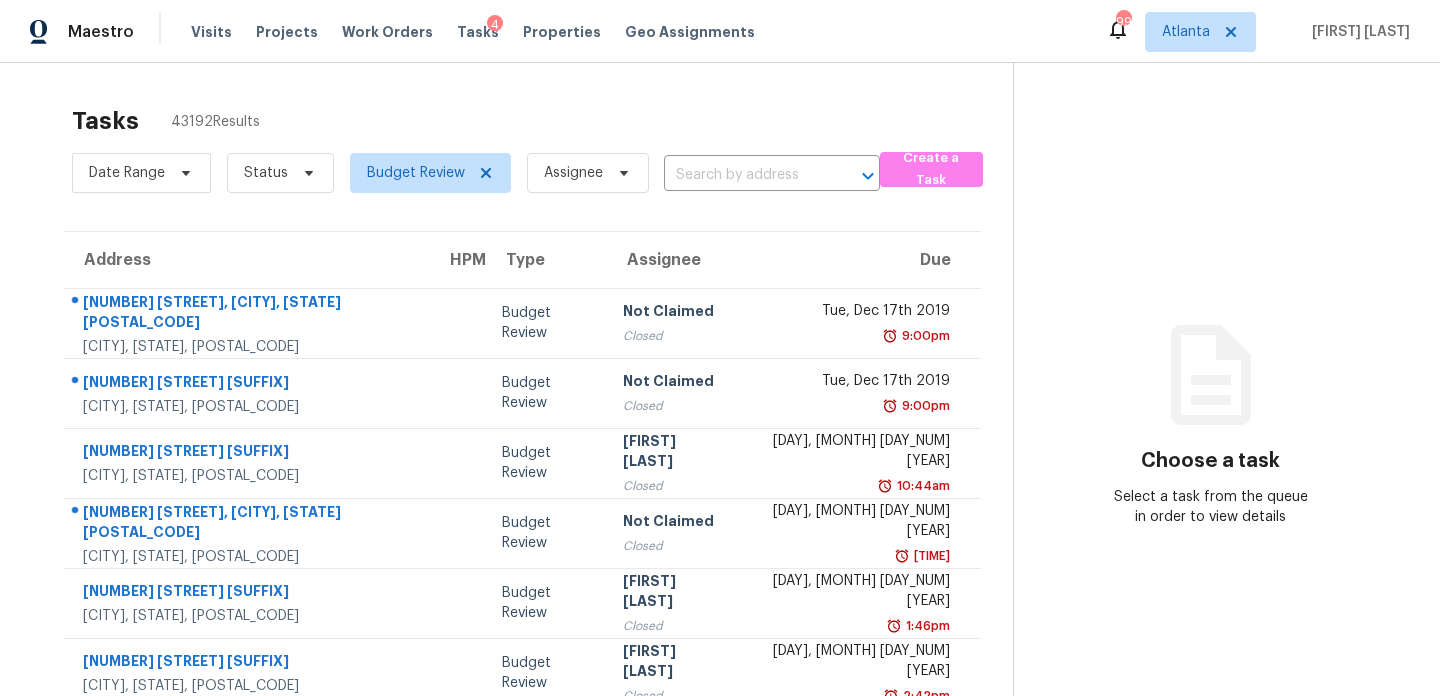 click at bounding box center [744, 175] 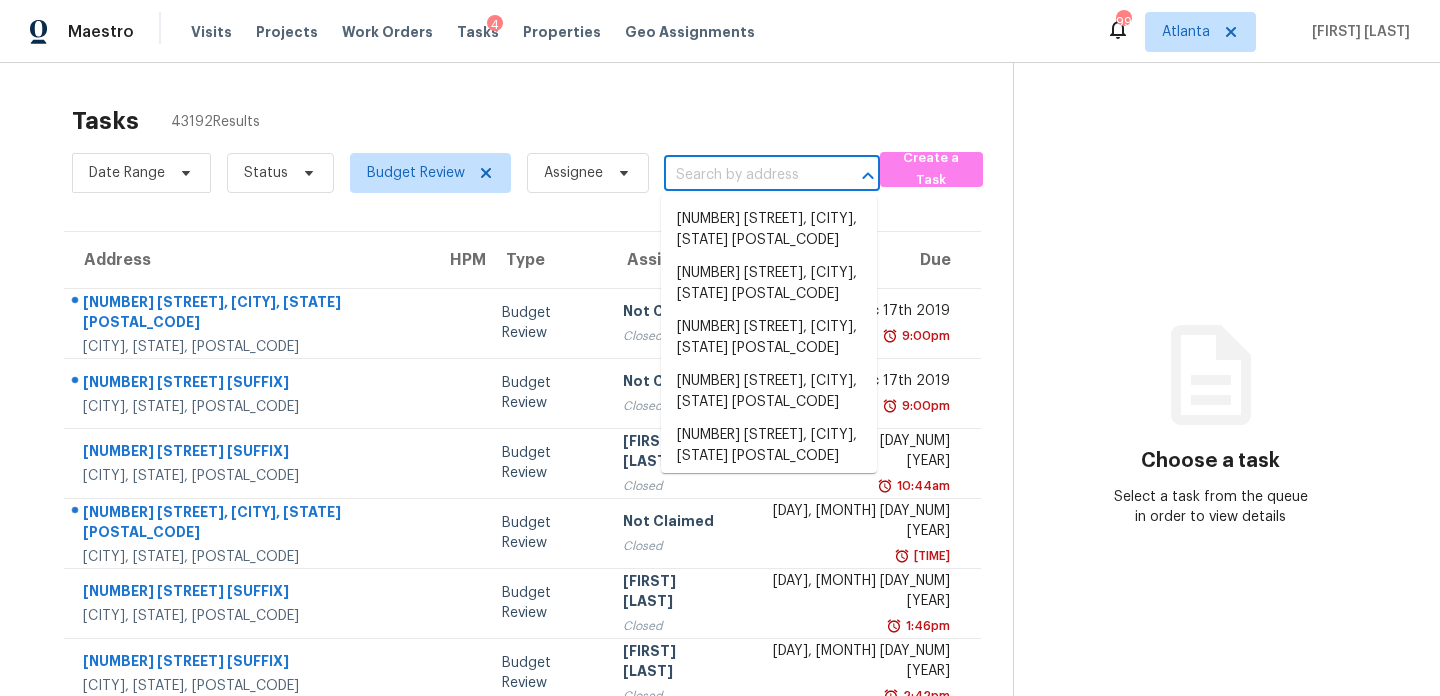 paste on "505 Jefferson Ave, Fayetteville, GA 30214" 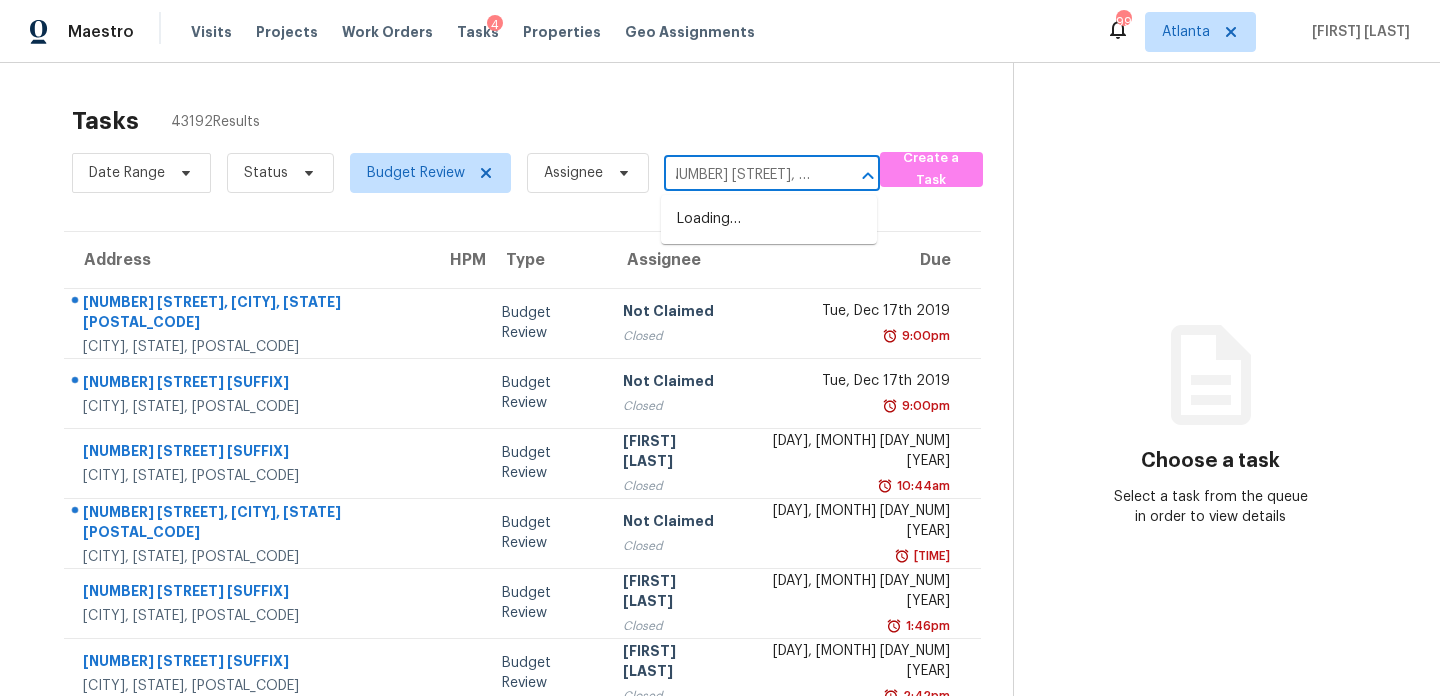 scroll, scrollTop: 0, scrollLeft: 0, axis: both 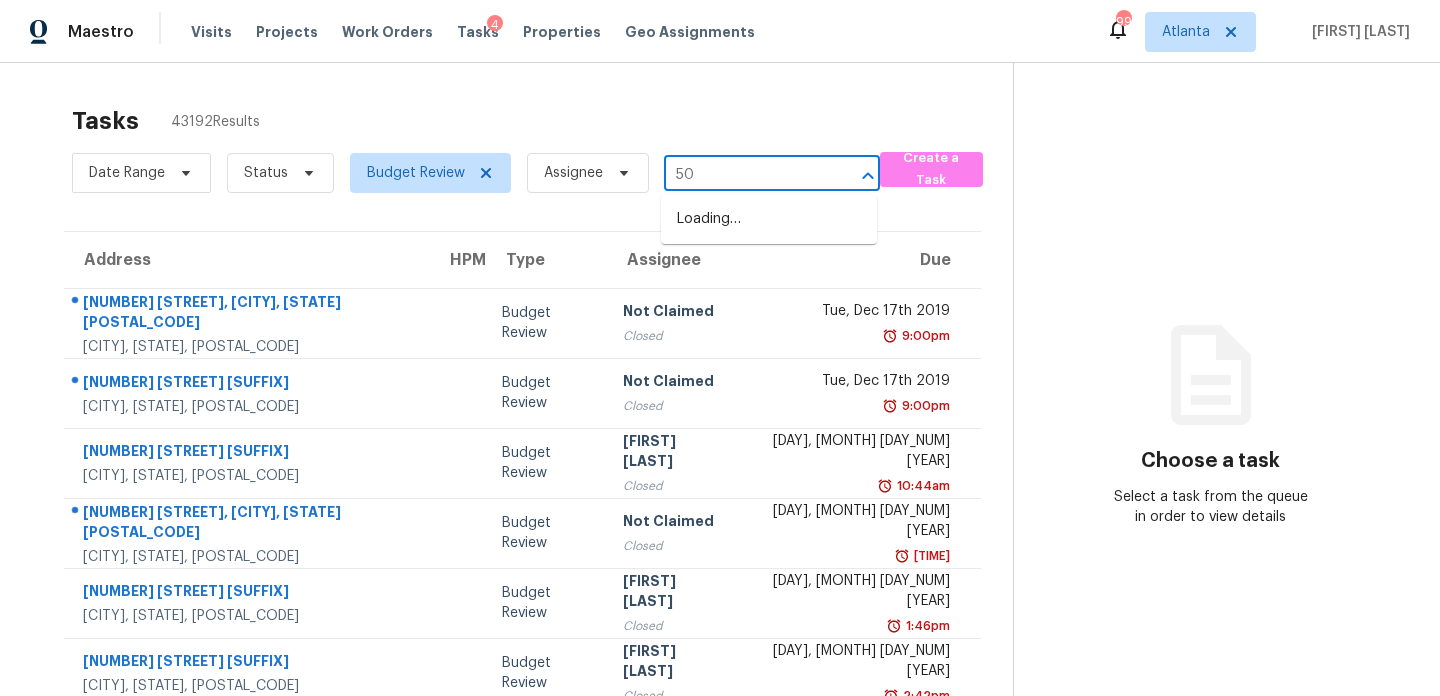 type on "5" 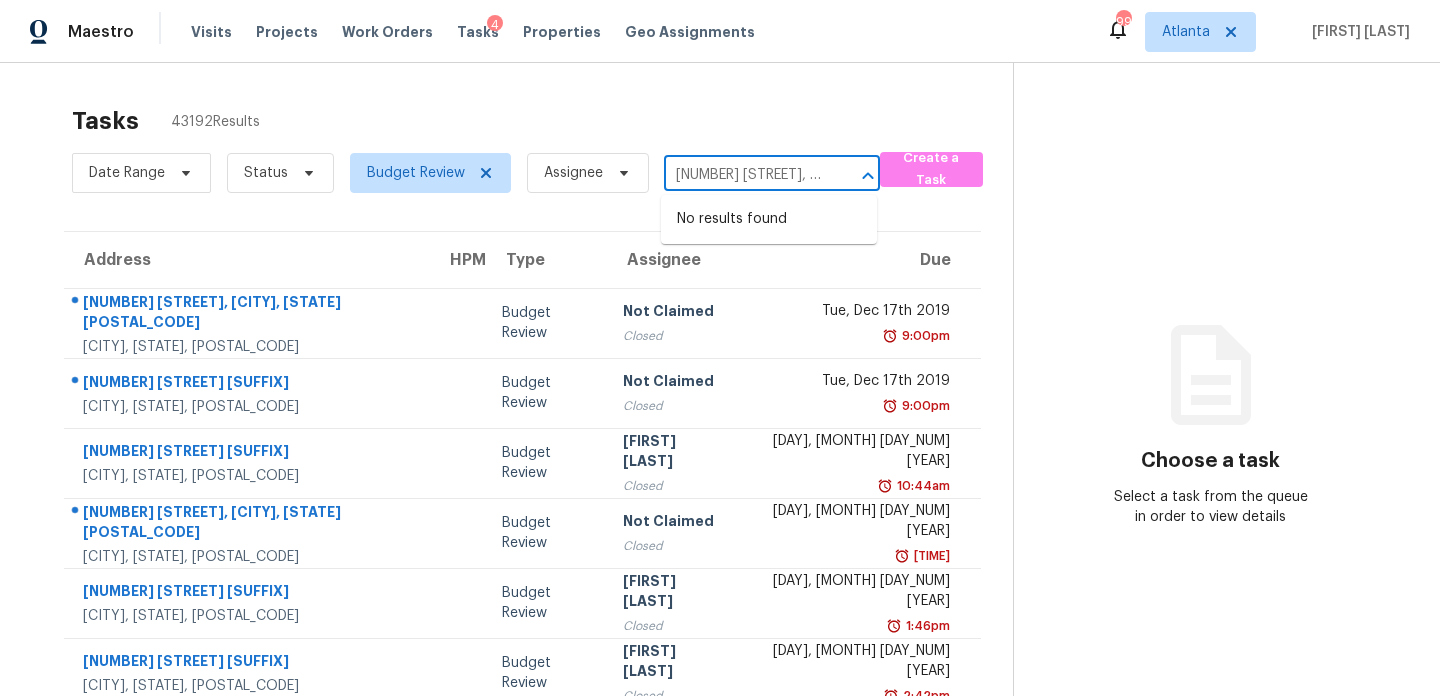 type on "505 Jefferson" 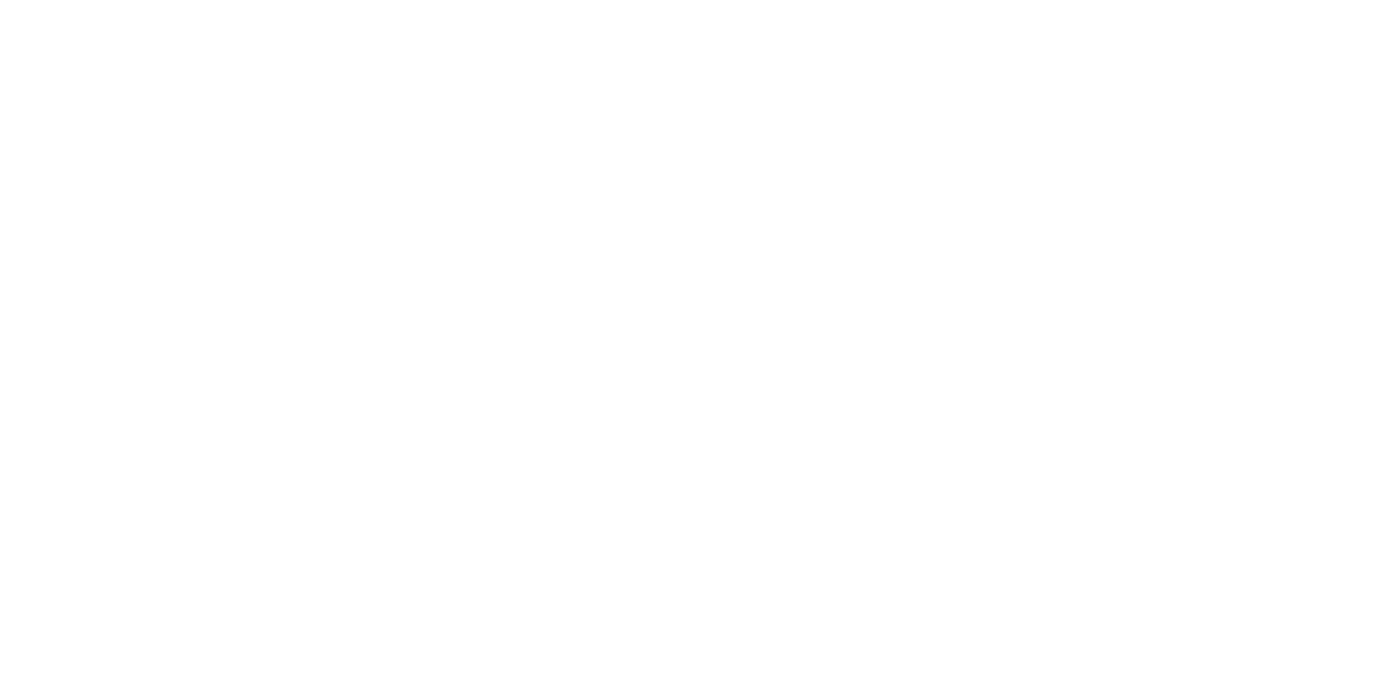 scroll, scrollTop: 0, scrollLeft: 0, axis: both 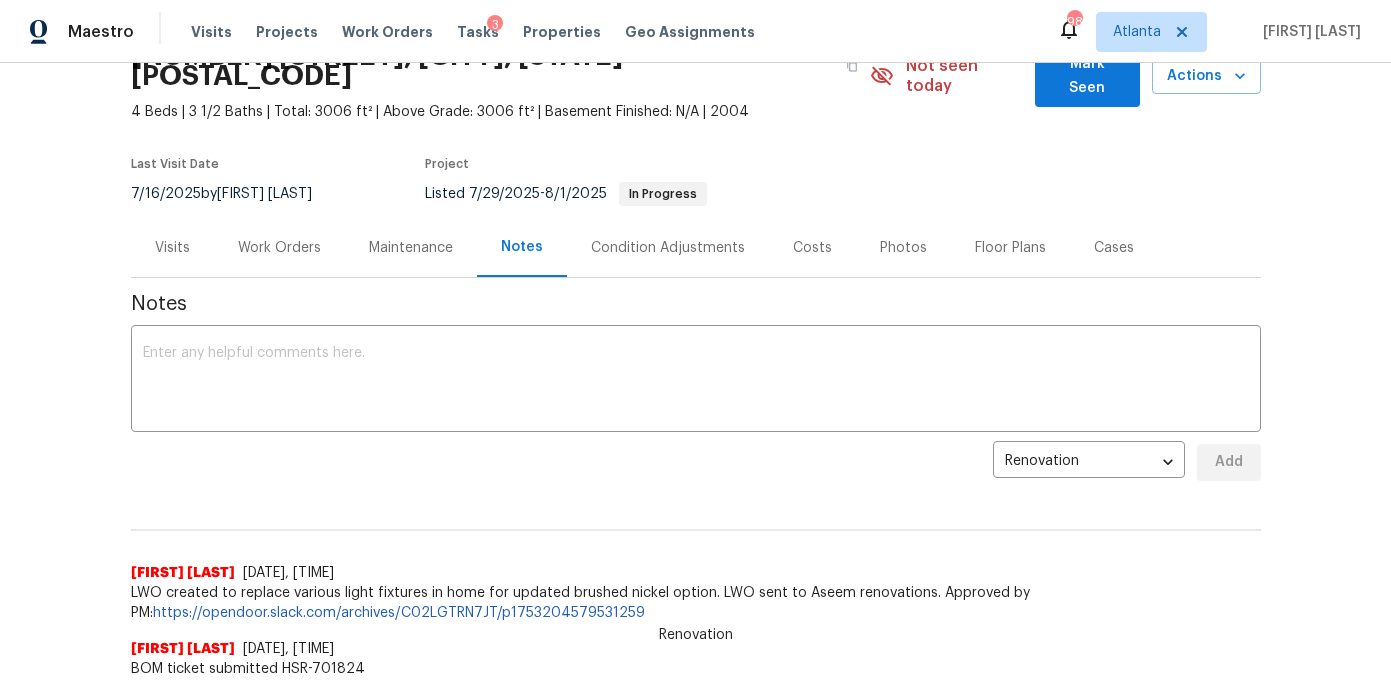click on "Work Orders" at bounding box center (279, 248) 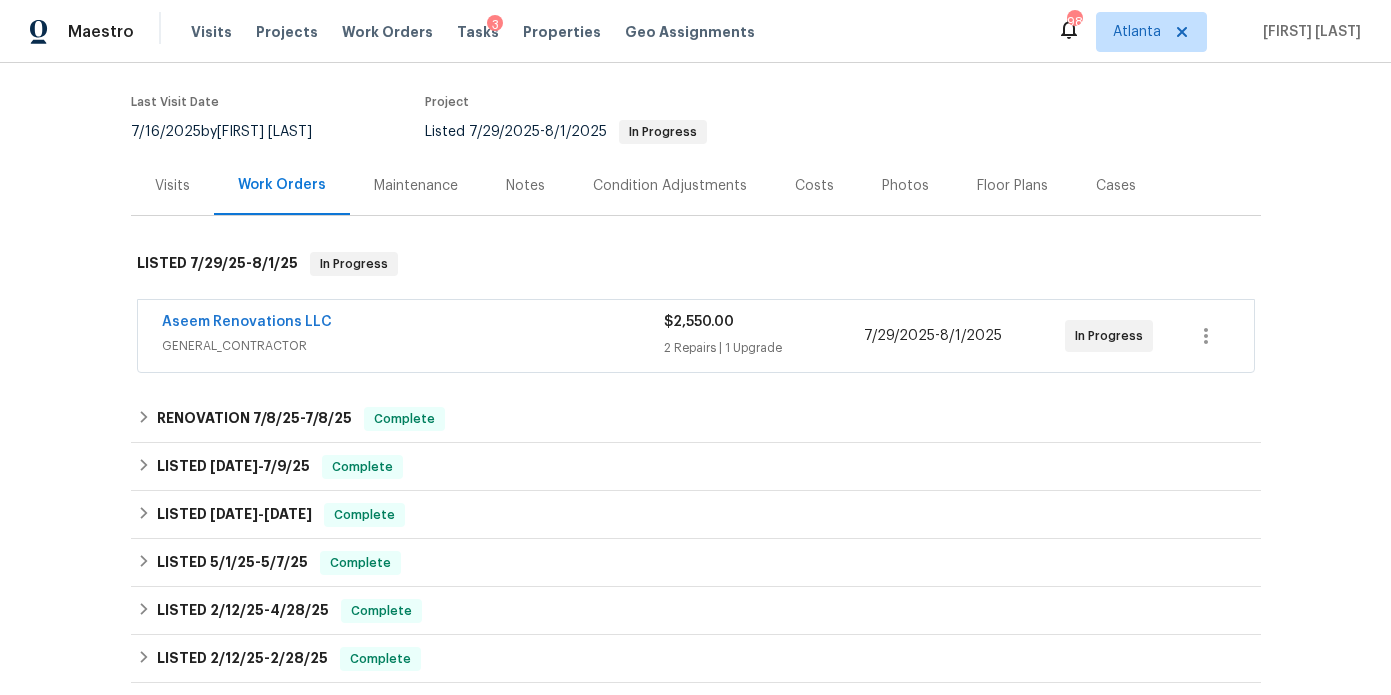 scroll, scrollTop: 208, scrollLeft: 0, axis: vertical 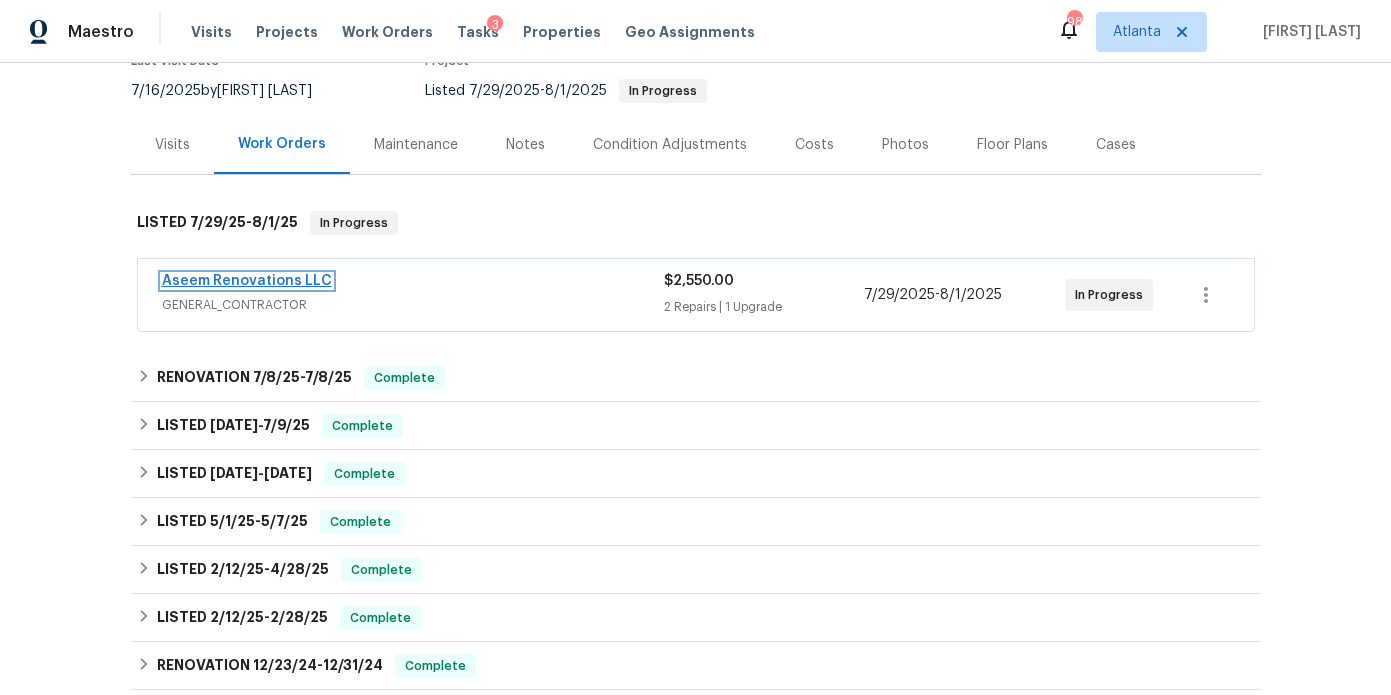 click on "Aseem Renovations LLC" at bounding box center [247, 281] 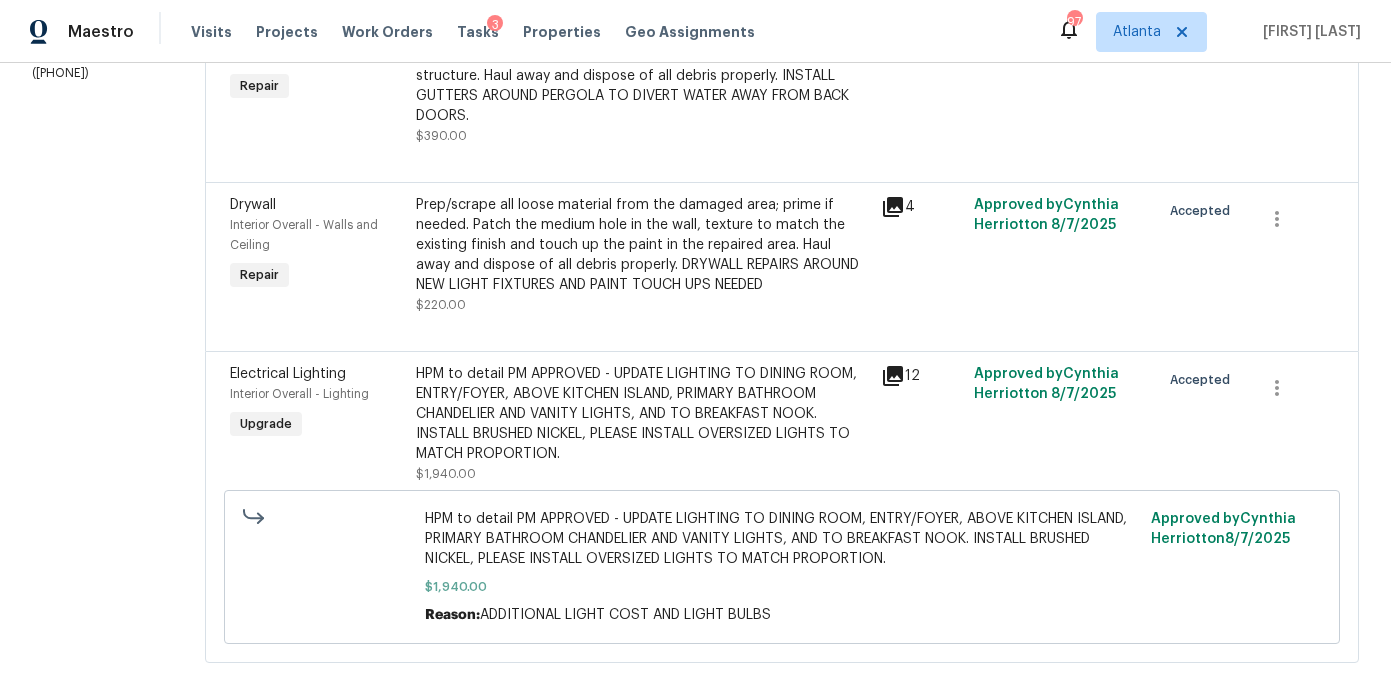 scroll, scrollTop: 417, scrollLeft: 0, axis: vertical 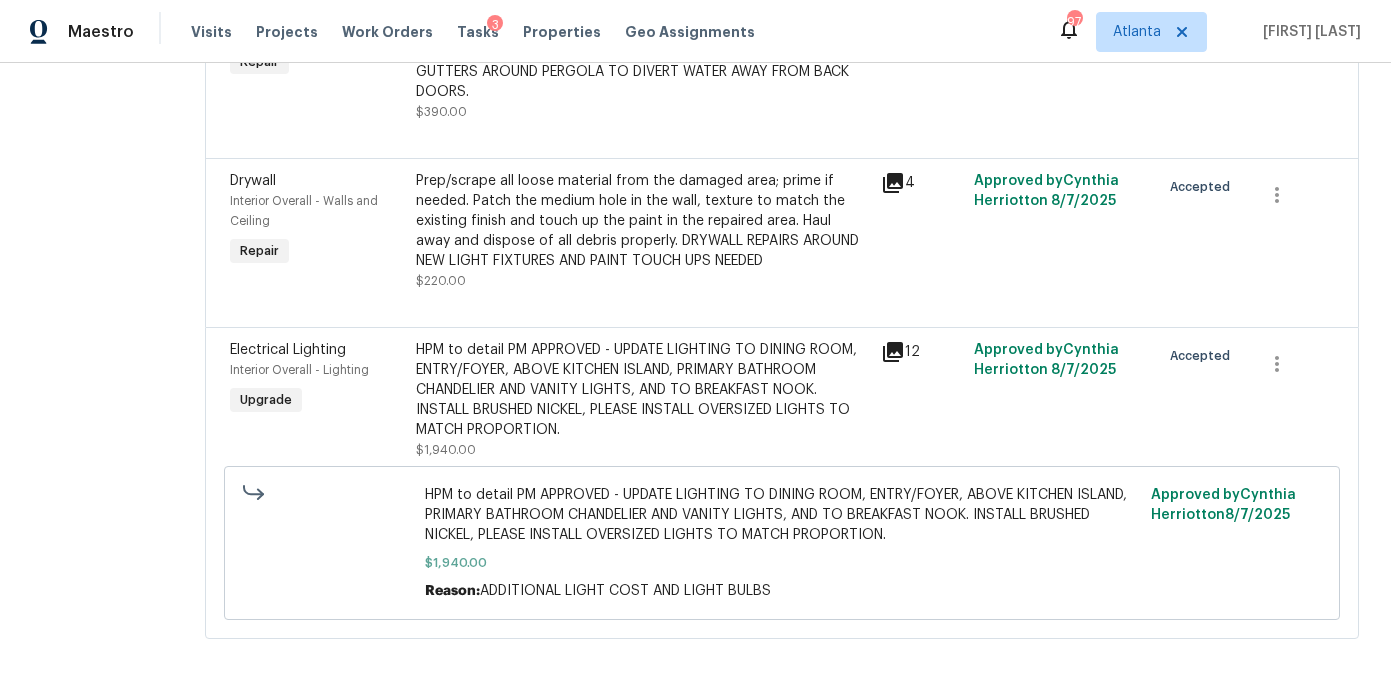 click on "HPM to detail PM APPROVED - UPDATE LIGHTING TO DINING ROOM, ENTRY/FOYER, ABOVE KITCHEN ISLAND, PRIMARY BATHROOM CHANDELIER AND VANITY LIGHTS, AND TO BREAKFAST NOOK. INSTALL BRUSHED NICKEL, PLEASE INSTALL OVERSIZED LIGHTS TO MATCH PROPORTION." at bounding box center (642, 390) 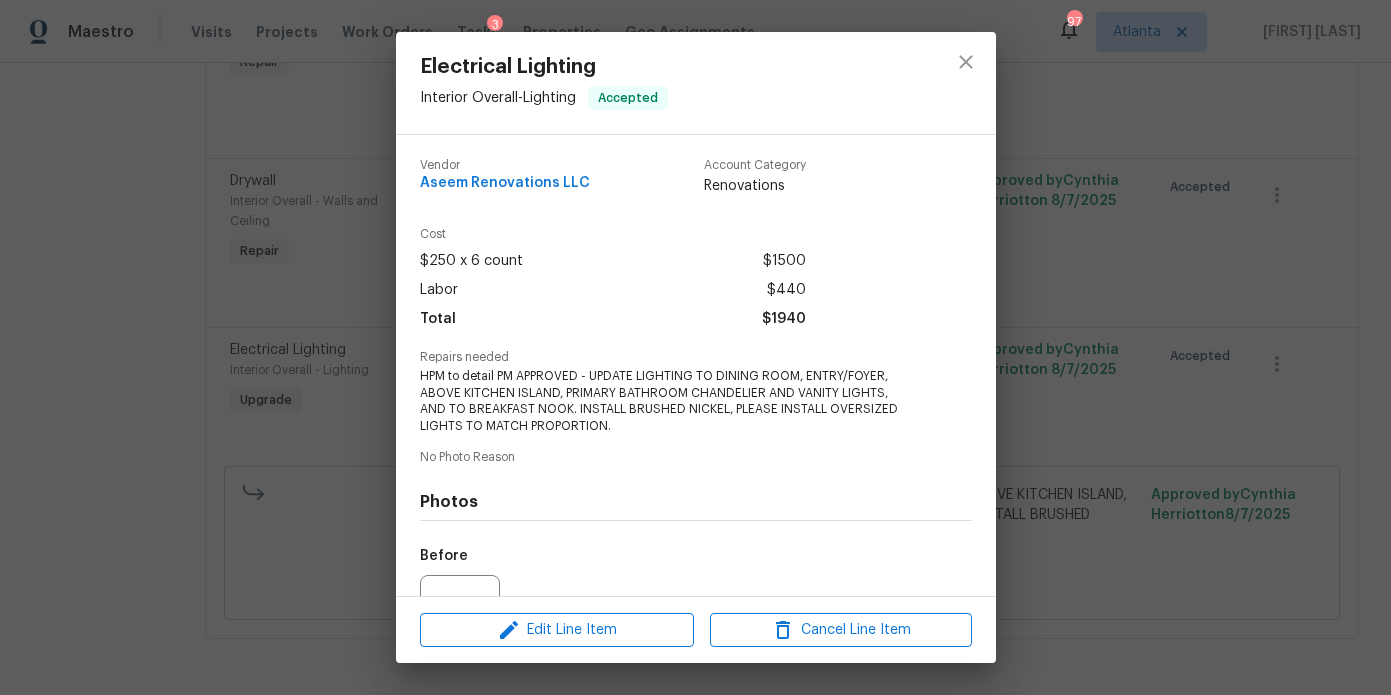 click on "Electrical Lighting Interior Overall  -  Lighting Accepted Vendor Aseem Renovations LLC Account Category Renovations Cost $250 x 6 count $1500 Labor $440 Total $1940 Repairs needed HPM to detail PM APPROVED - UPDATE LIGHTING TO DINING ROOM, ENTRY/FOYER, ABOVE KITCHEN ISLAND, PRIMARY BATHROOM CHANDELIER AND VANITY LIGHTS, AND TO BREAKFAST NOOK. INSTALL BRUSHED NICKEL, PLEASE INSTALL OVERSIZED LIGHTS TO MATCH PROPORTION. No Photo Reason   Photos Before After  +8  Edit Line Item  Cancel Line Item" at bounding box center [695, 347] 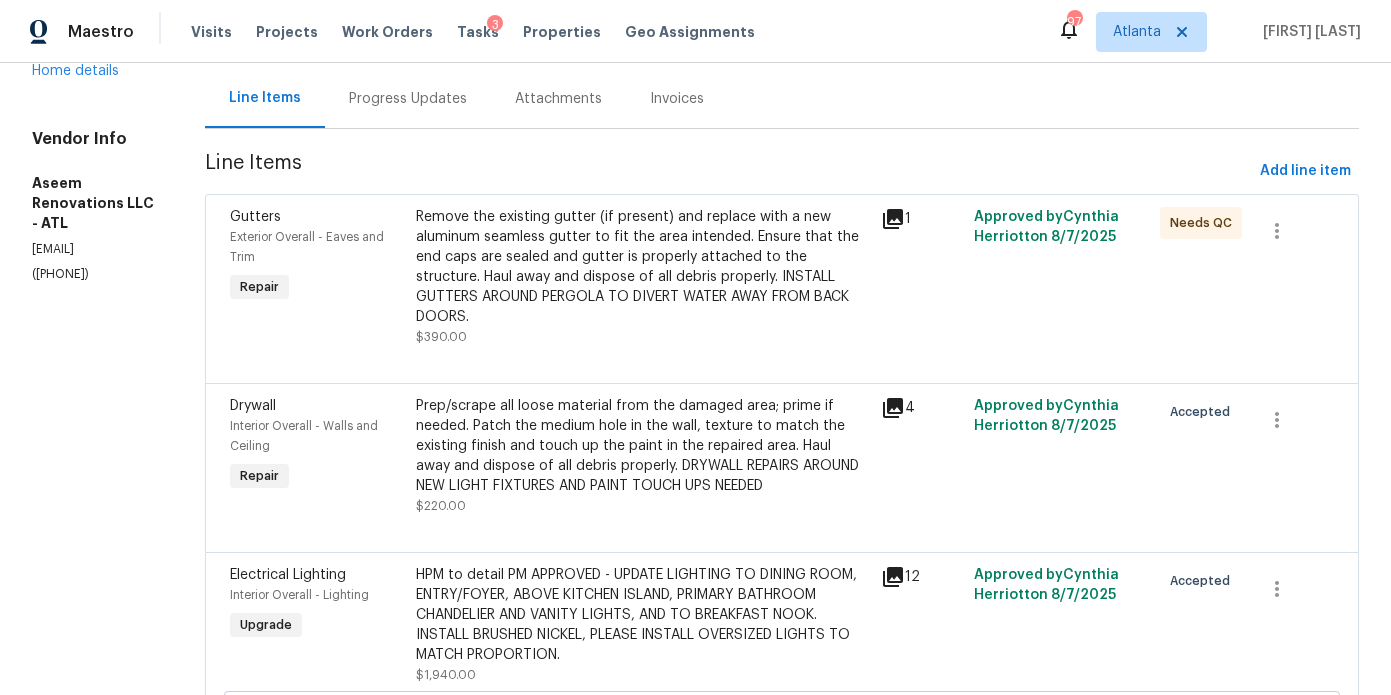 scroll, scrollTop: 0, scrollLeft: 0, axis: both 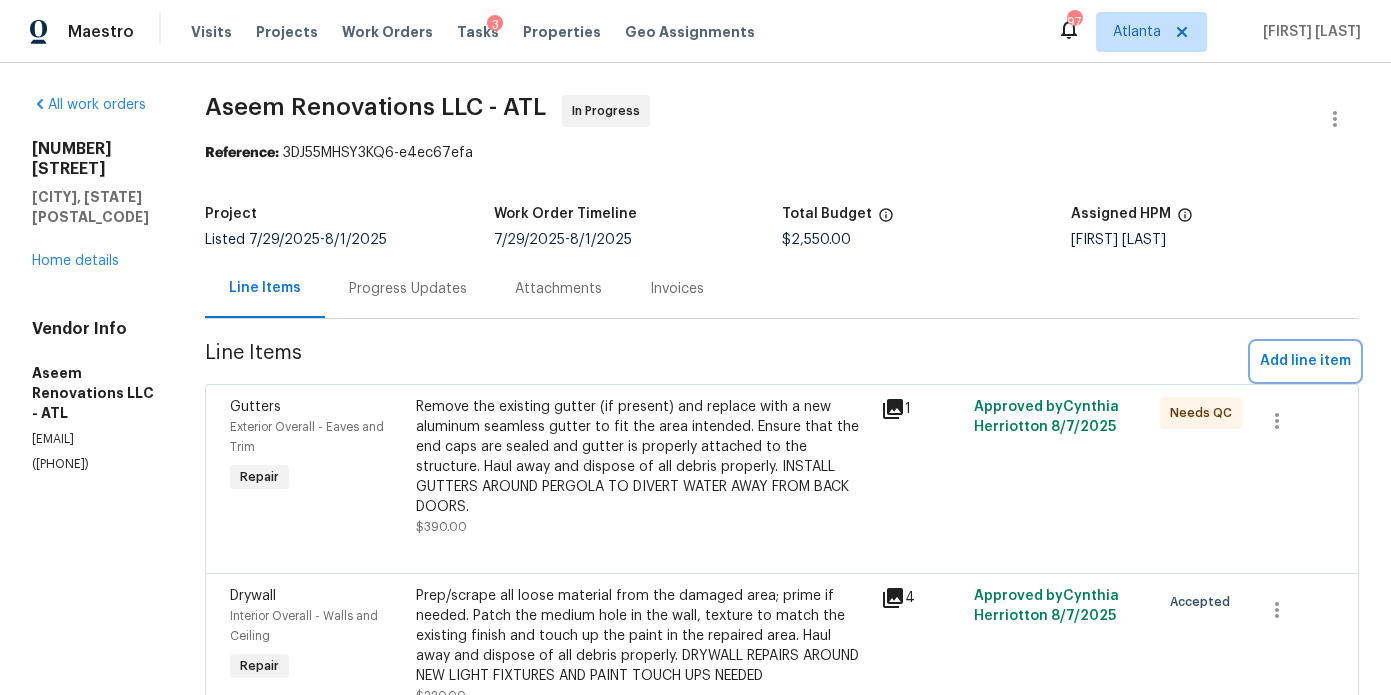 click on "Add line item" at bounding box center (1305, 361) 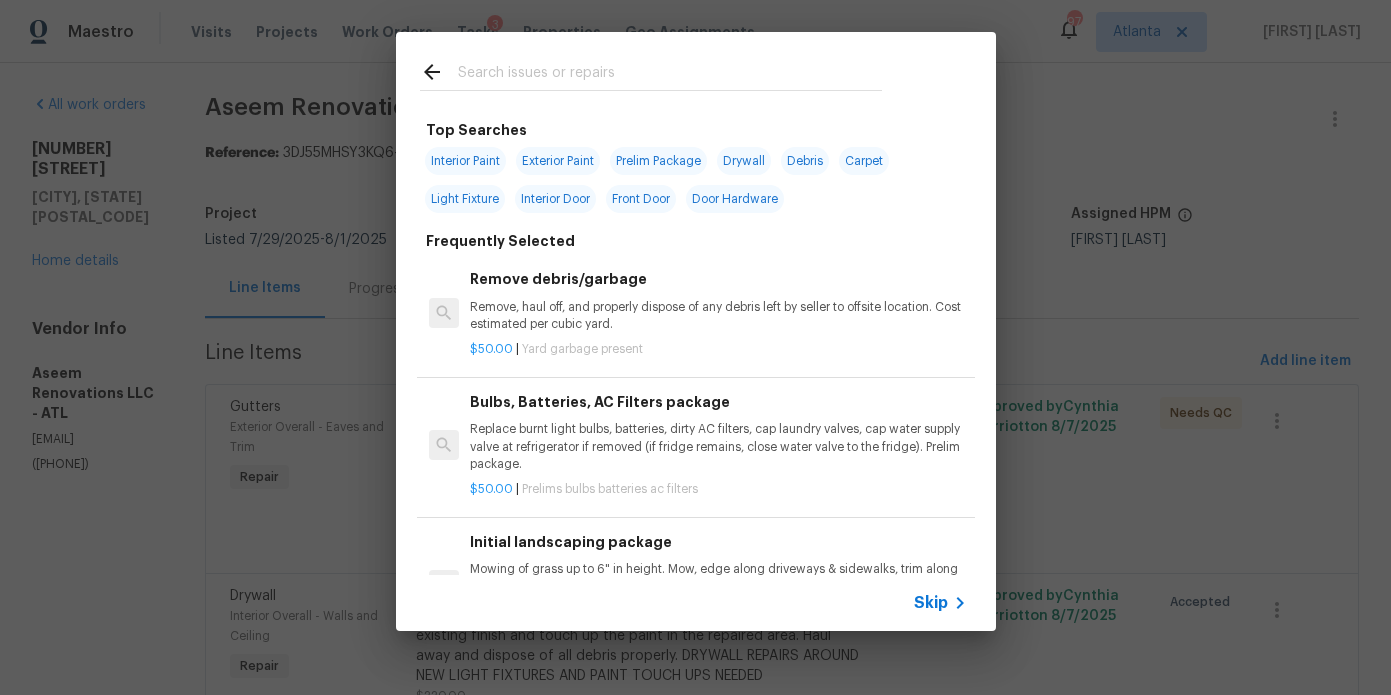 click at bounding box center (670, 75) 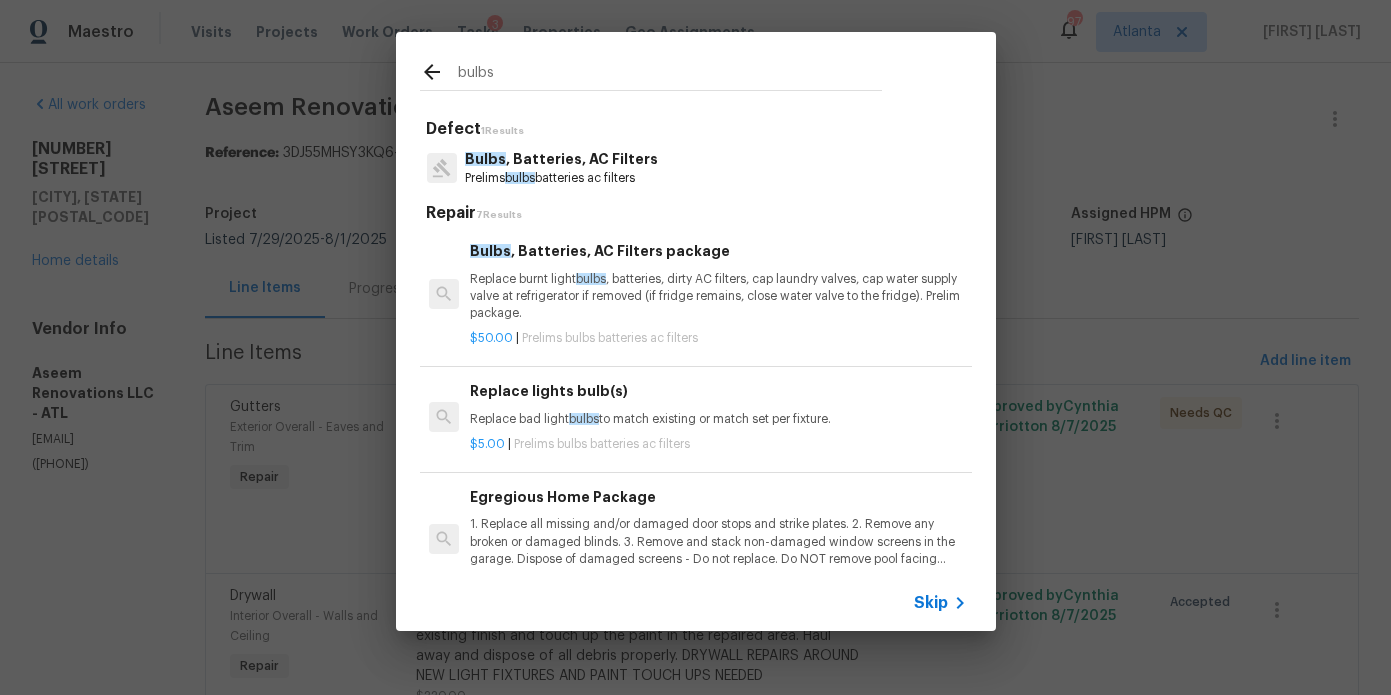 type on "bulbs" 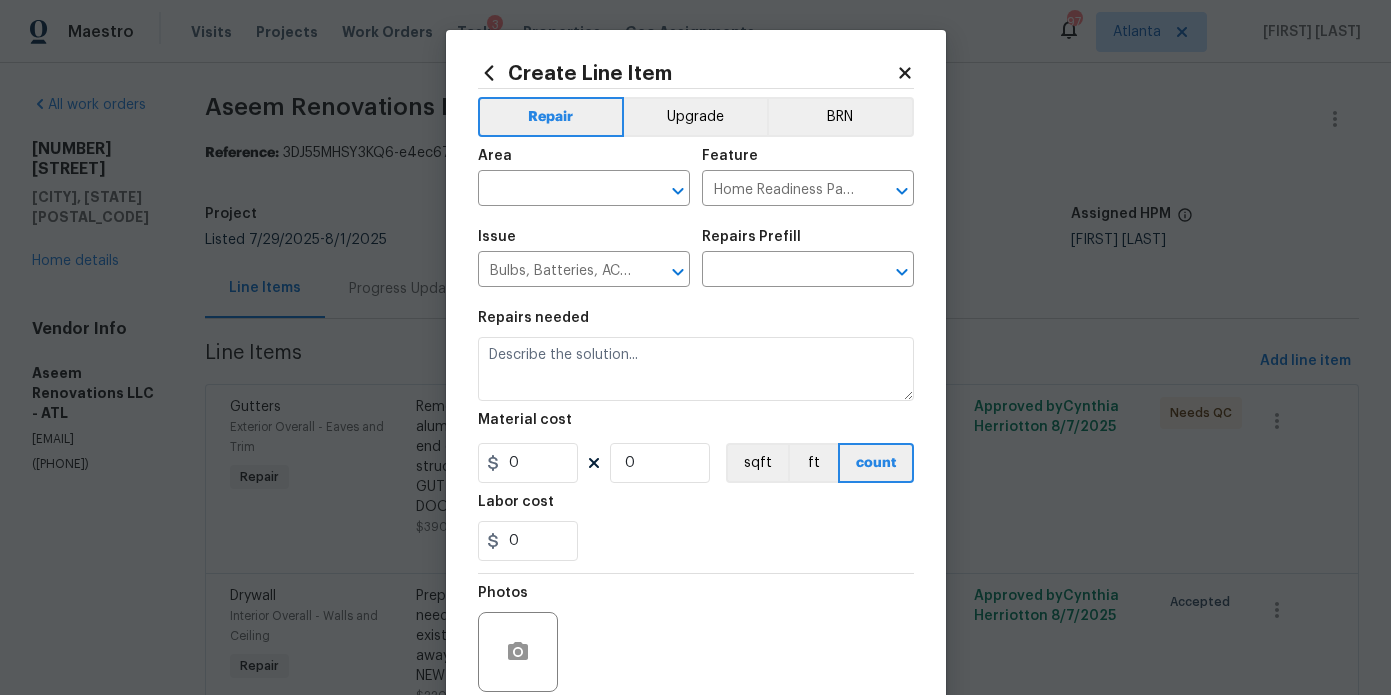 type on "Replace bad light bulbs to match existing or match set per fixture." 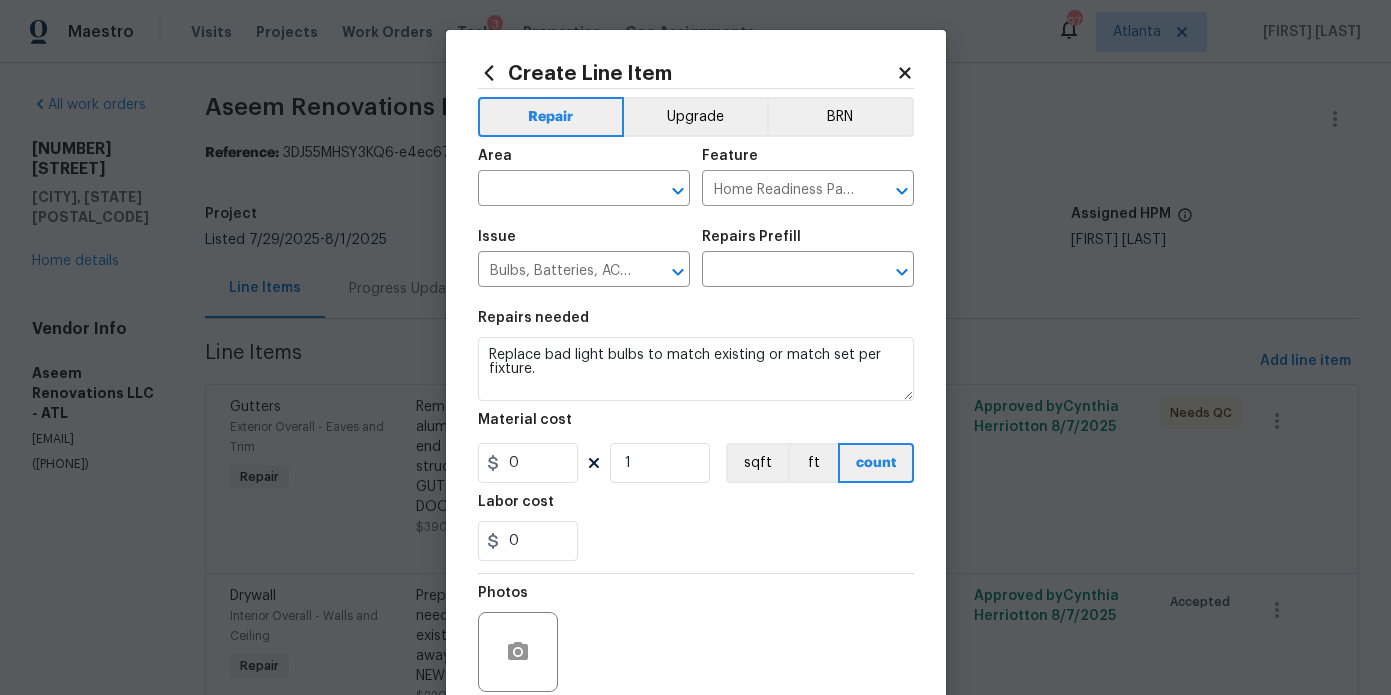 type on "Replace lights bulb(s)  $5.00" 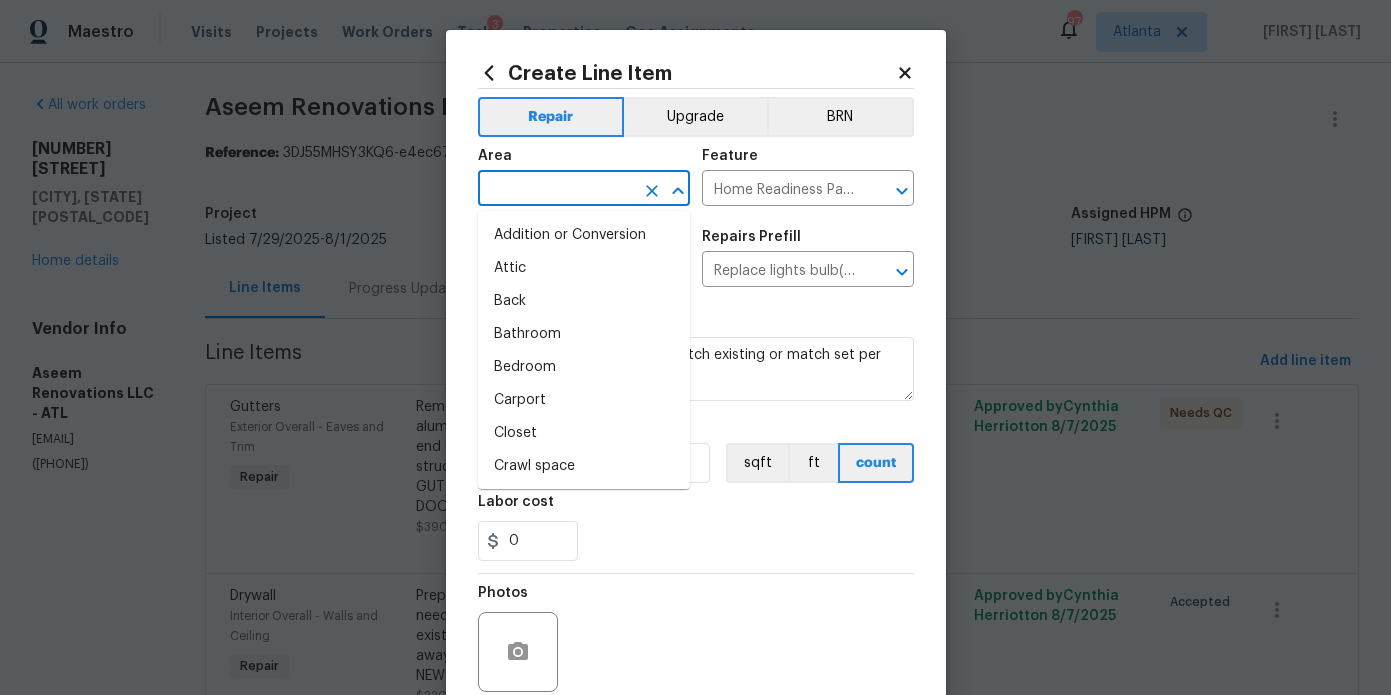 click at bounding box center [556, 190] 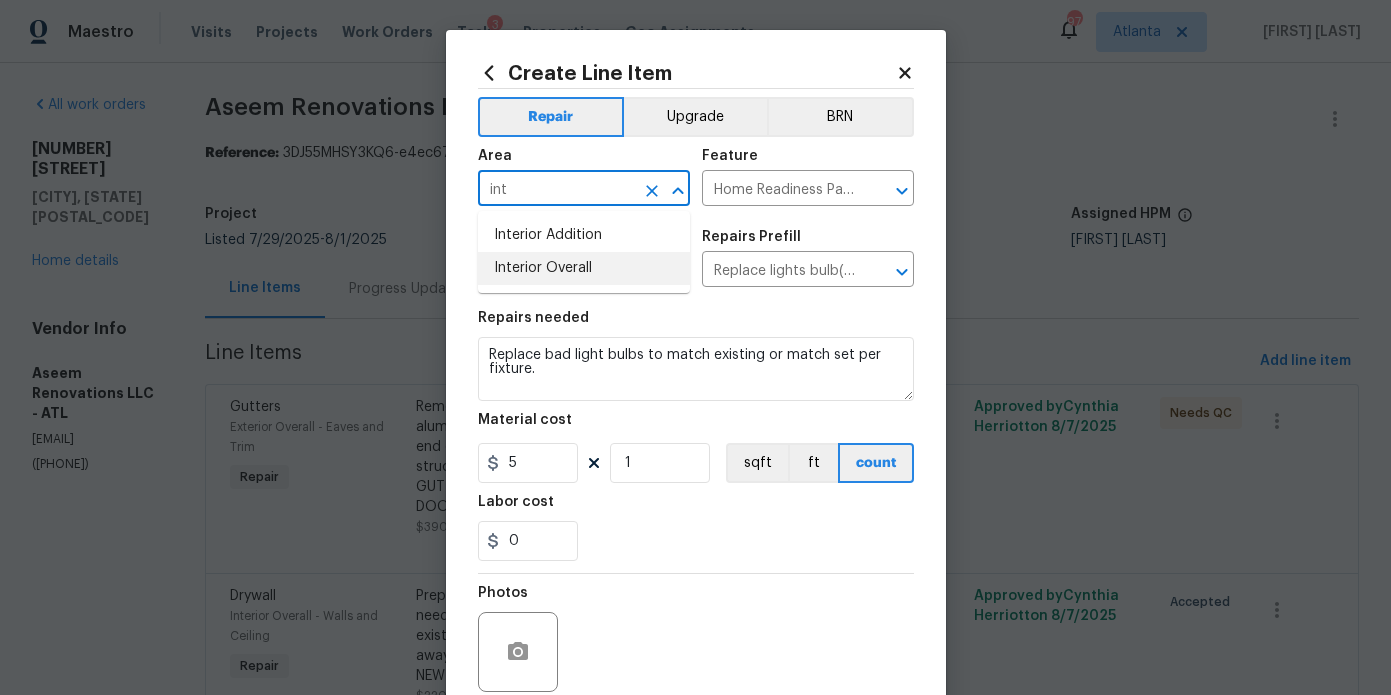 click on "Interior Overall" at bounding box center [584, 268] 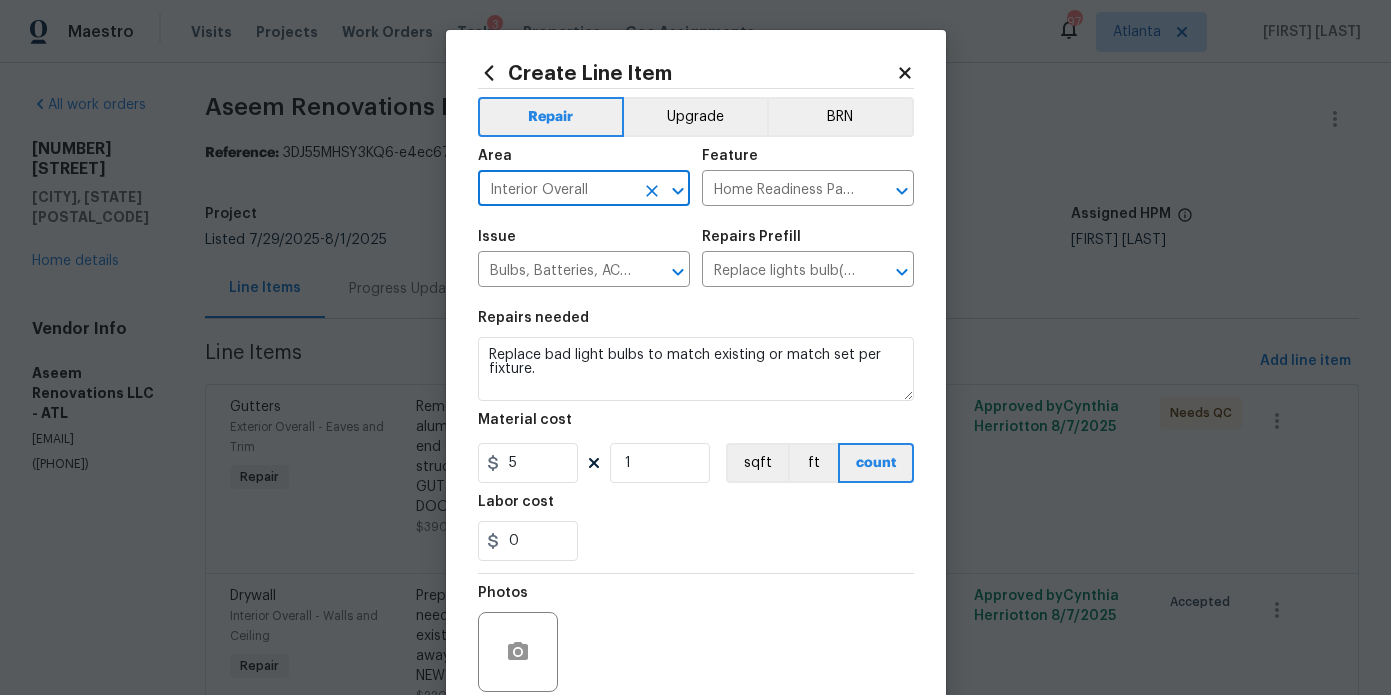 type on "Interior Overall" 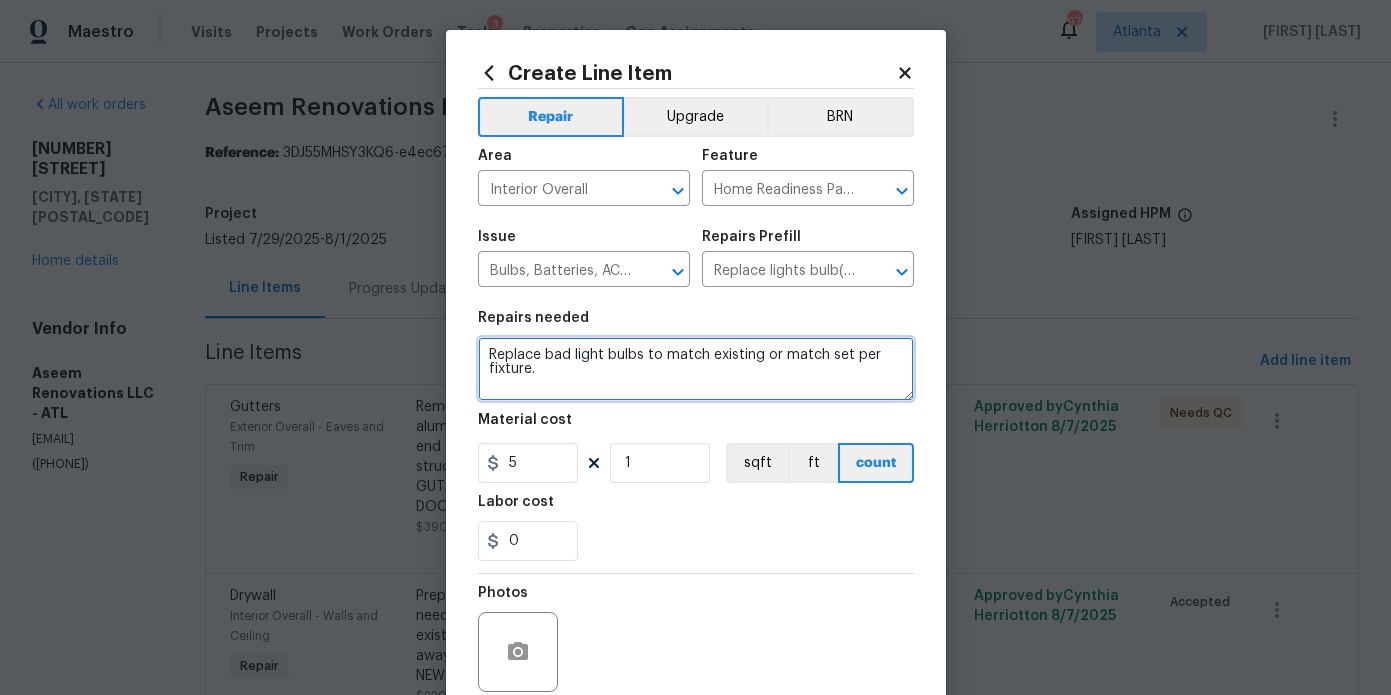 click on "Replace bad light bulbs to match existing or match set per fixture." at bounding box center [696, 369] 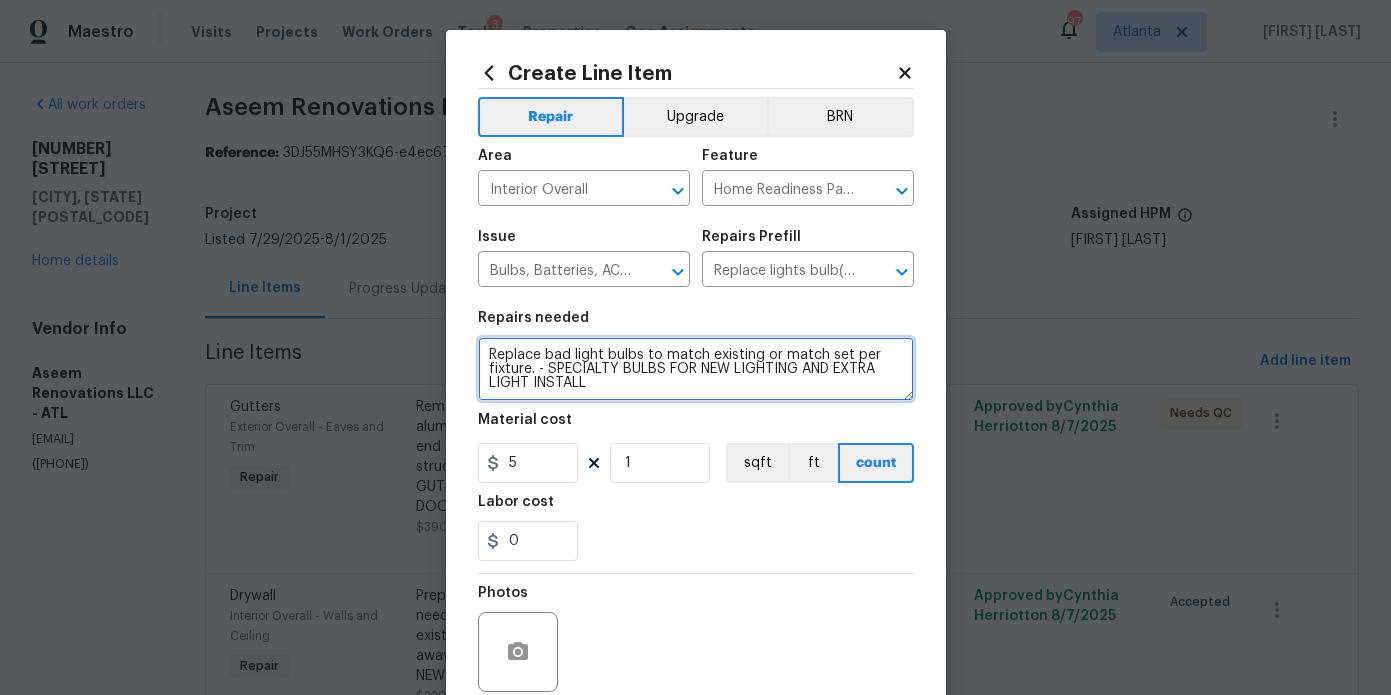 scroll, scrollTop: 16, scrollLeft: 0, axis: vertical 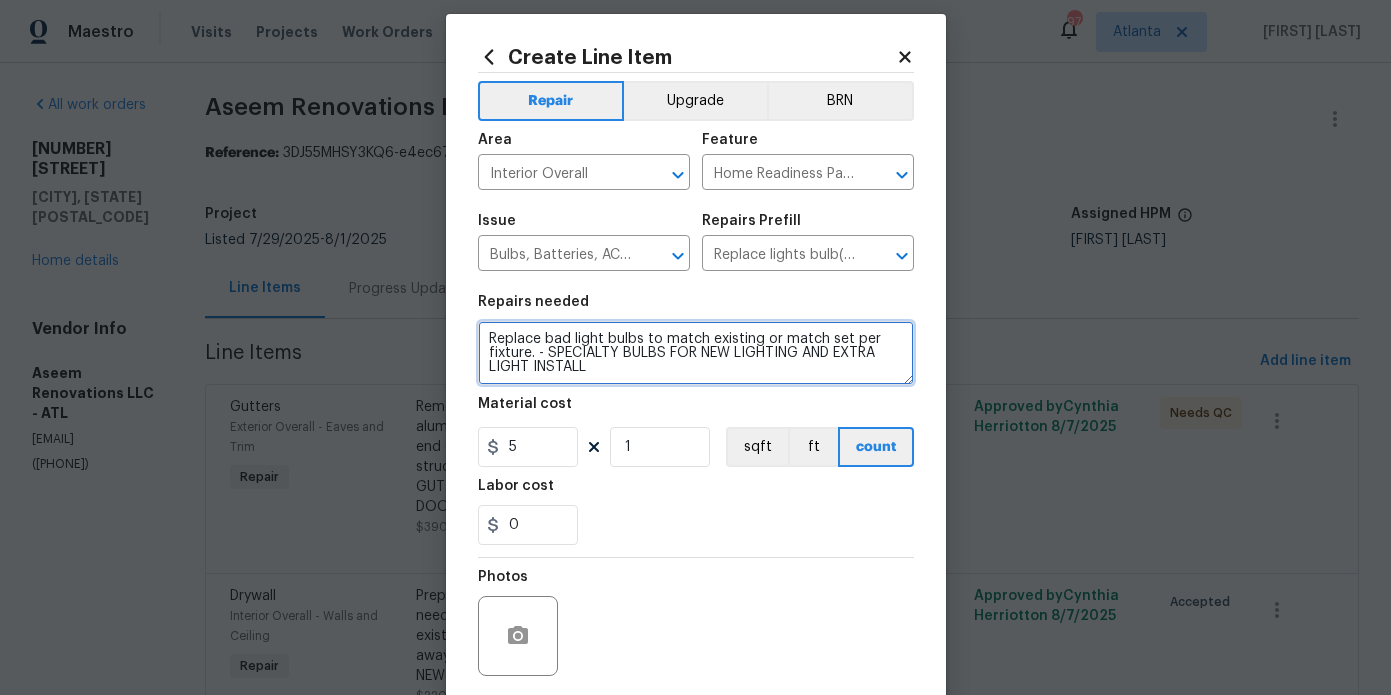 type on "Replace bad light bulbs to match existing or match set per fixture. - SPECIALTY BULBS FOR NEW LIGHTING AND EXTRA LIGHT INSTALL" 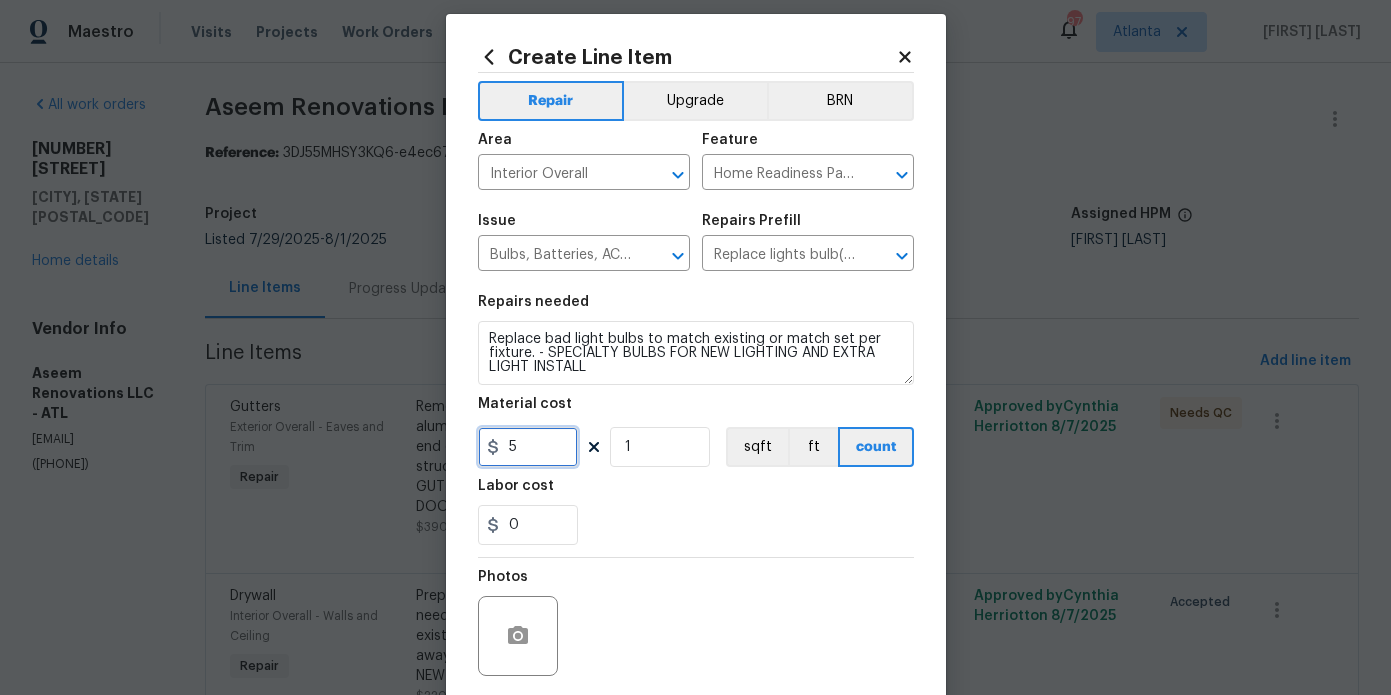 click on "5" at bounding box center [528, 447] 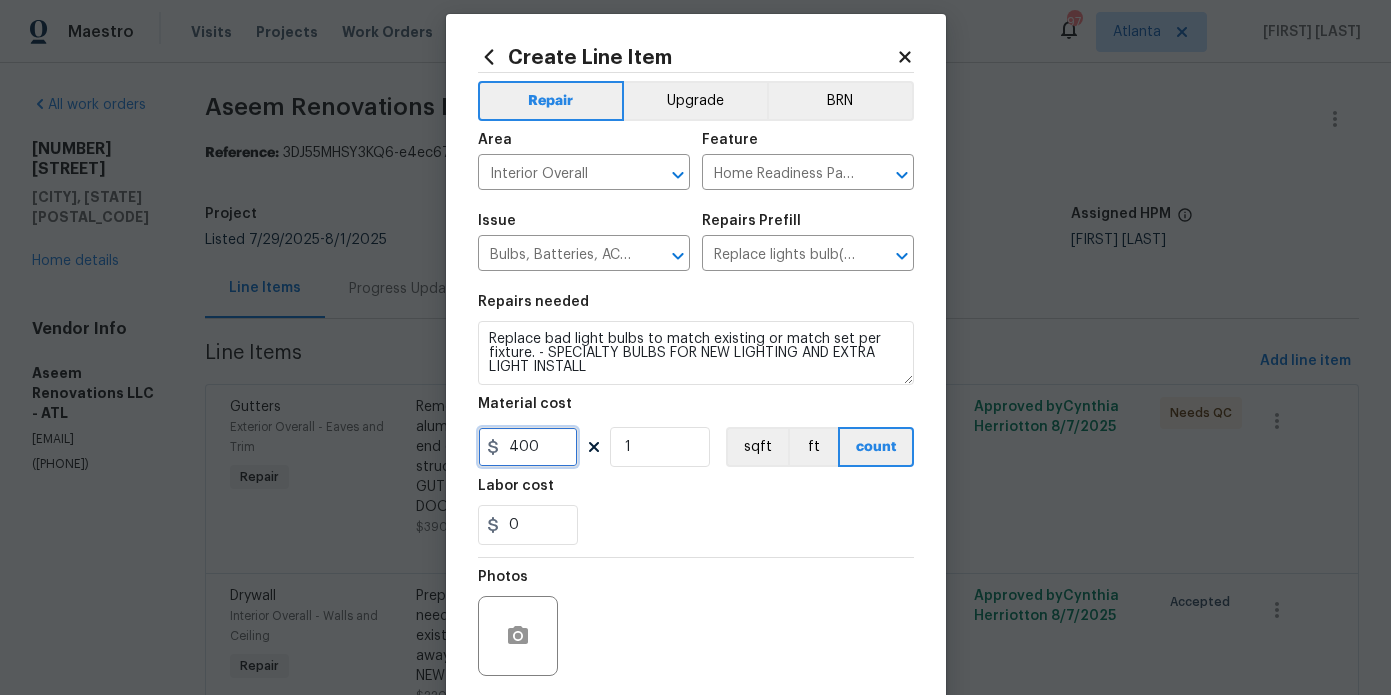 type on "400" 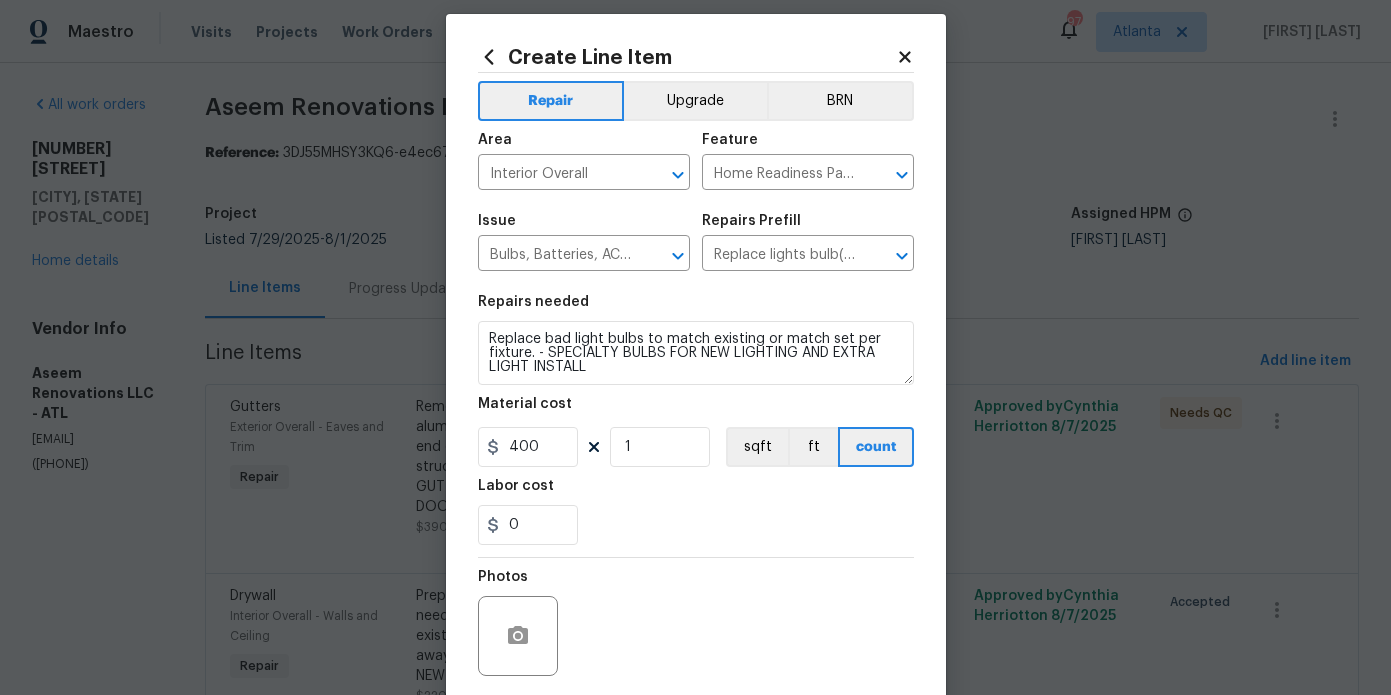 click on "0" at bounding box center [696, 525] 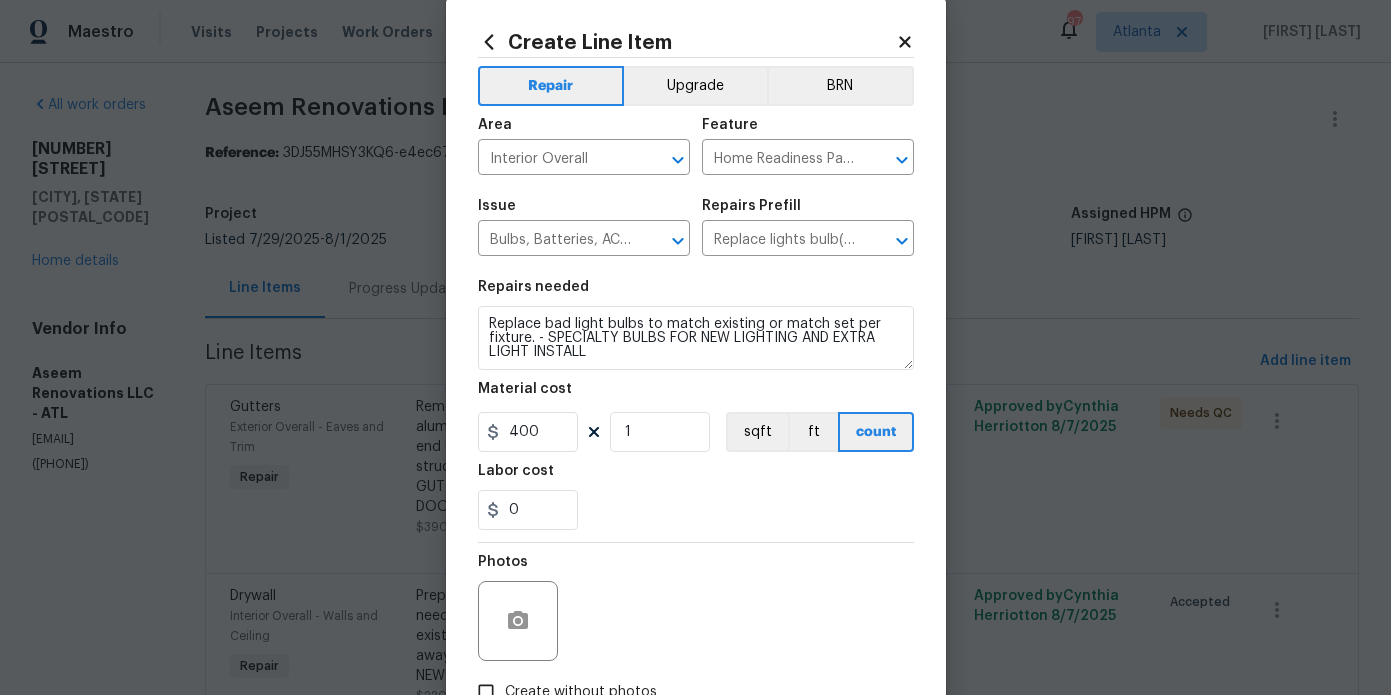 scroll, scrollTop: 0, scrollLeft: 0, axis: both 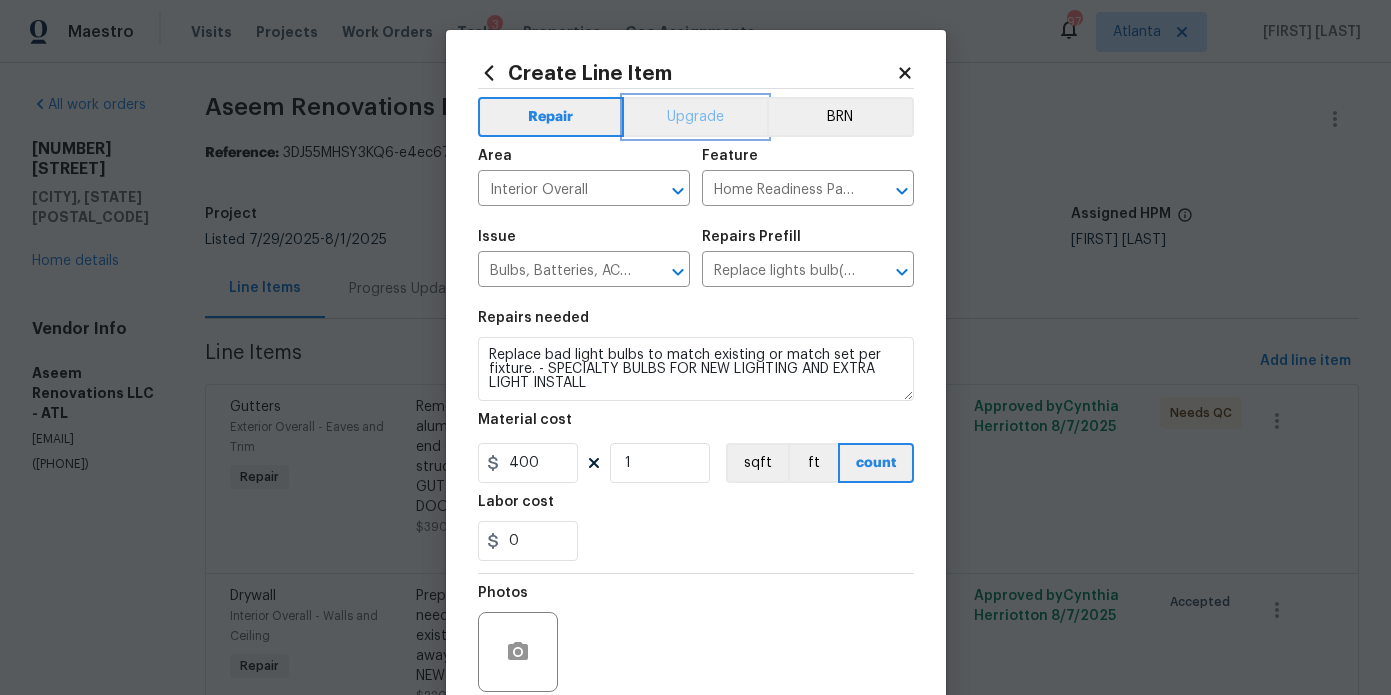click on "Upgrade" at bounding box center [695, 117] 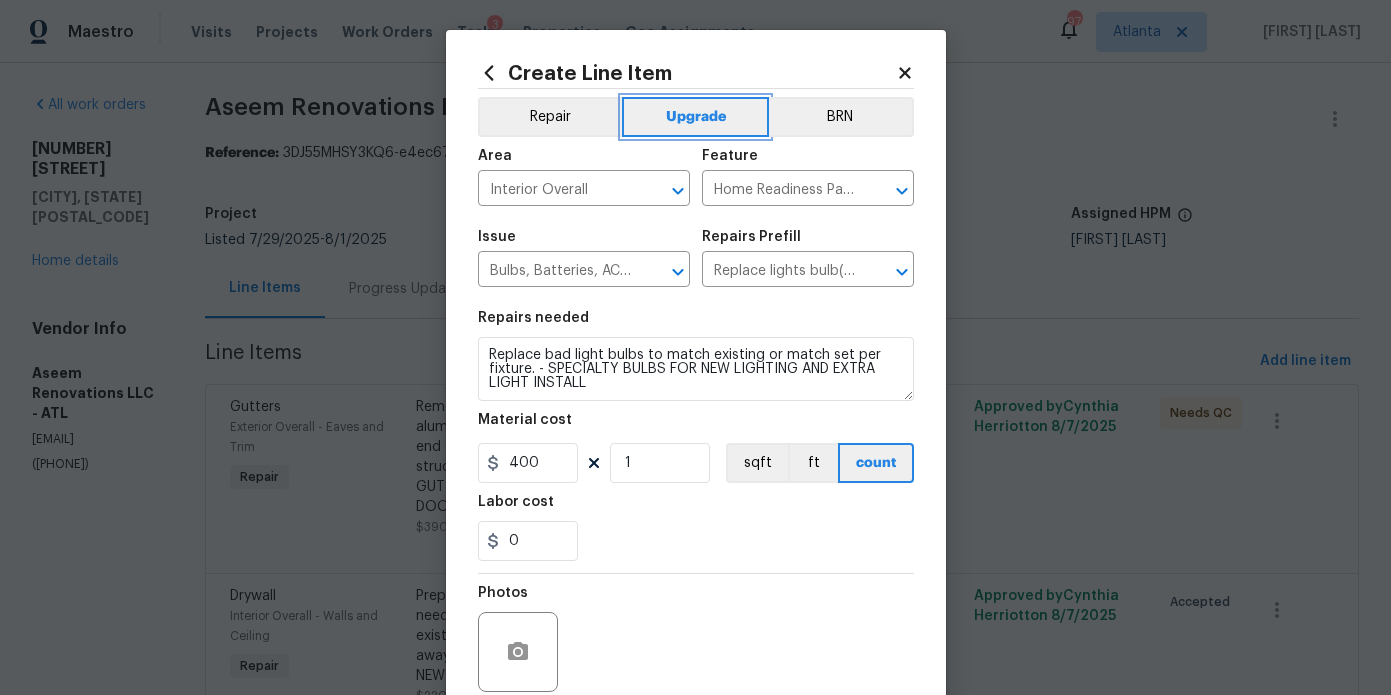 scroll, scrollTop: 167, scrollLeft: 0, axis: vertical 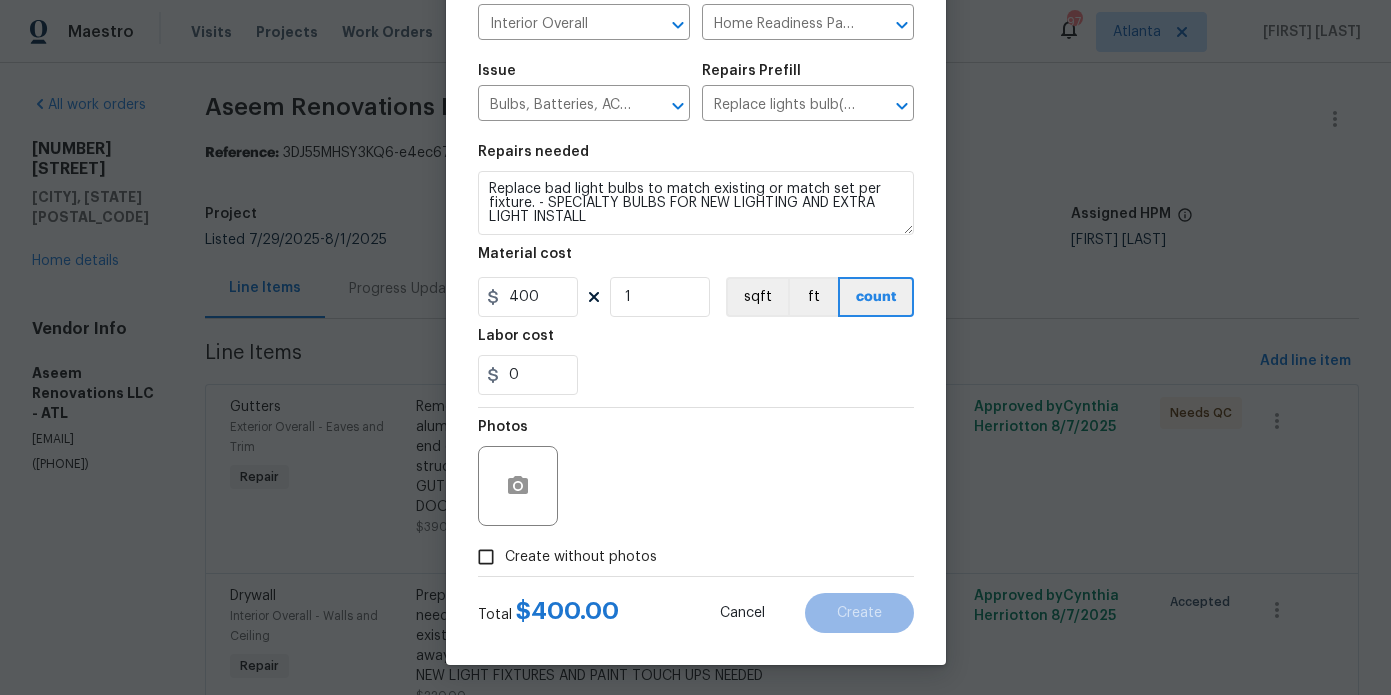 click on "Create without photos" at bounding box center (581, 557) 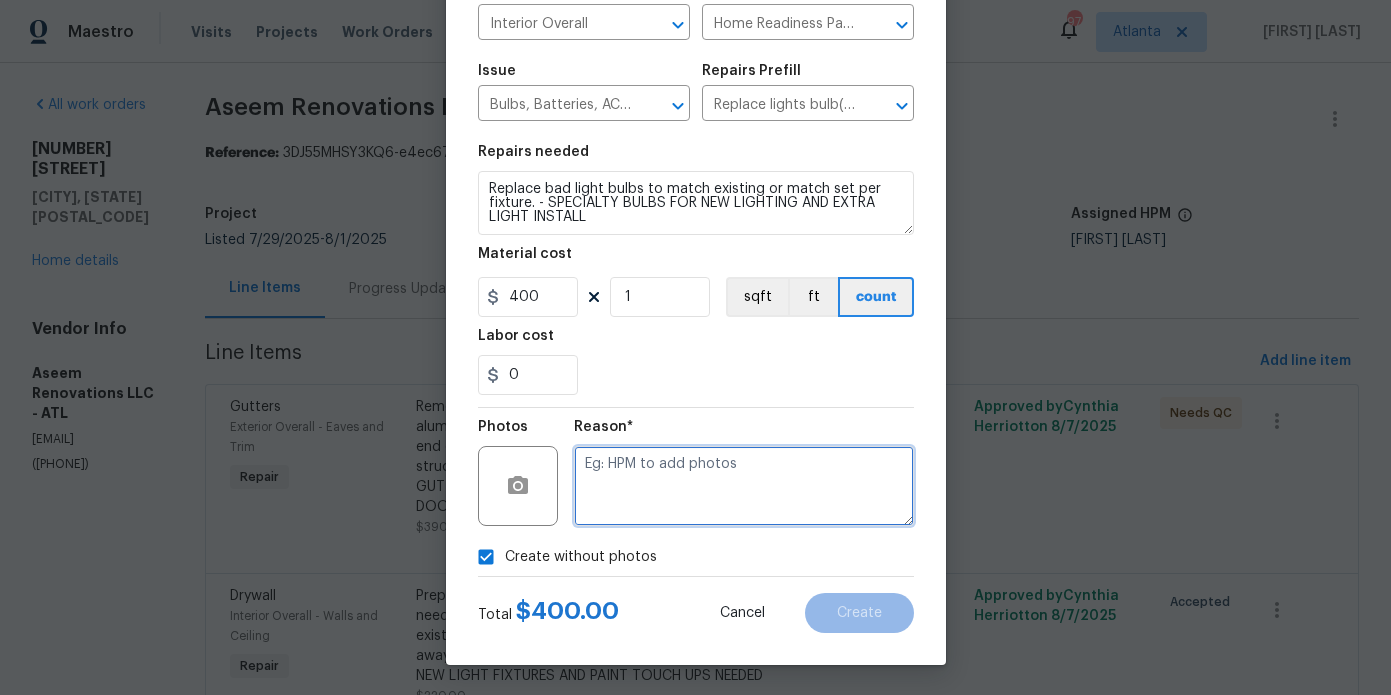 click at bounding box center (744, 486) 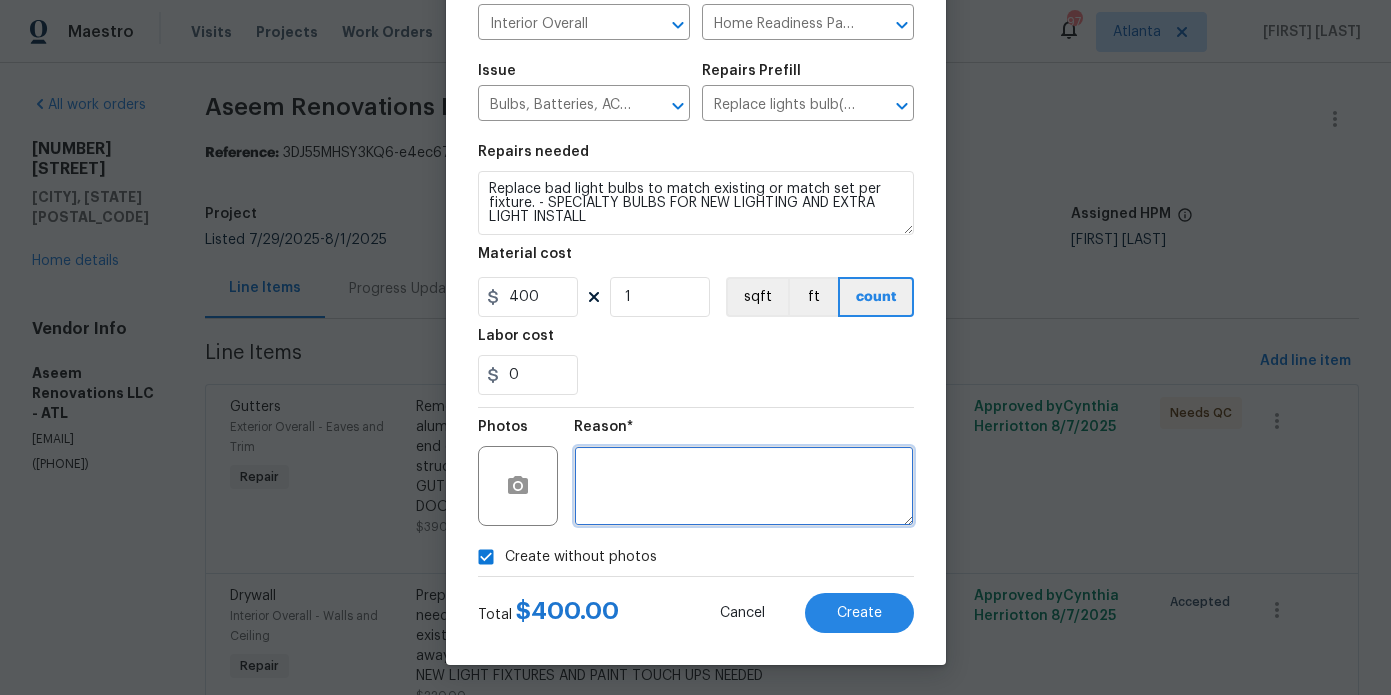 type 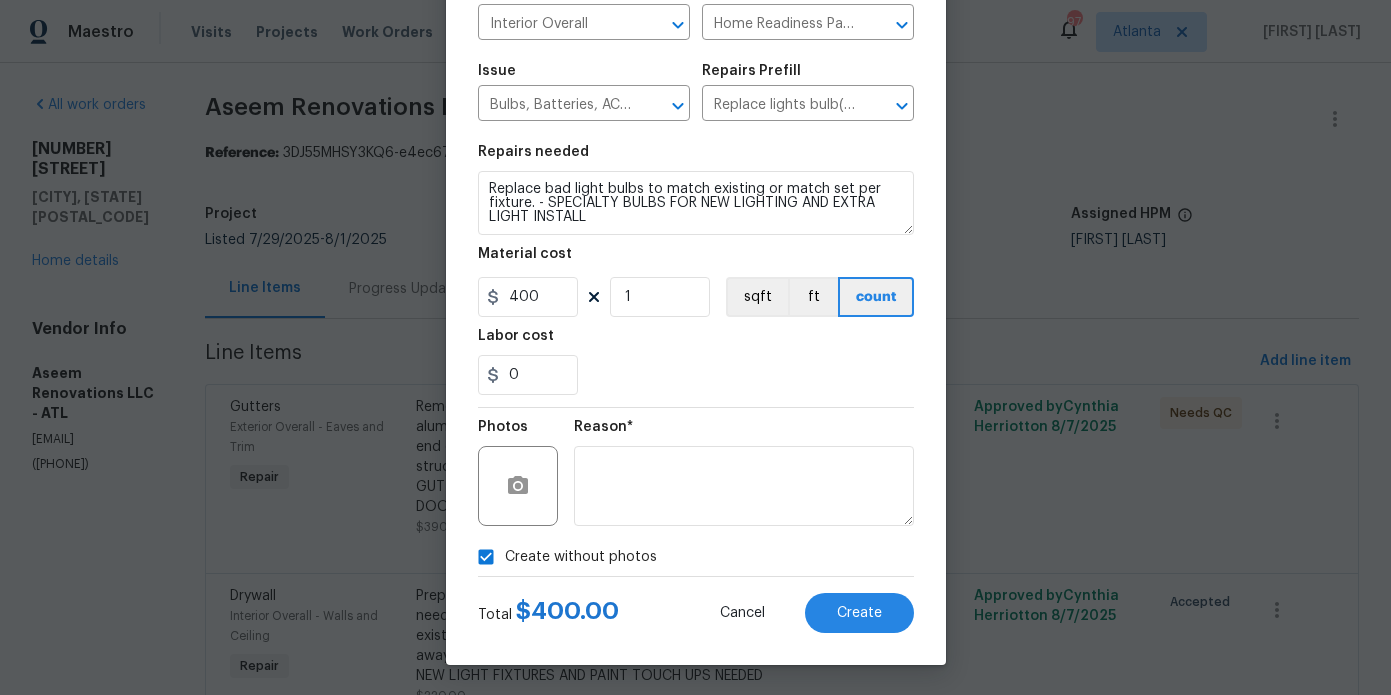 click on "Total   $ 400.00 Cancel Create" at bounding box center [696, 605] 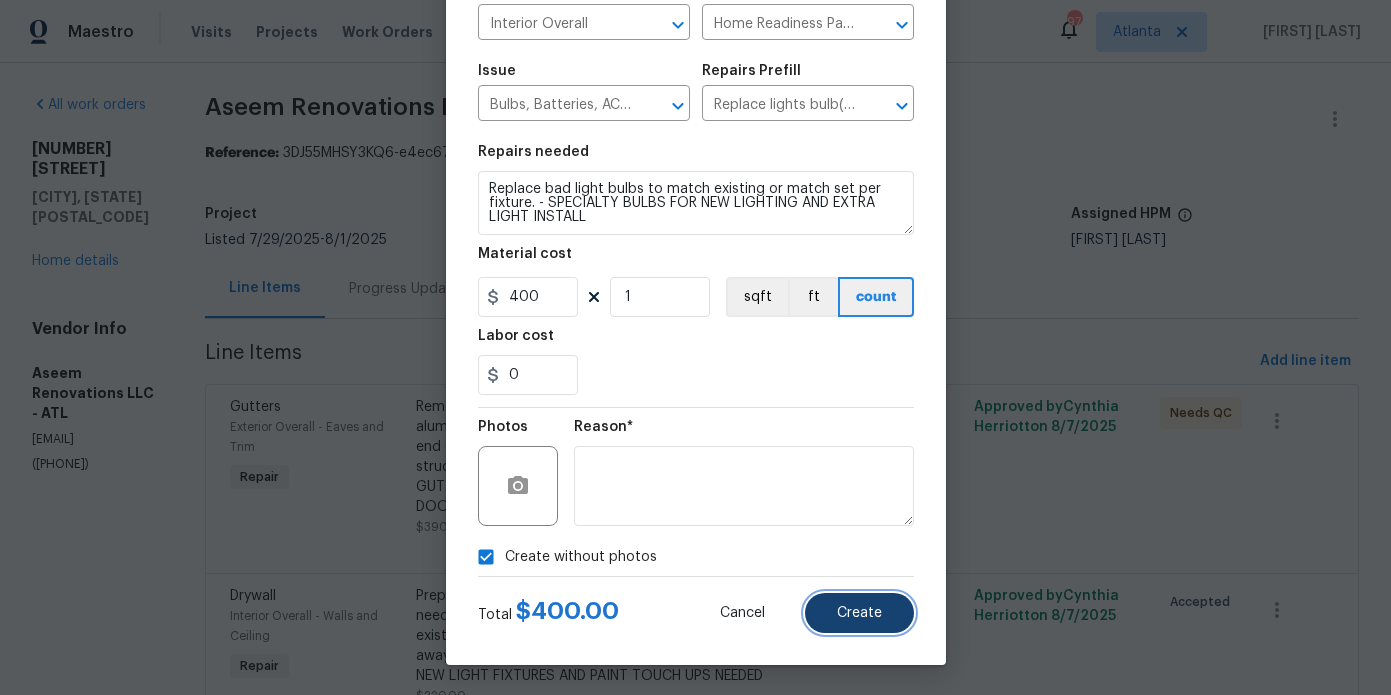 click on "Create" at bounding box center (859, 613) 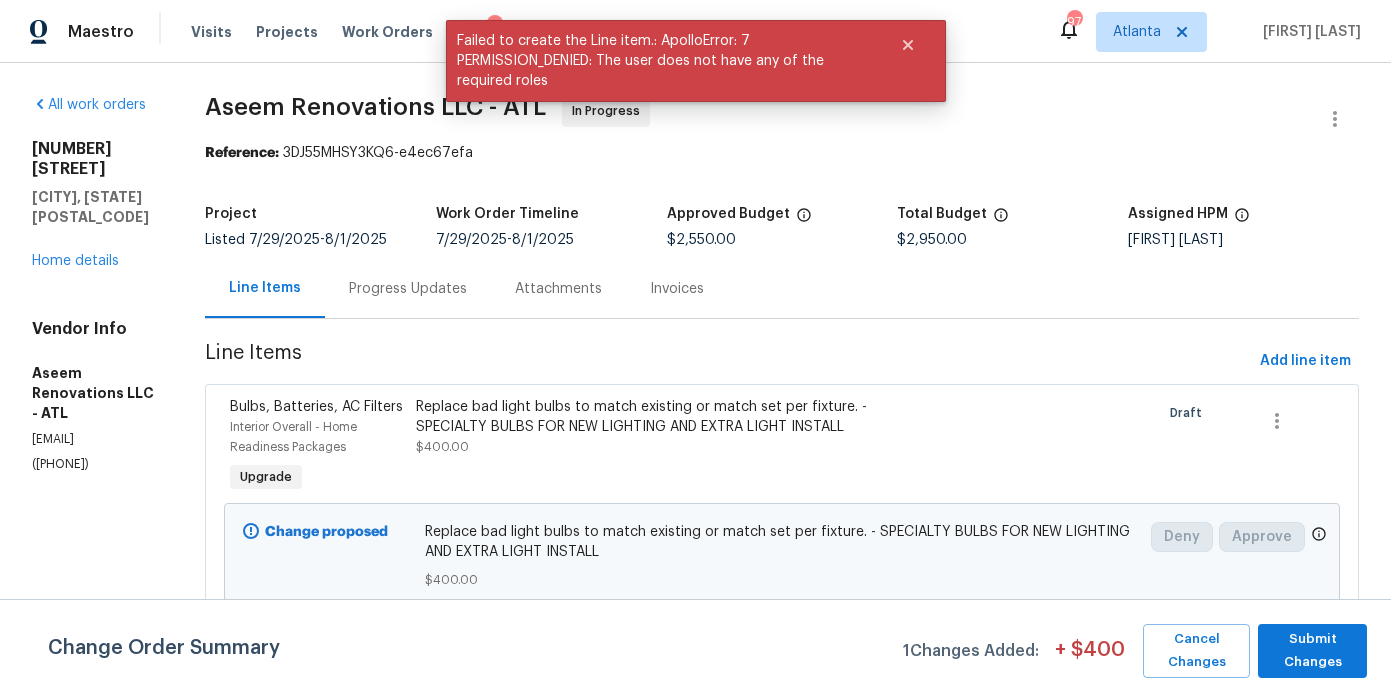 scroll, scrollTop: 40, scrollLeft: 0, axis: vertical 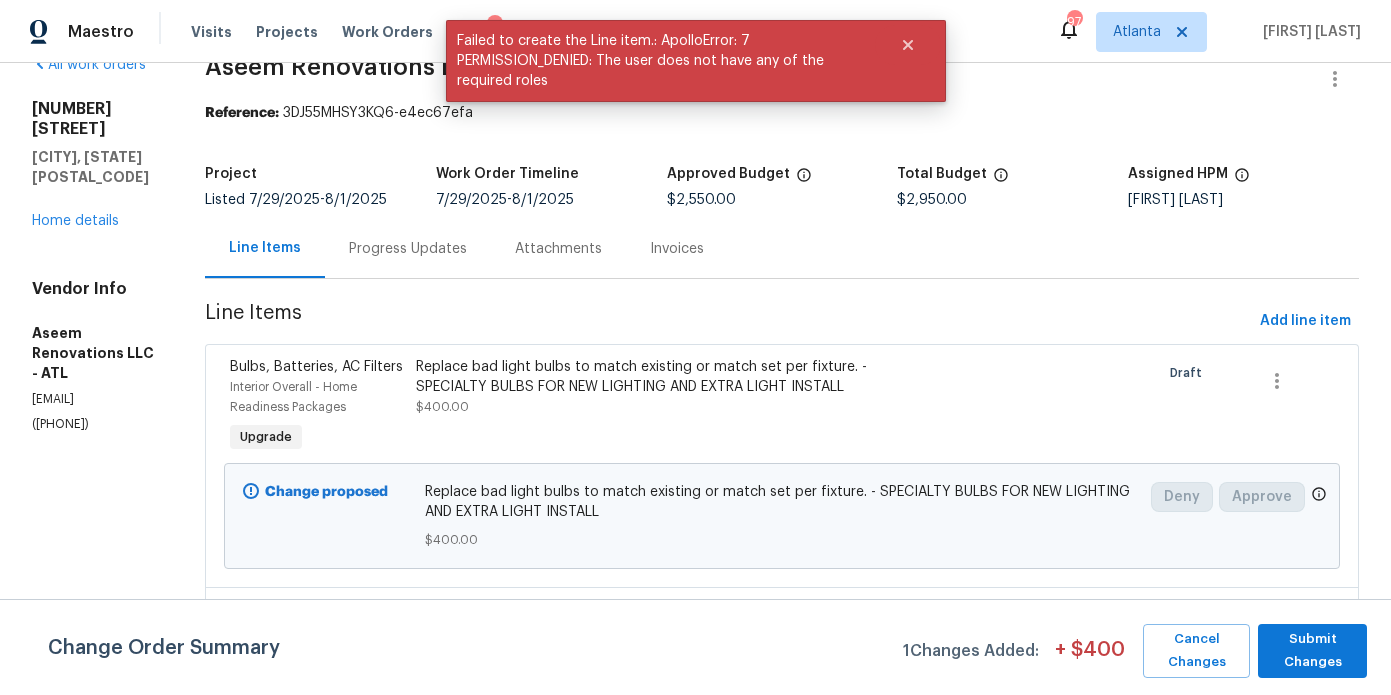 click on "Replace bad light bulbs to match existing or match set per fixture. - SPECIALTY BULBS FOR NEW LIGHTING AND EXTRA LIGHT INSTALL" at bounding box center (642, 377) 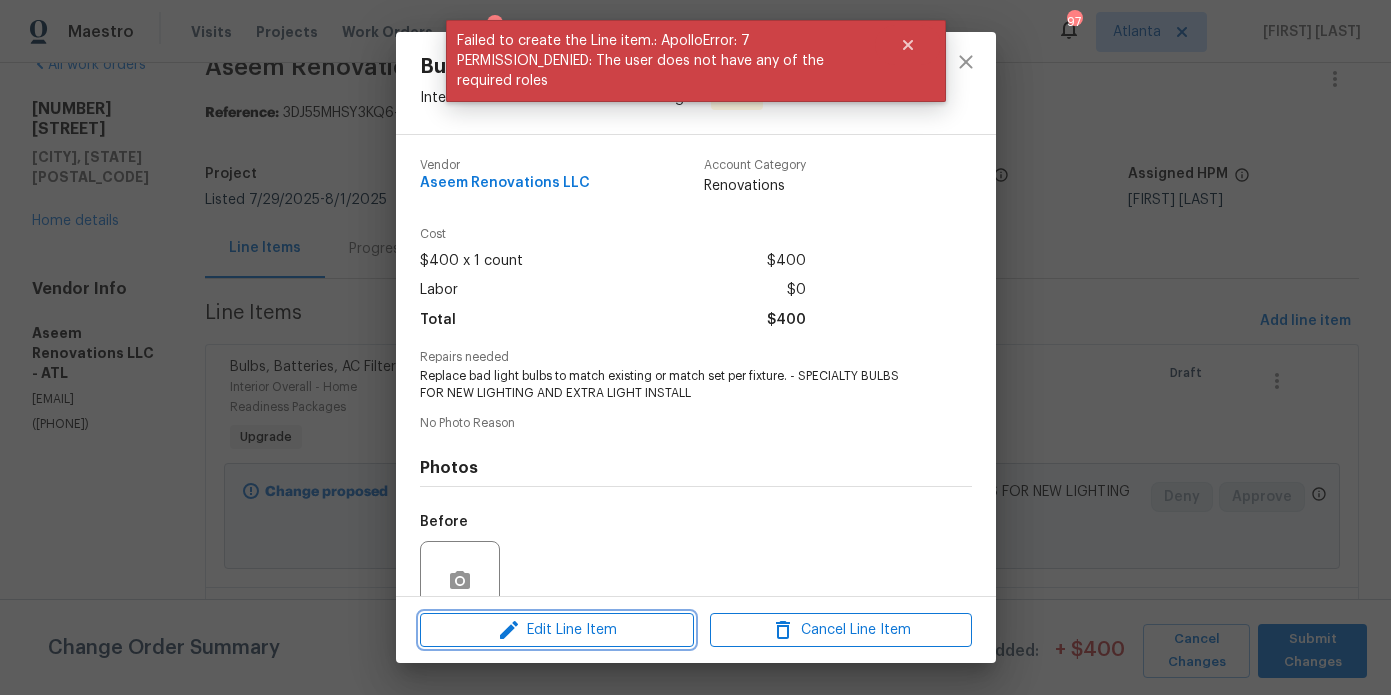 click on "Edit Line Item" at bounding box center [557, 630] 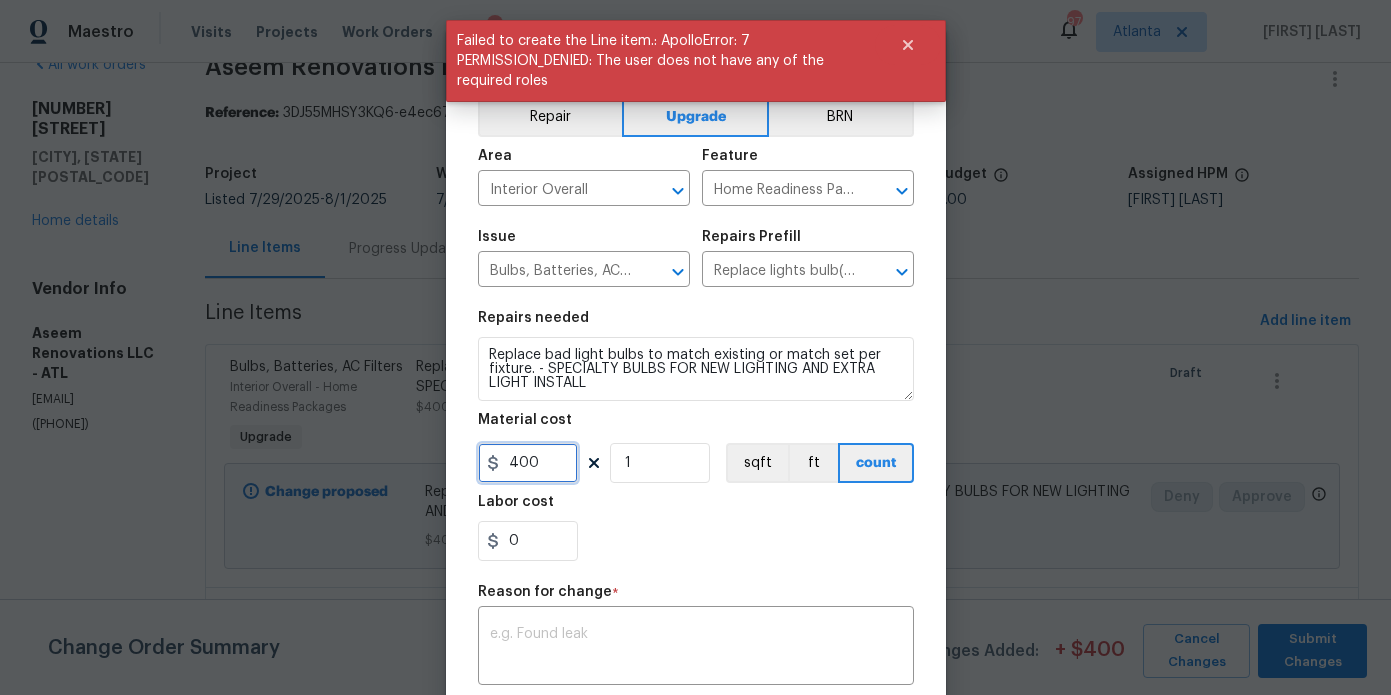click on "400" at bounding box center [528, 463] 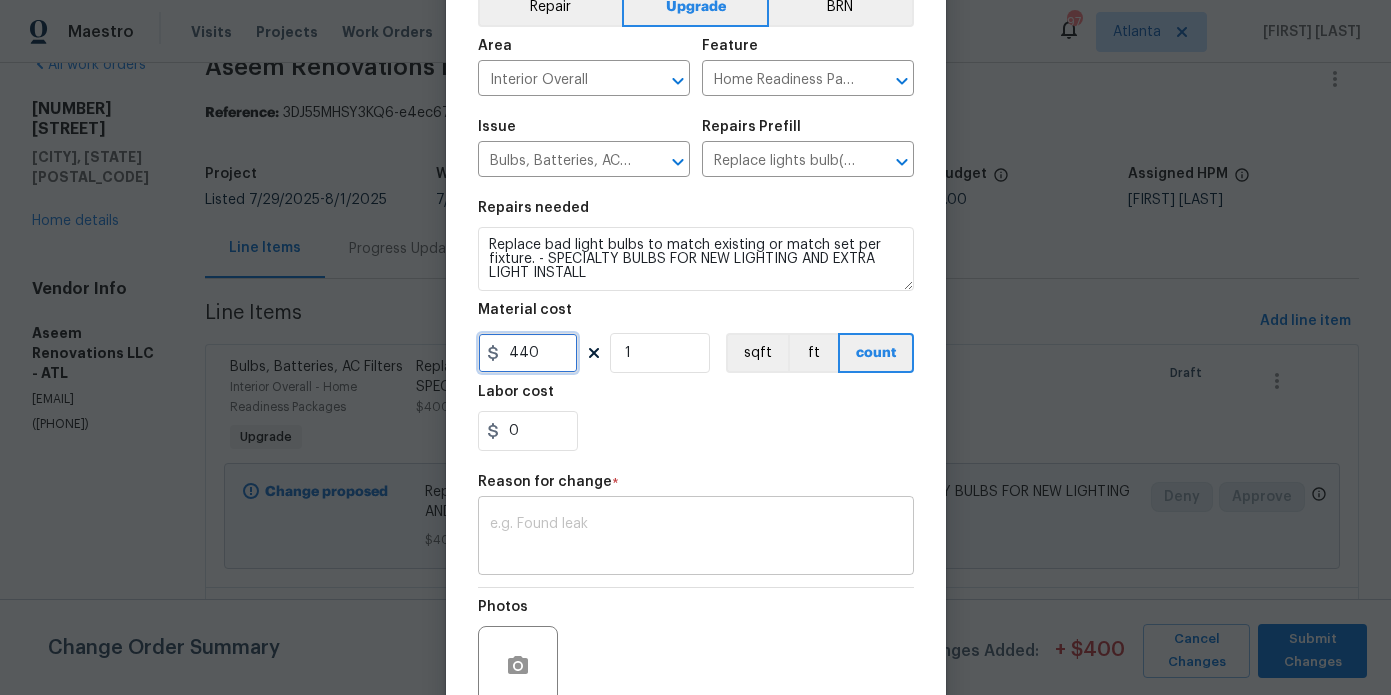 scroll, scrollTop: 169, scrollLeft: 0, axis: vertical 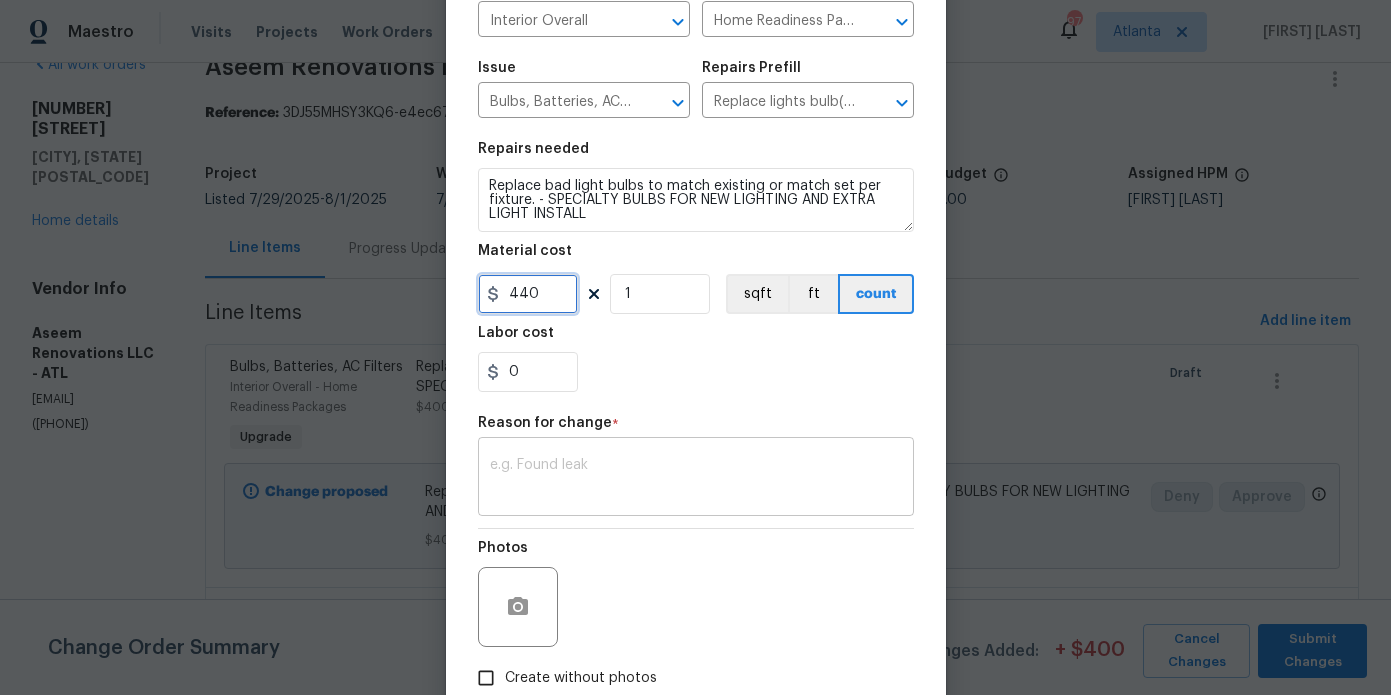 type on "440" 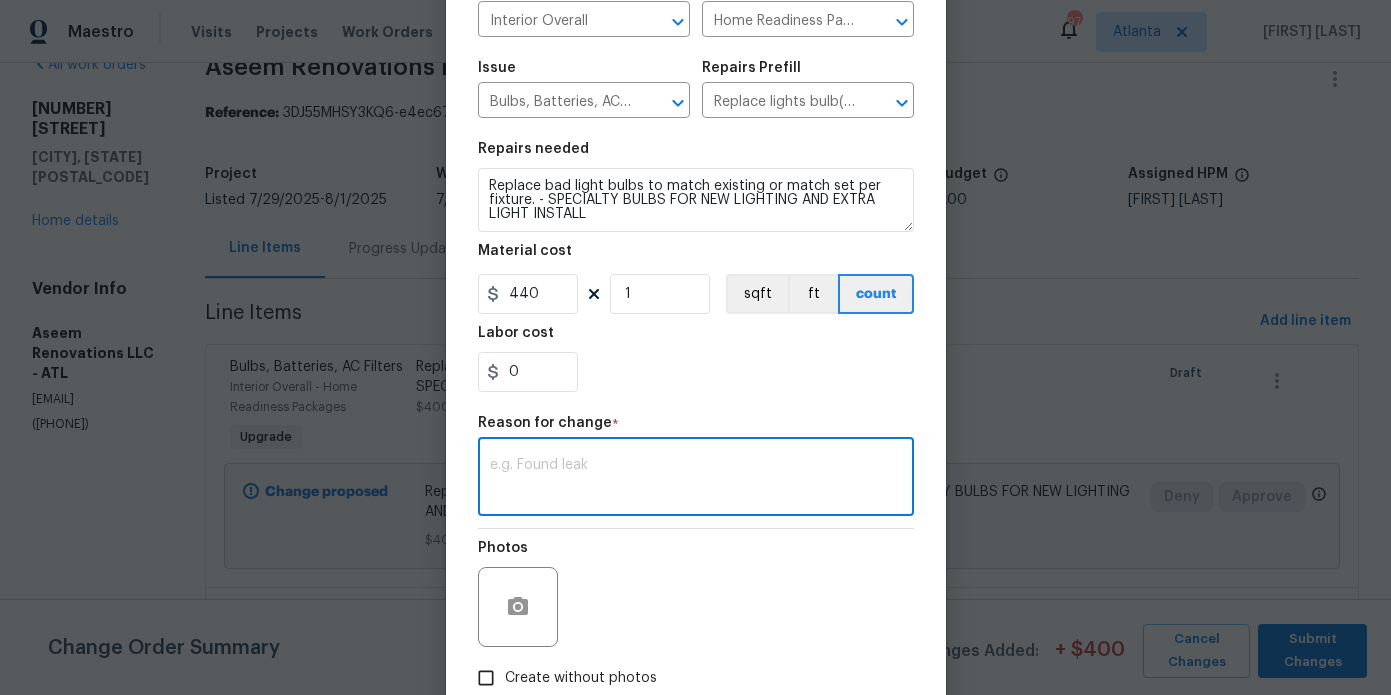click at bounding box center (696, 479) 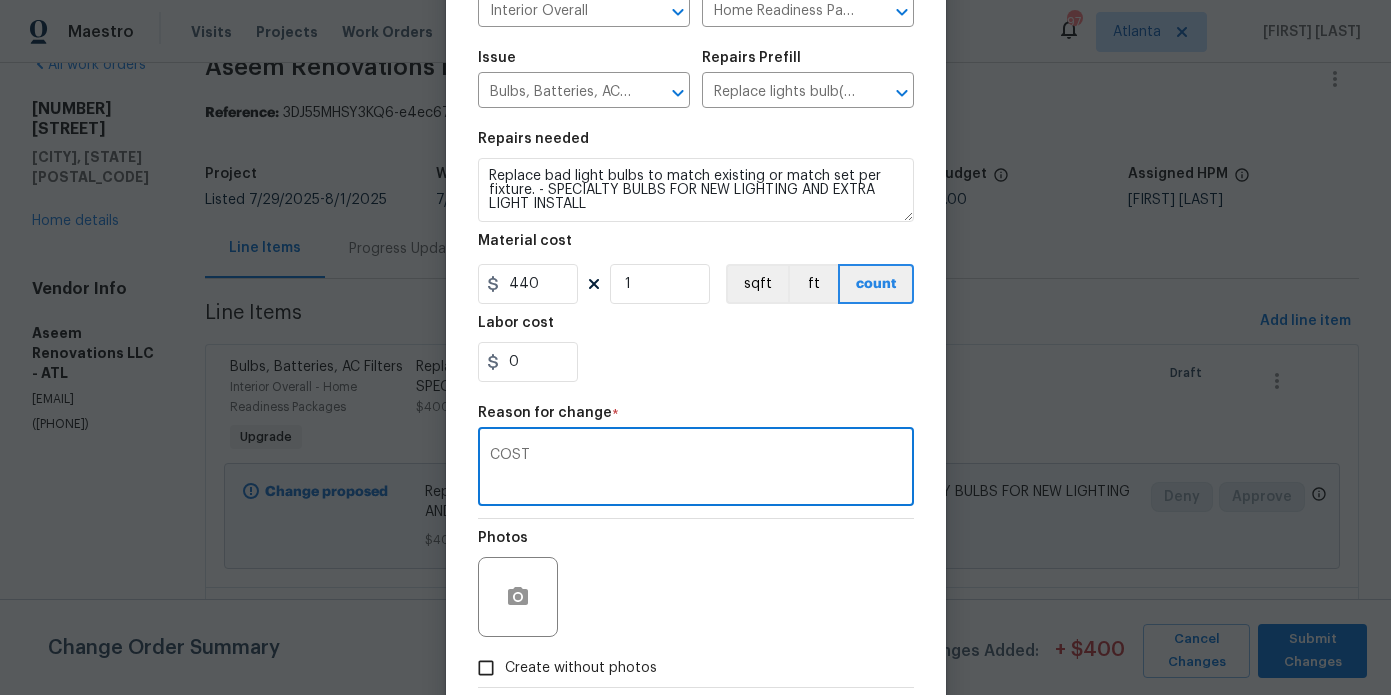 scroll, scrollTop: 291, scrollLeft: 0, axis: vertical 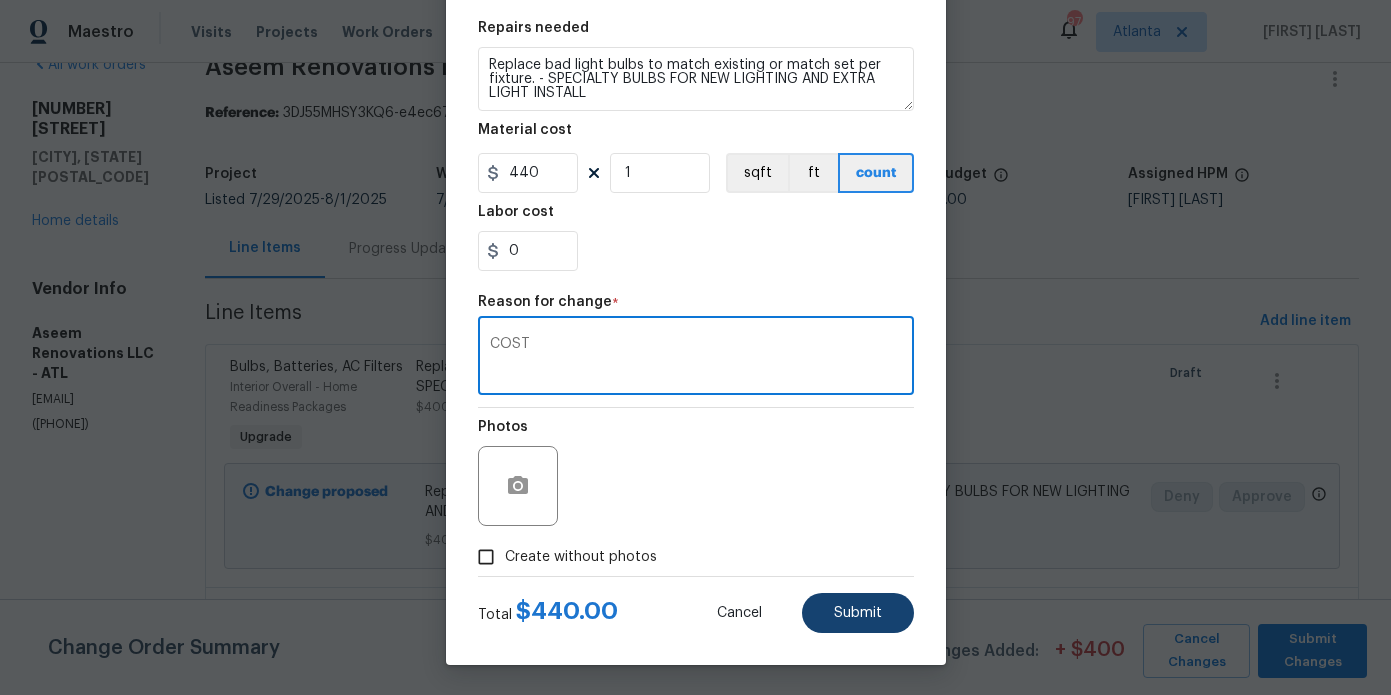 type on "COST" 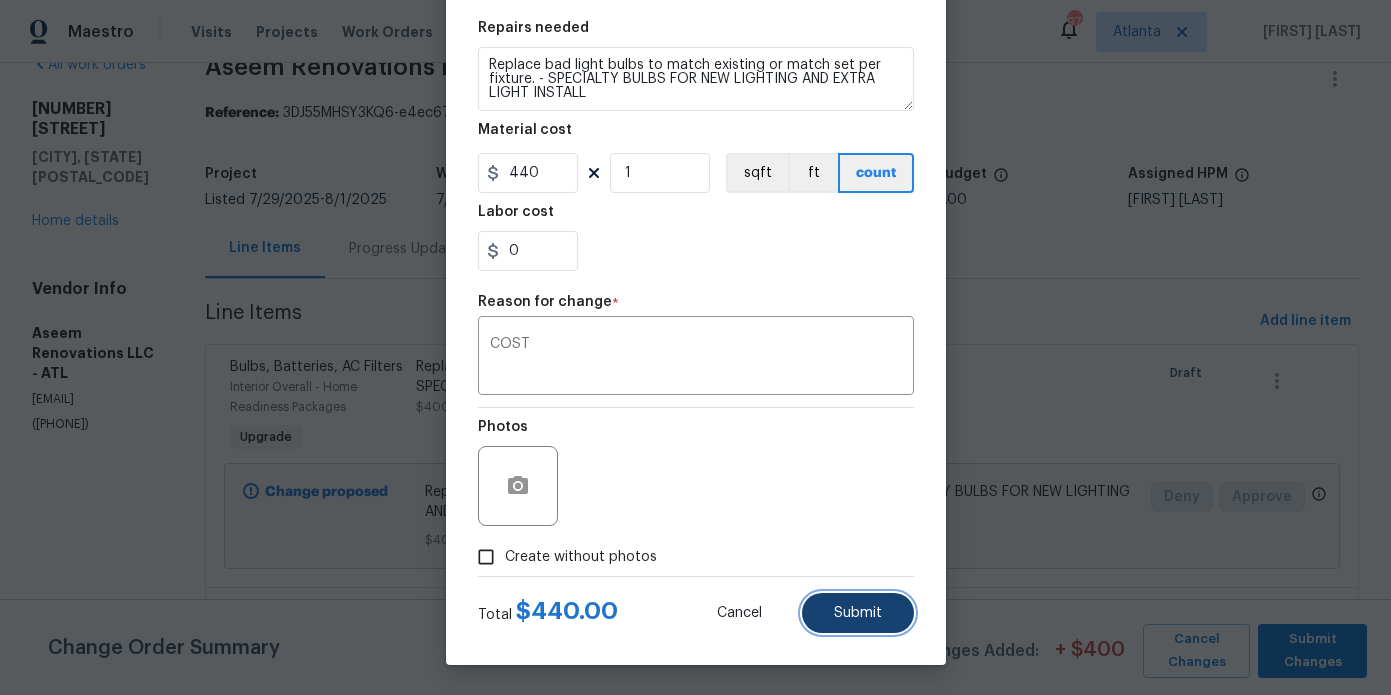 click on "Submit" at bounding box center (858, 613) 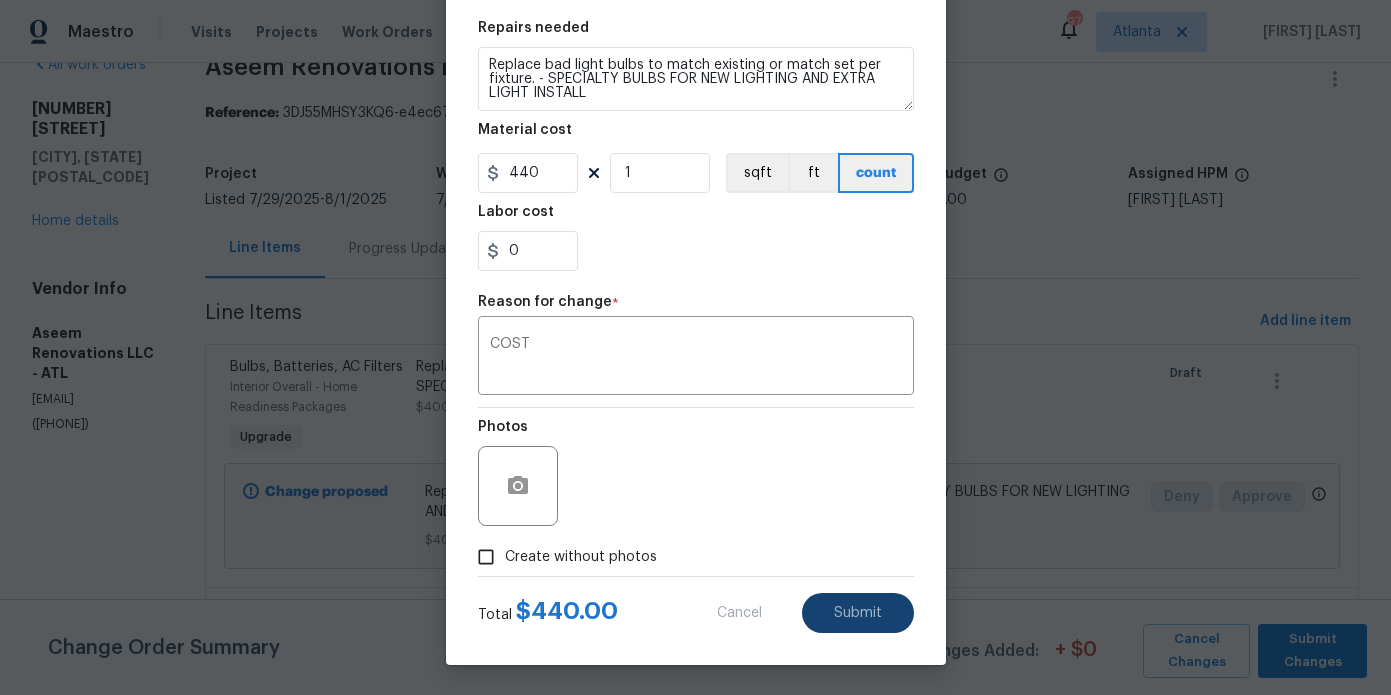 type on "400" 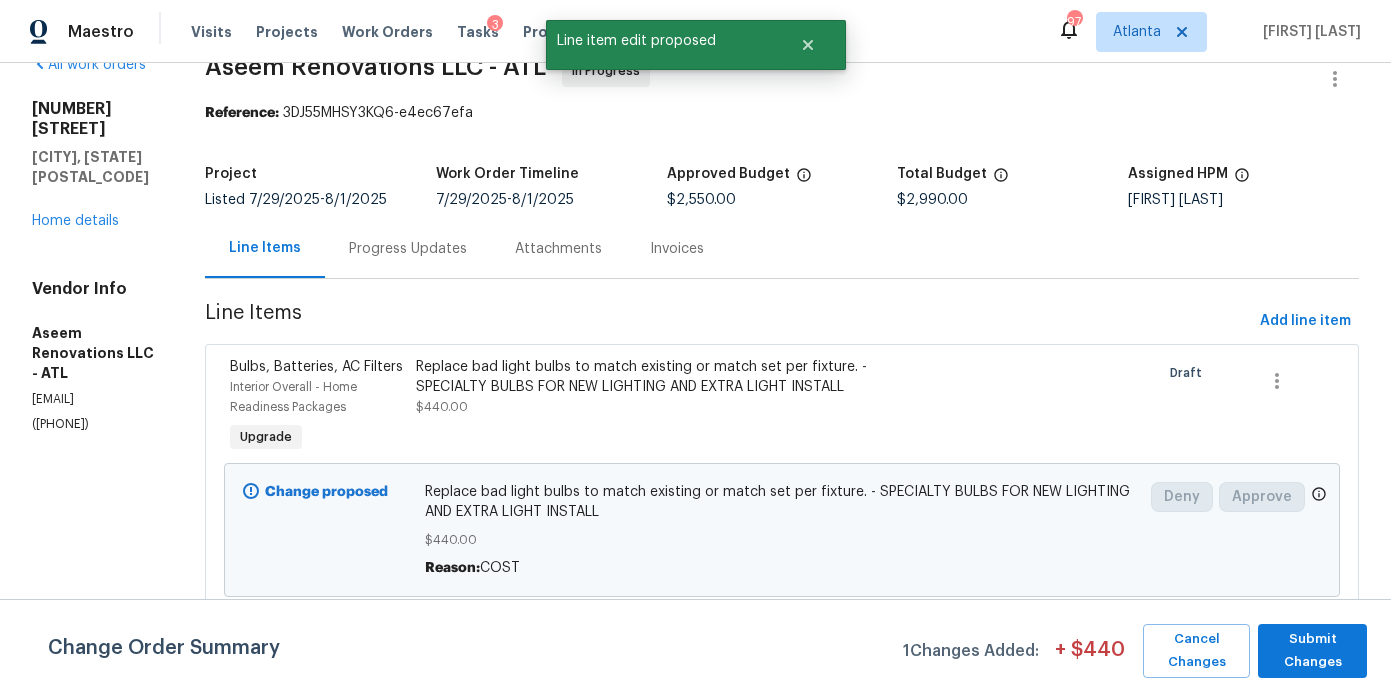 scroll, scrollTop: 0, scrollLeft: 0, axis: both 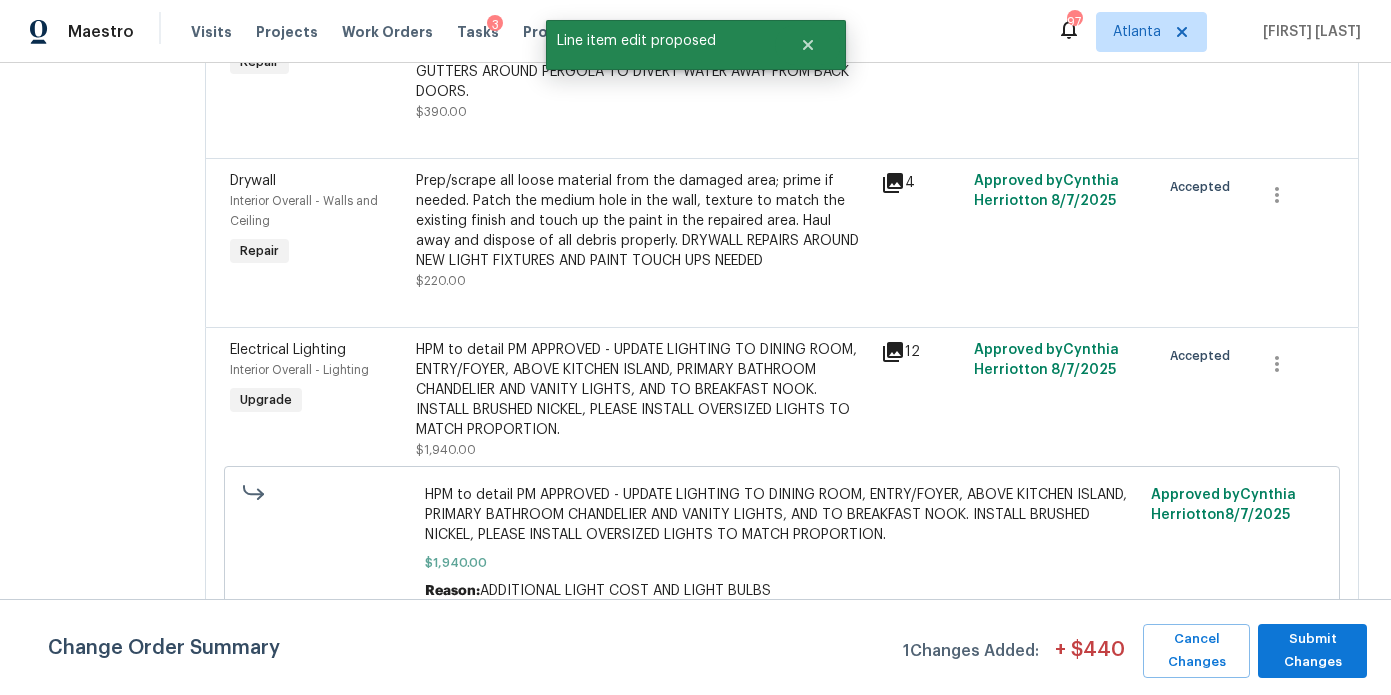 click on "HPM to detail PM APPROVED - UPDATE LIGHTING TO DINING ROOM, ENTRY/FOYER, ABOVE KITCHEN ISLAND, PRIMARY BATHROOM CHANDELIER AND VANITY LIGHTS, AND TO BREAKFAST NOOK. INSTALL BRUSHED NICKEL, PLEASE INSTALL OVERSIZED LIGHTS TO MATCH PROPORTION." at bounding box center [642, 390] 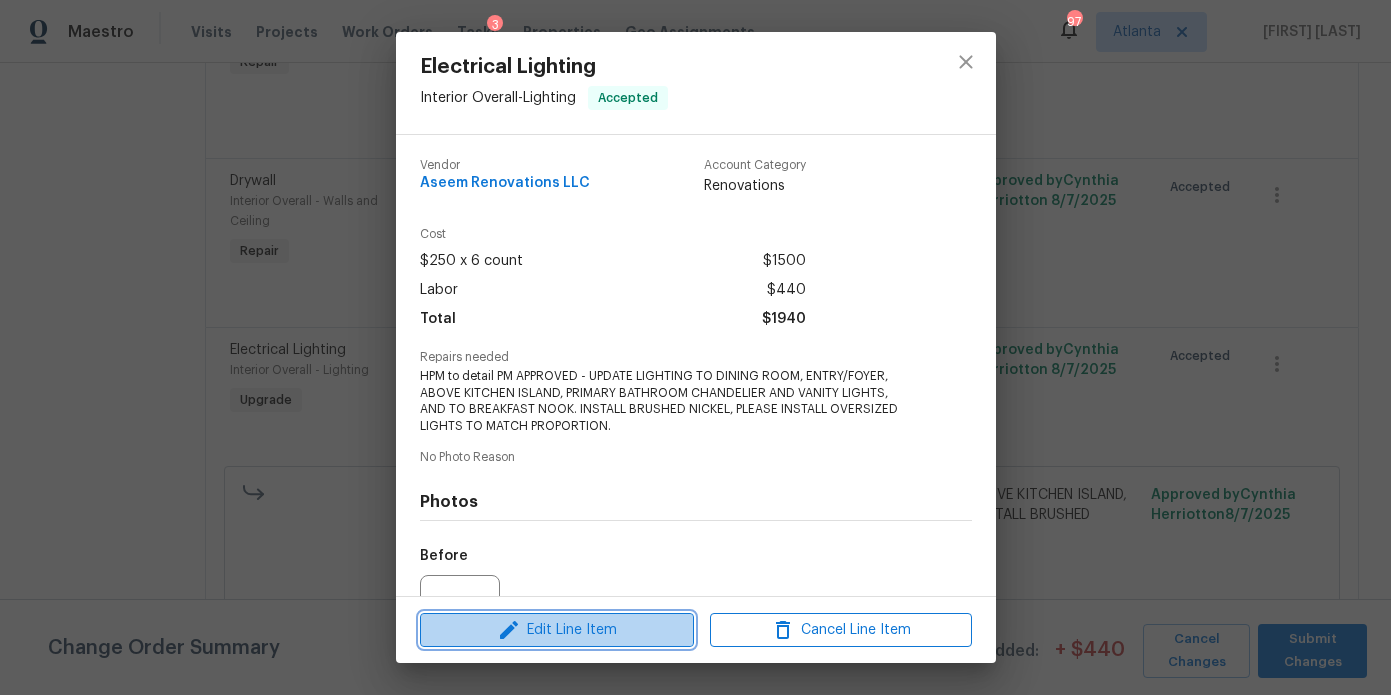 click on "Edit Line Item" at bounding box center [557, 630] 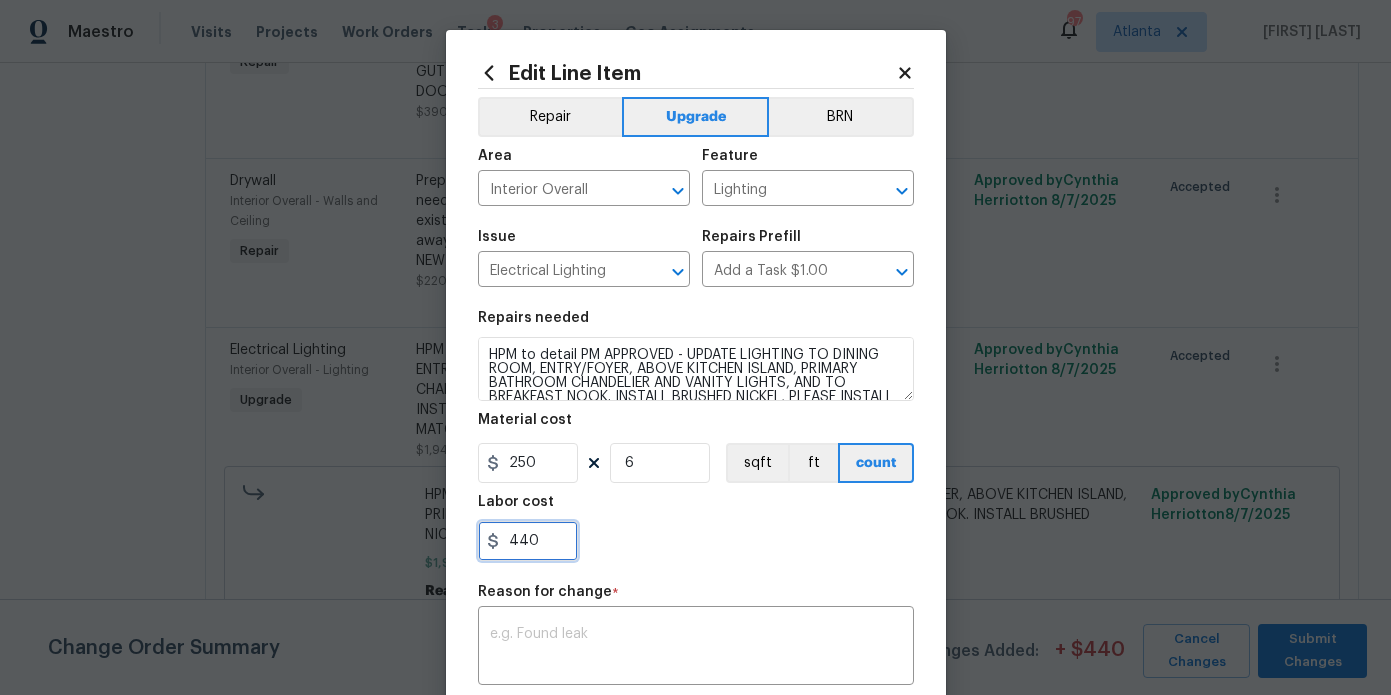click on "440" at bounding box center [528, 541] 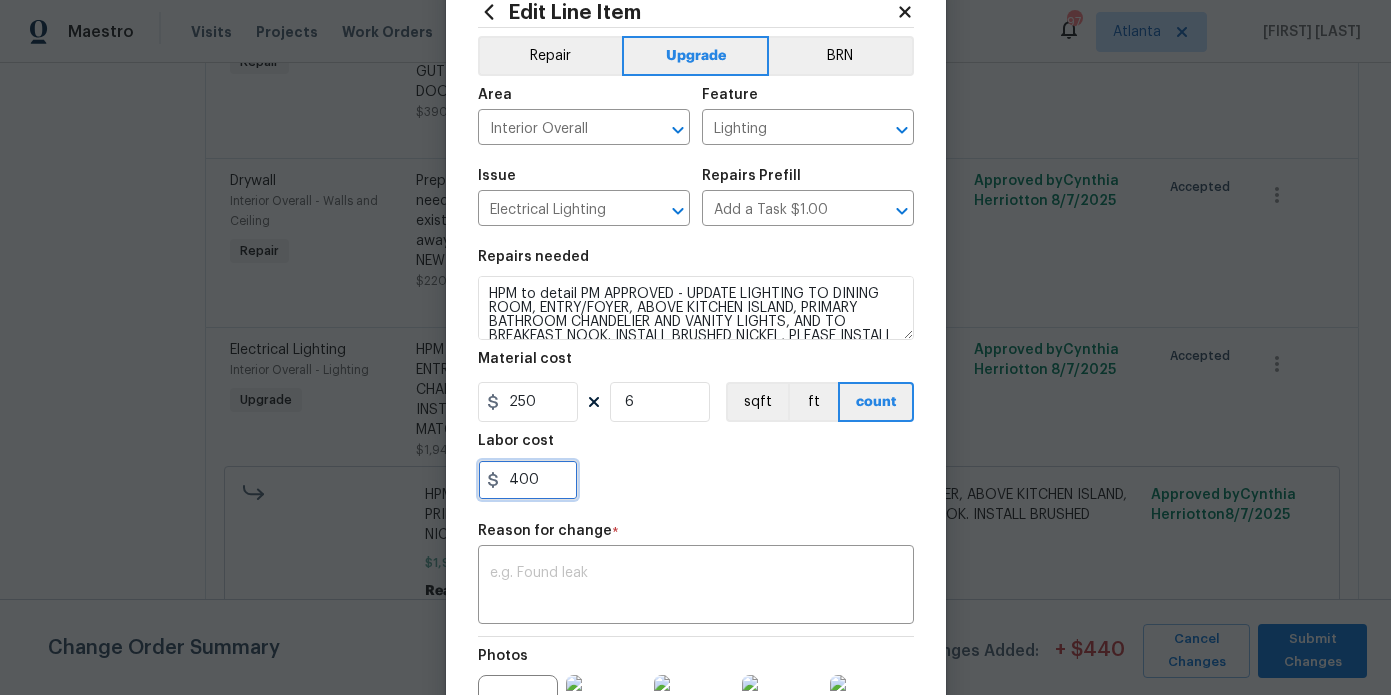 scroll, scrollTop: 194, scrollLeft: 0, axis: vertical 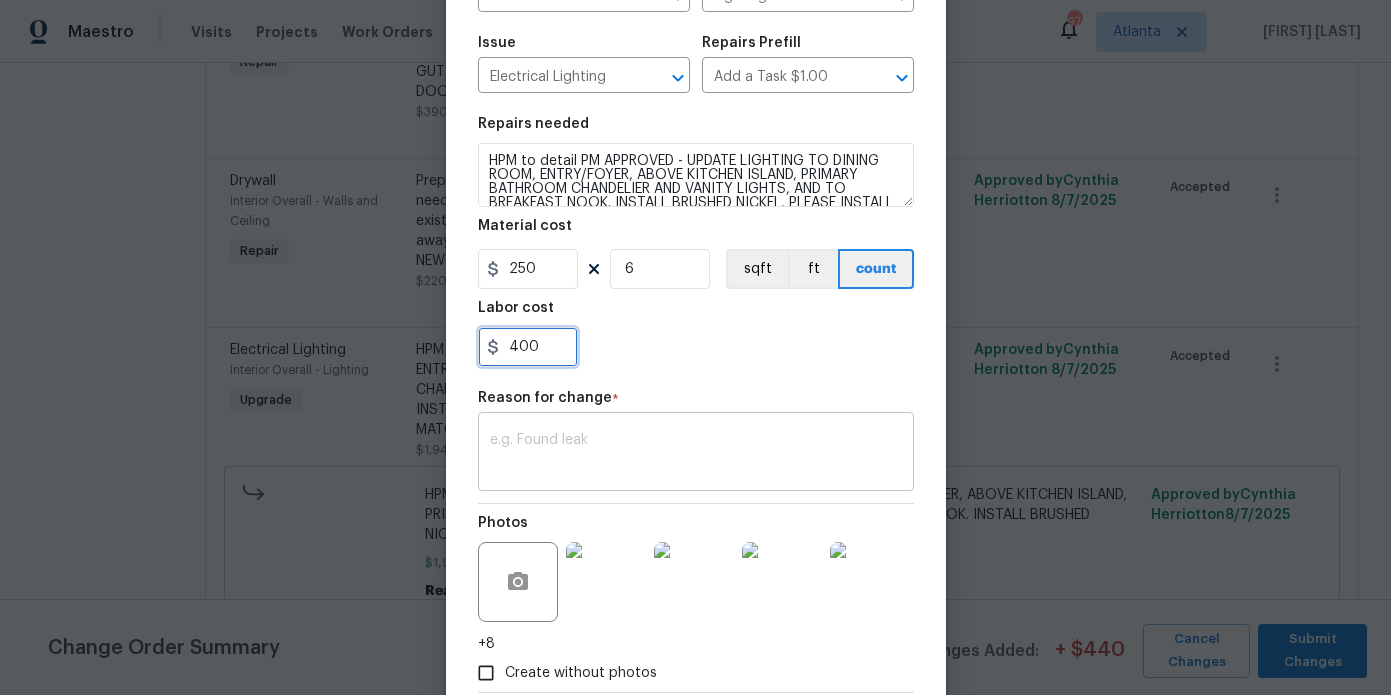 type on "400" 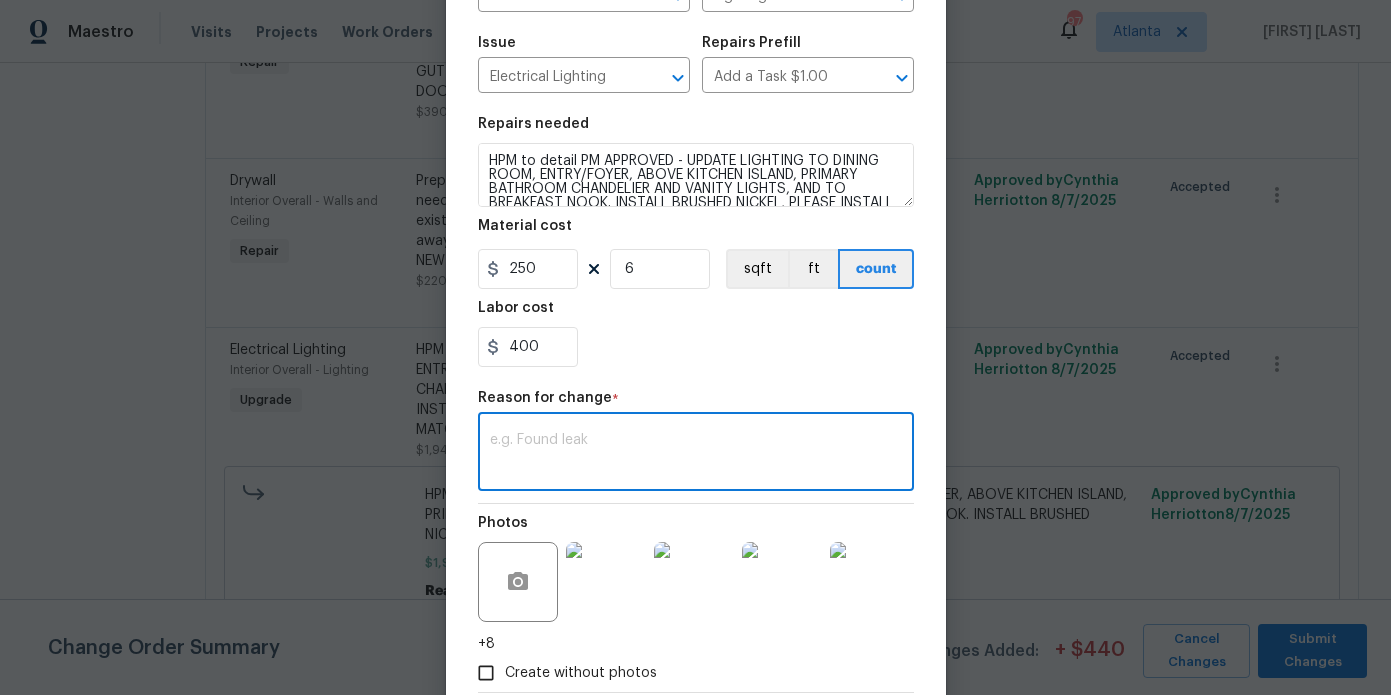 click at bounding box center [696, 454] 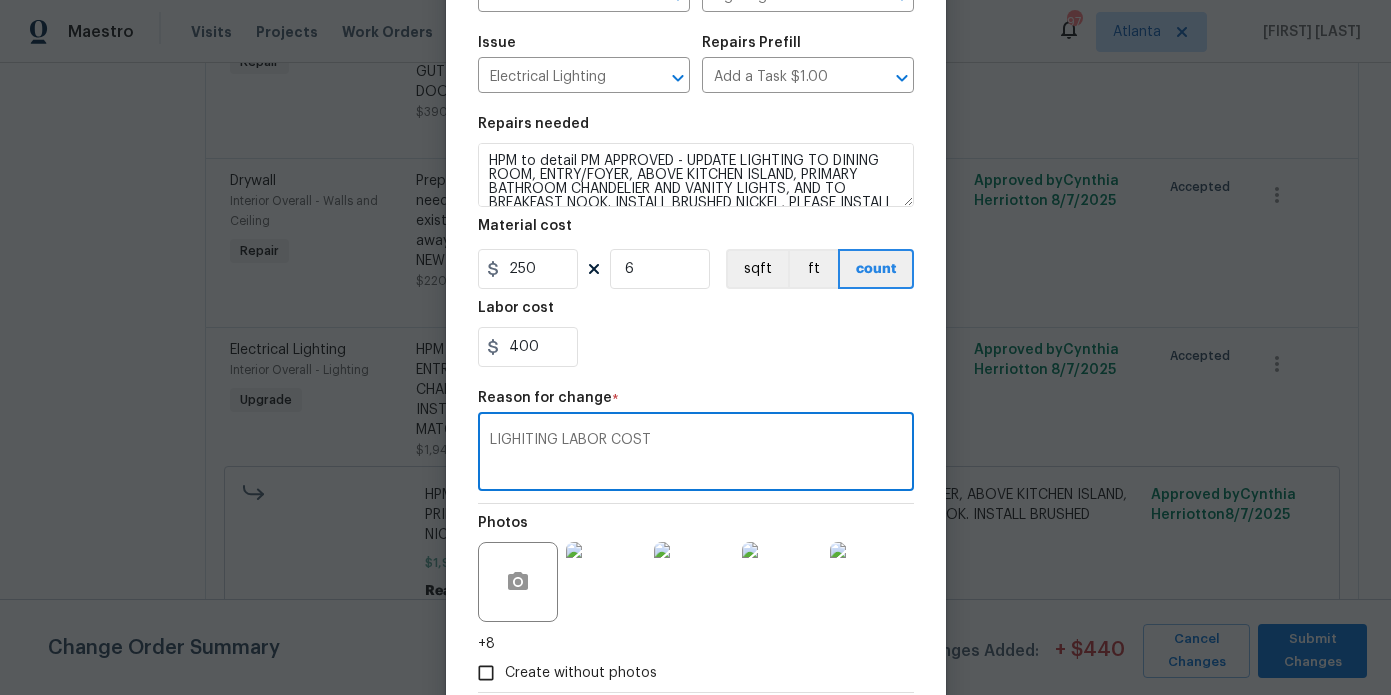 scroll, scrollTop: 311, scrollLeft: 0, axis: vertical 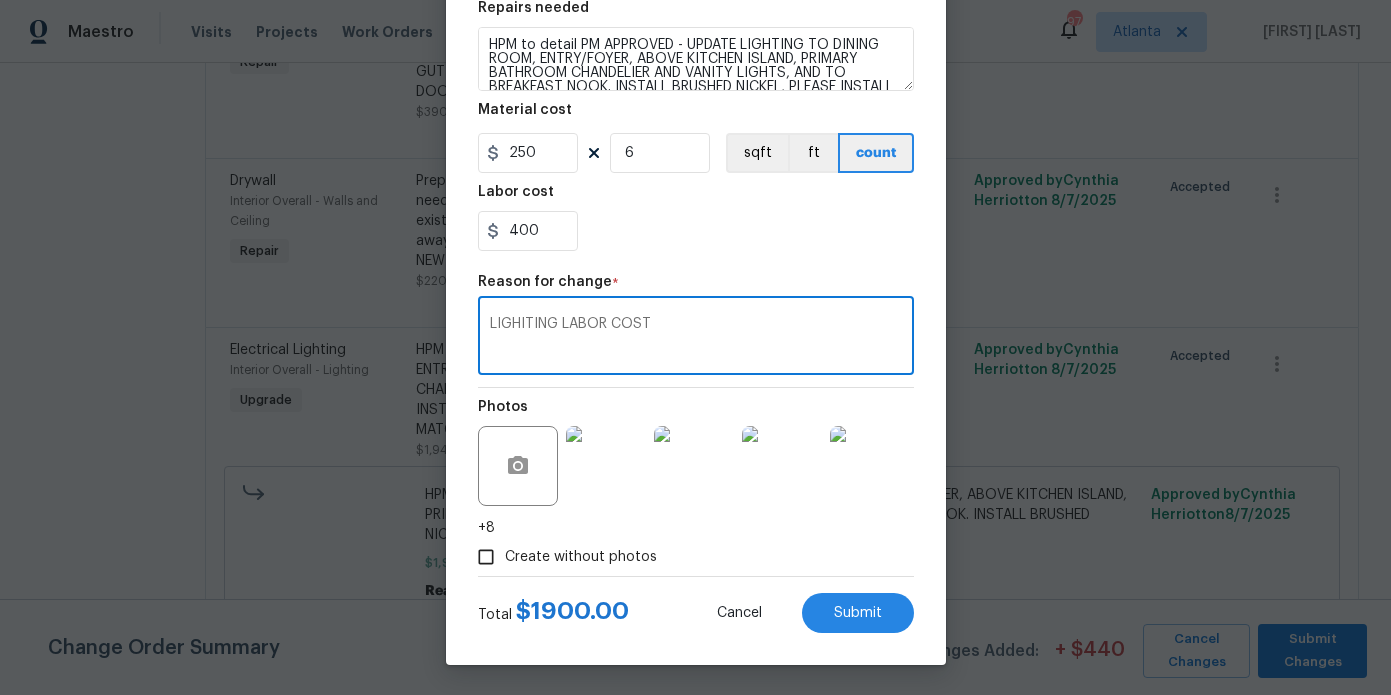 click on "LIGHITING LABOR COST" at bounding box center (696, 338) 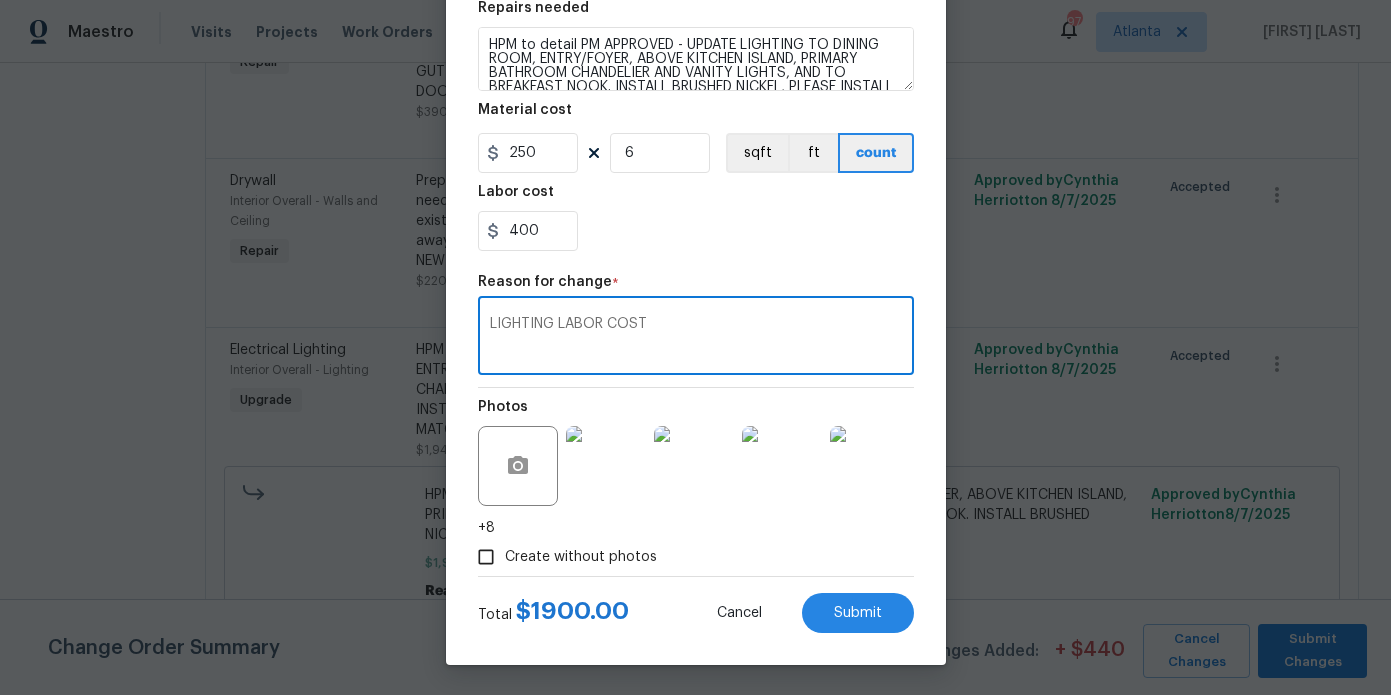 type on "LIGHTING LABOR COST" 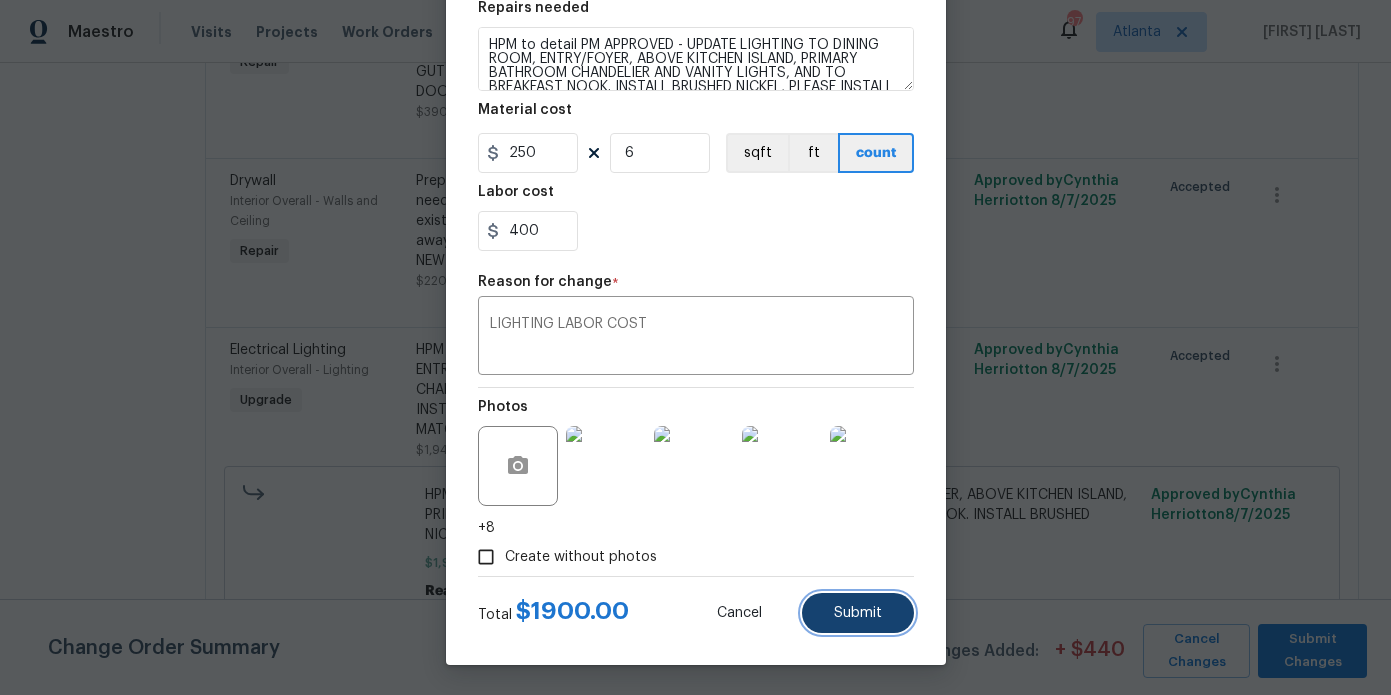 click on "Submit" at bounding box center [858, 613] 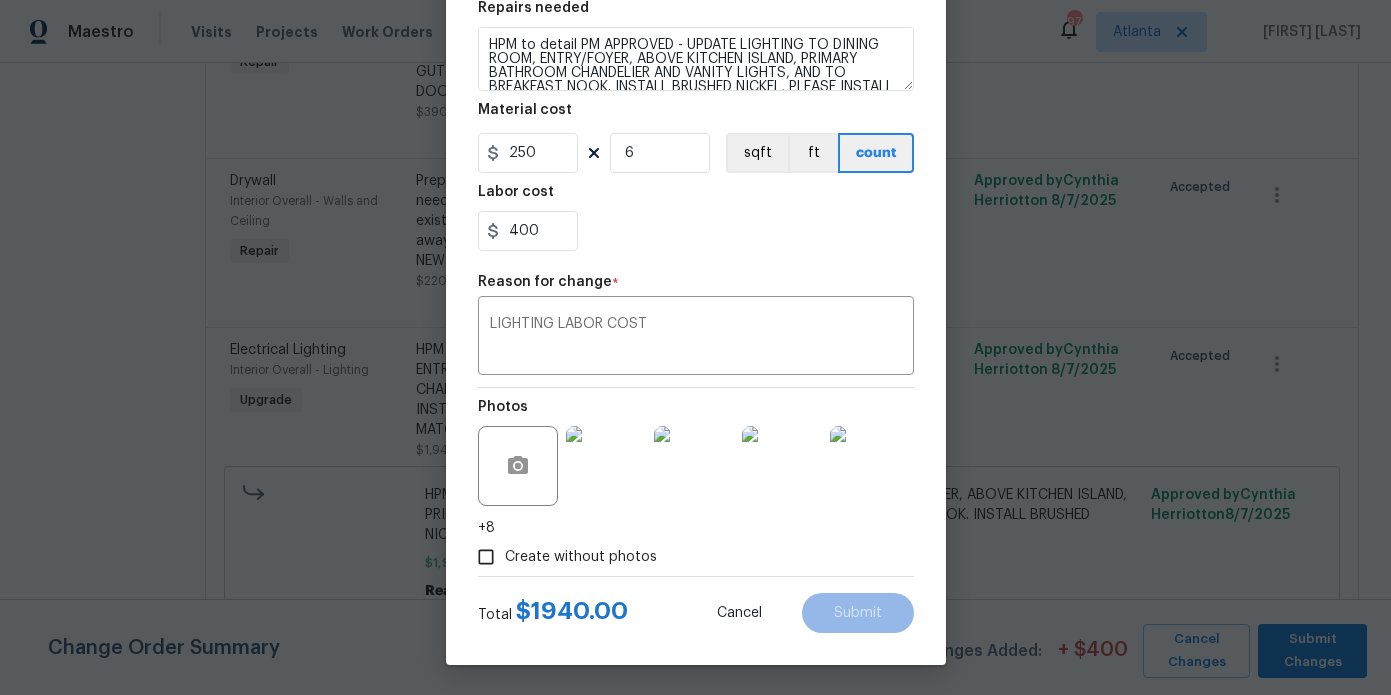 scroll, scrollTop: 0, scrollLeft: 0, axis: both 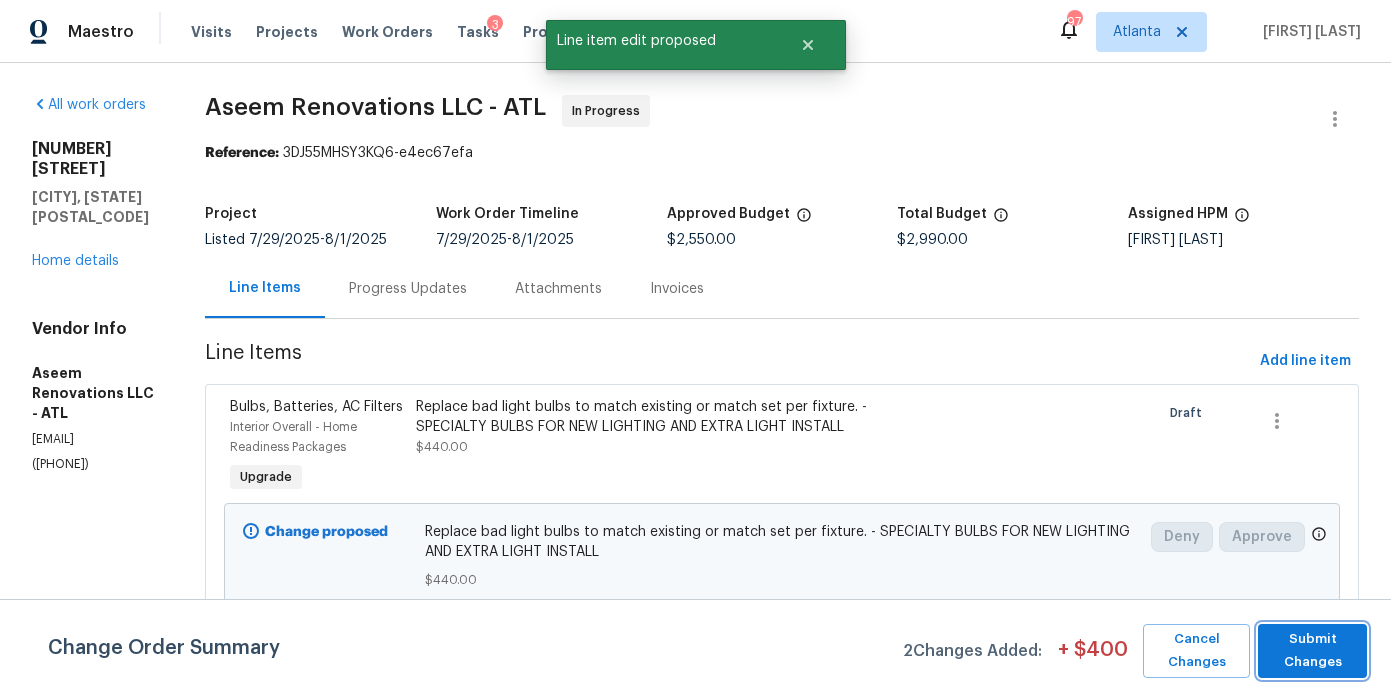 click on "Submit Changes" at bounding box center (1312, 651) 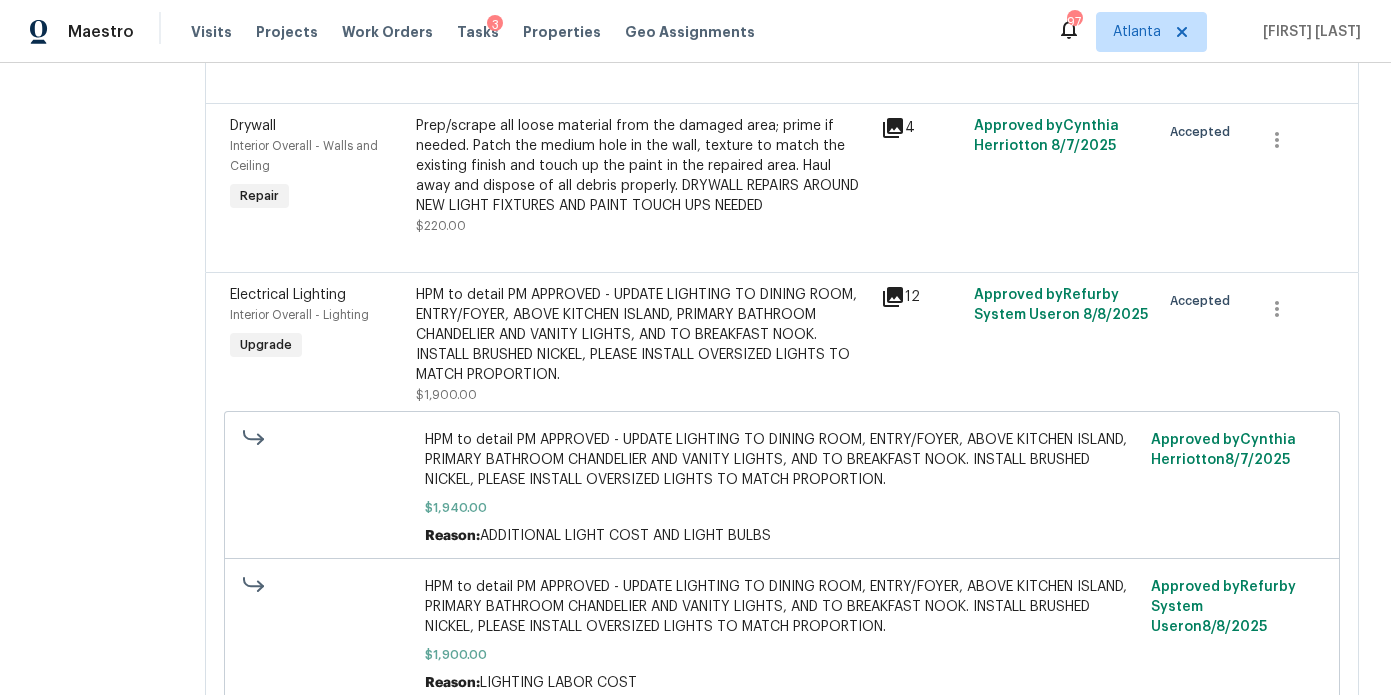 scroll, scrollTop: 734, scrollLeft: 0, axis: vertical 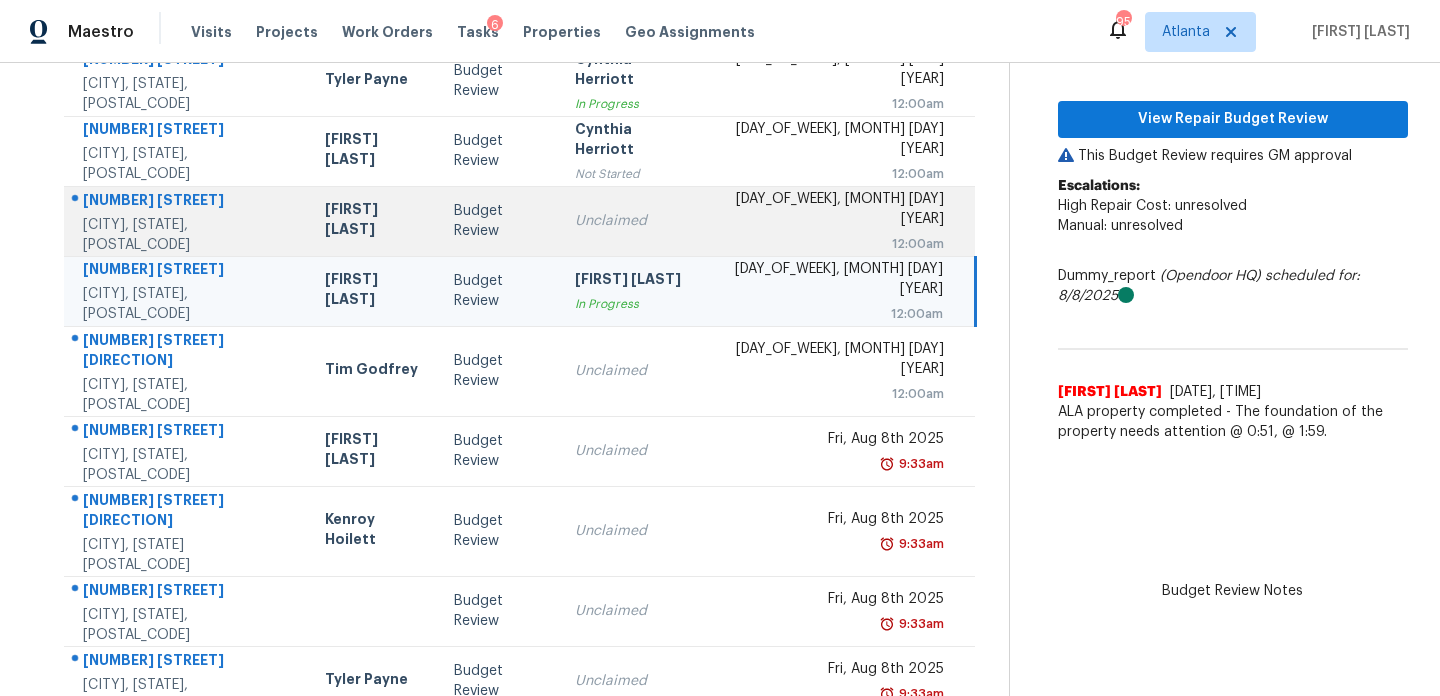 click on "[CITY], [STATE], [ZIP]" at bounding box center [188, 235] 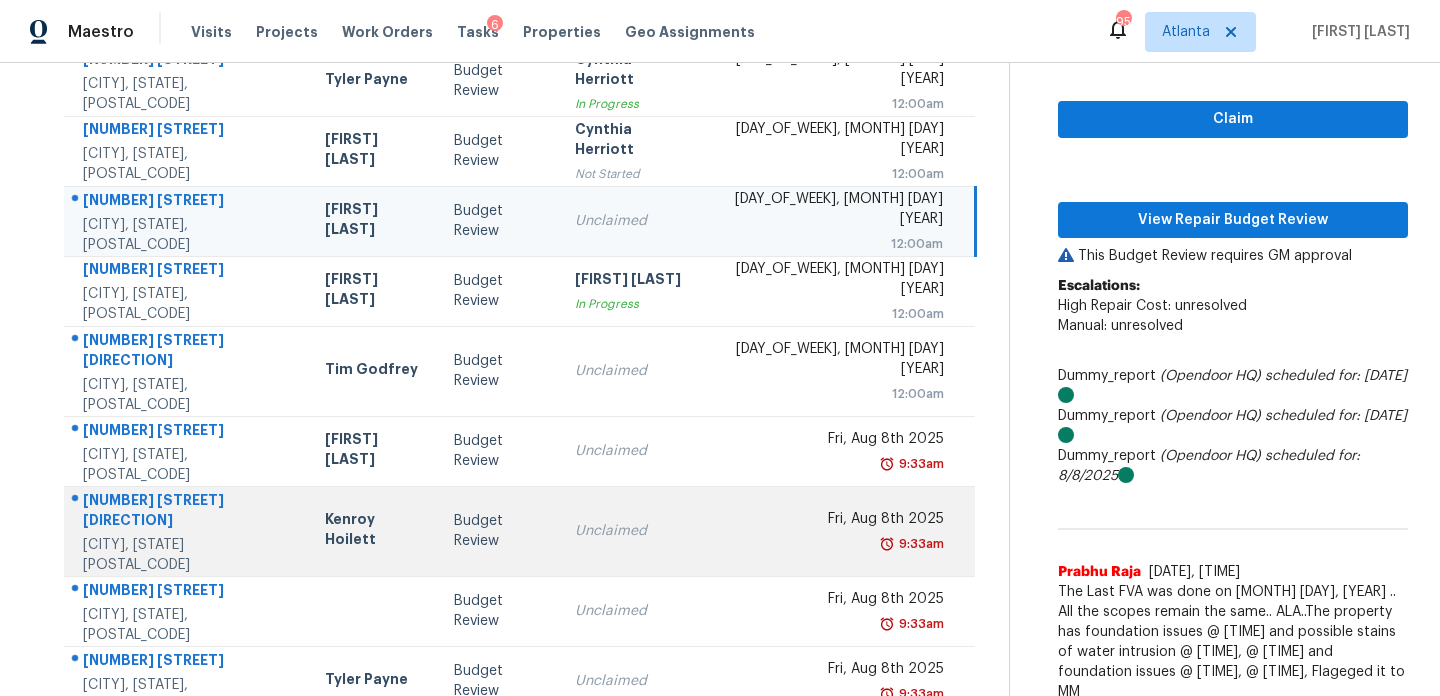 scroll, scrollTop: 345, scrollLeft: 0, axis: vertical 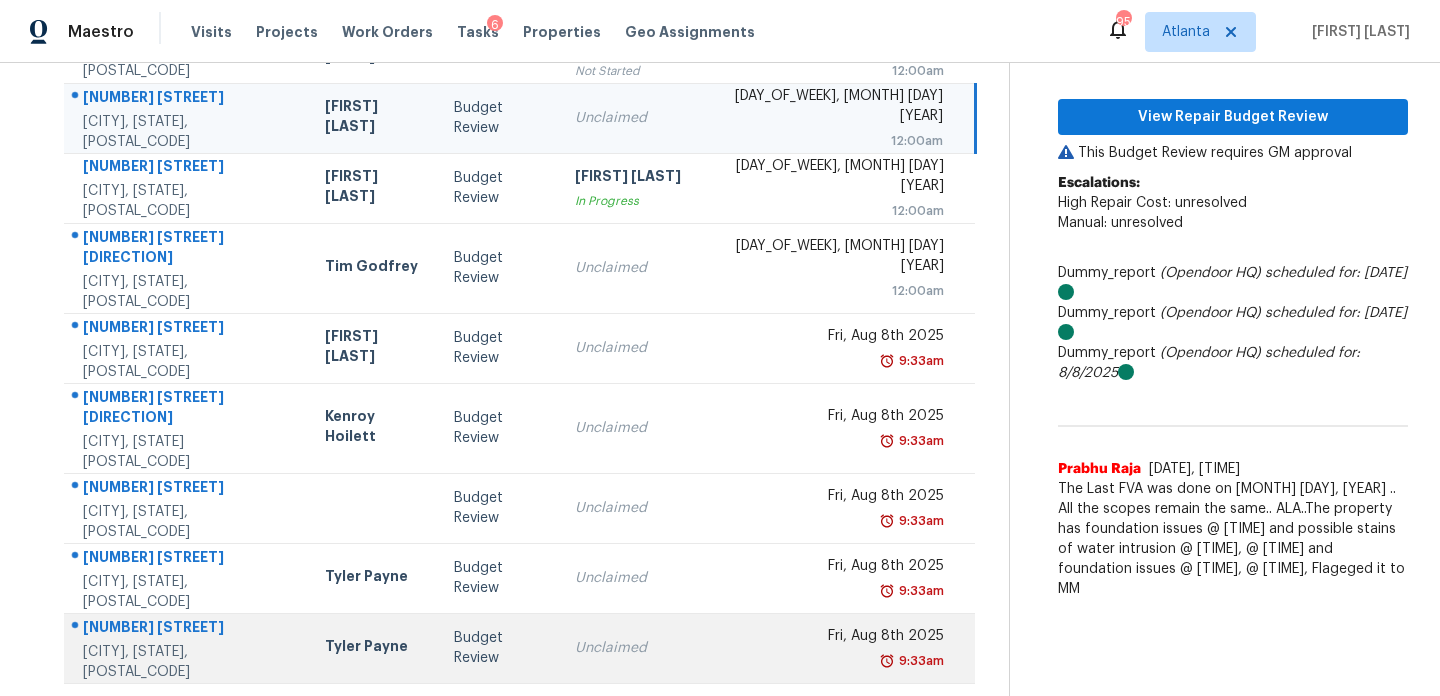 click on "Unclaimed" at bounding box center [630, 648] 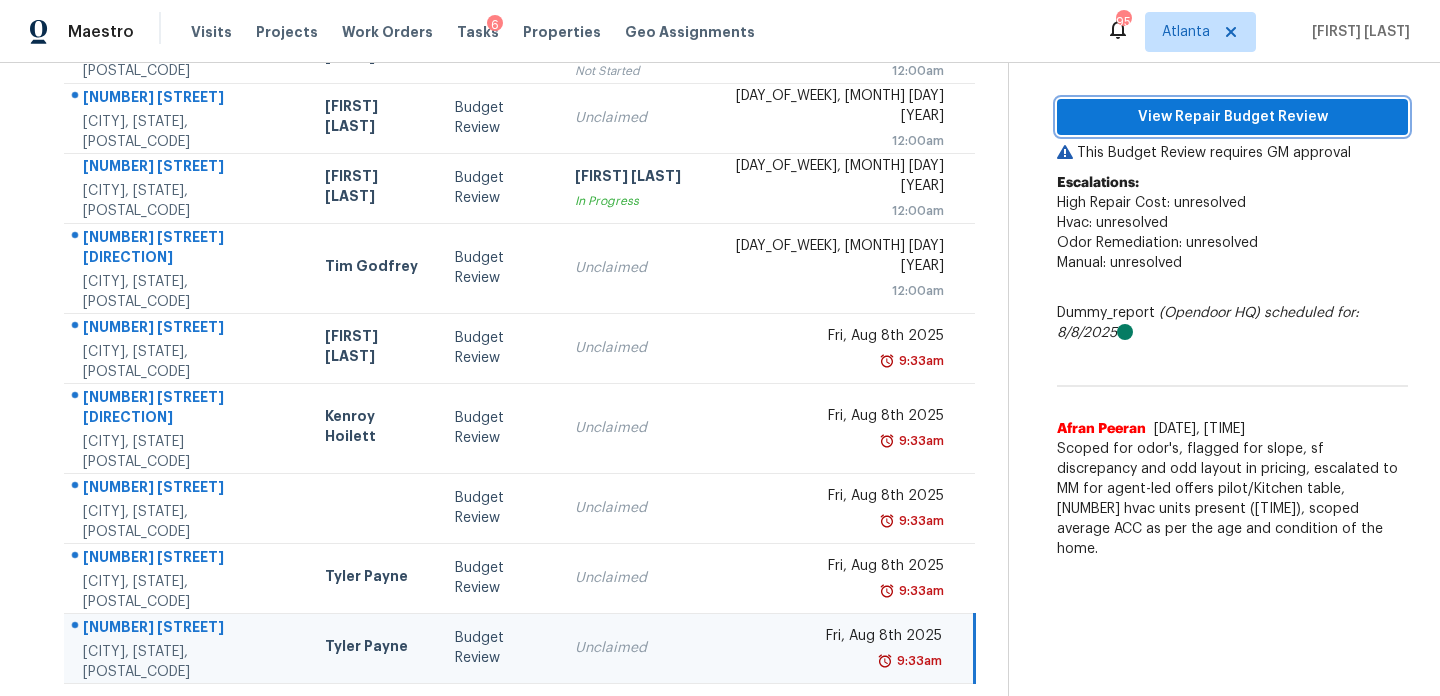click on "View Repair Budget Review" at bounding box center (1232, 117) 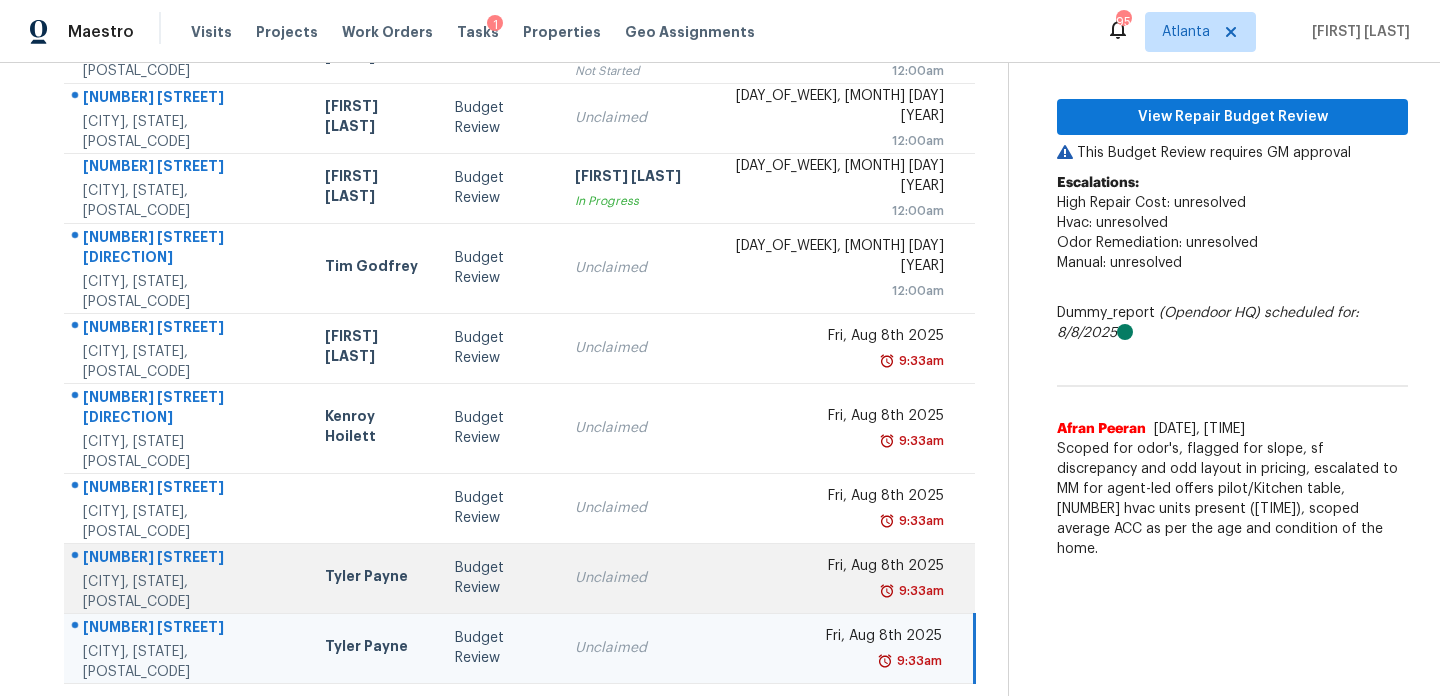 click on "Unclaimed" at bounding box center (630, 578) 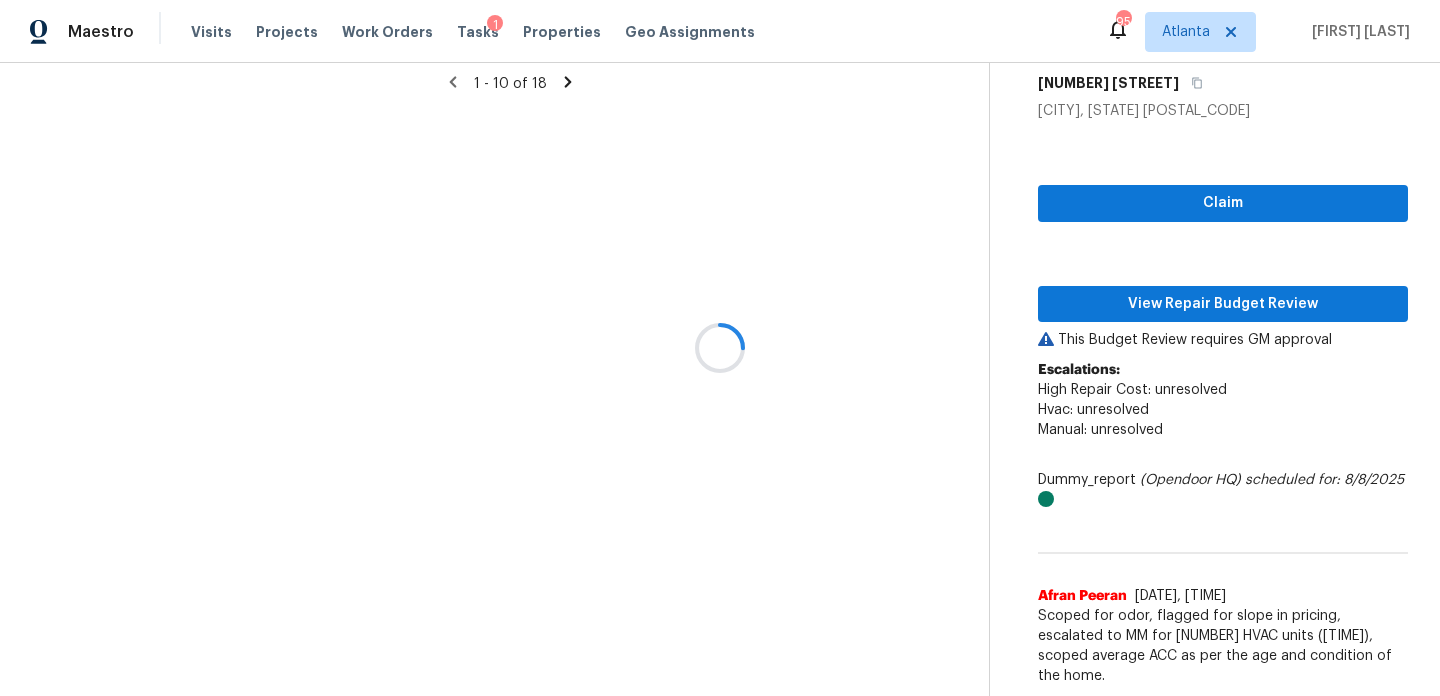 click at bounding box center [720, 348] 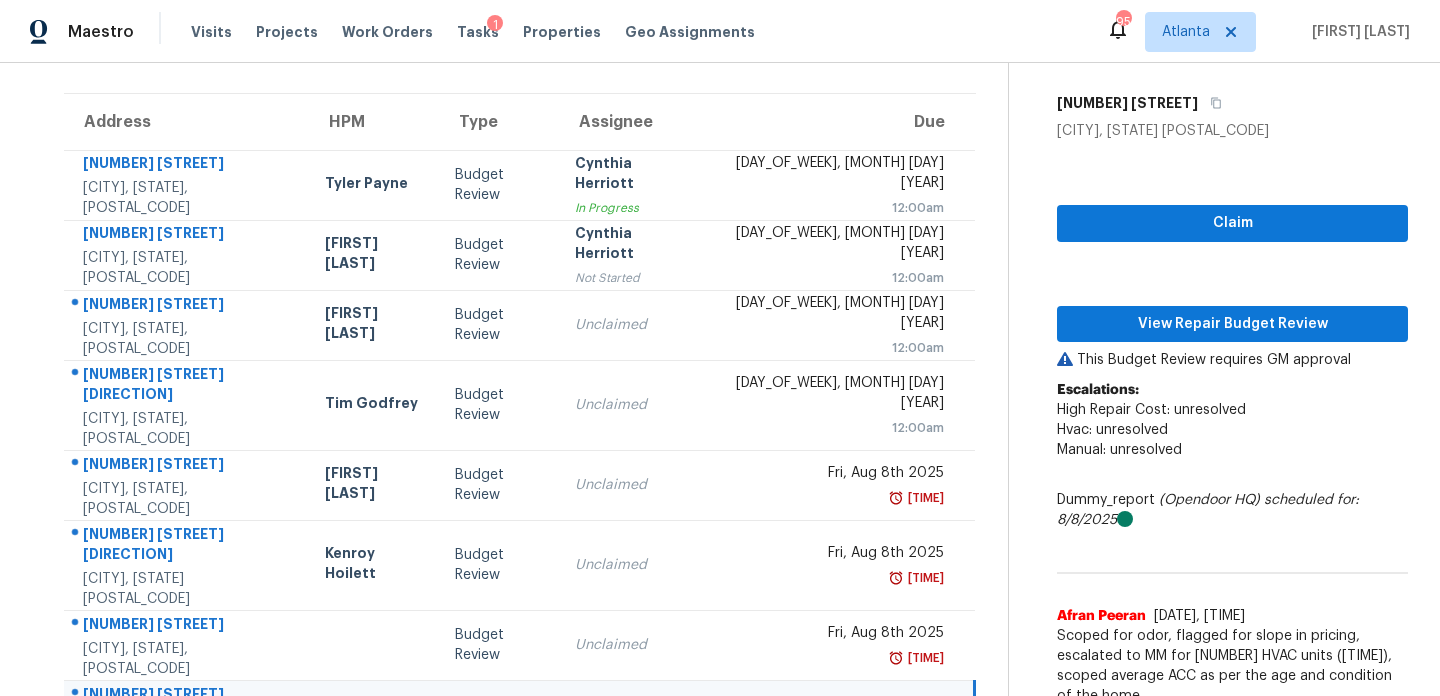 scroll, scrollTop: 345, scrollLeft: 0, axis: vertical 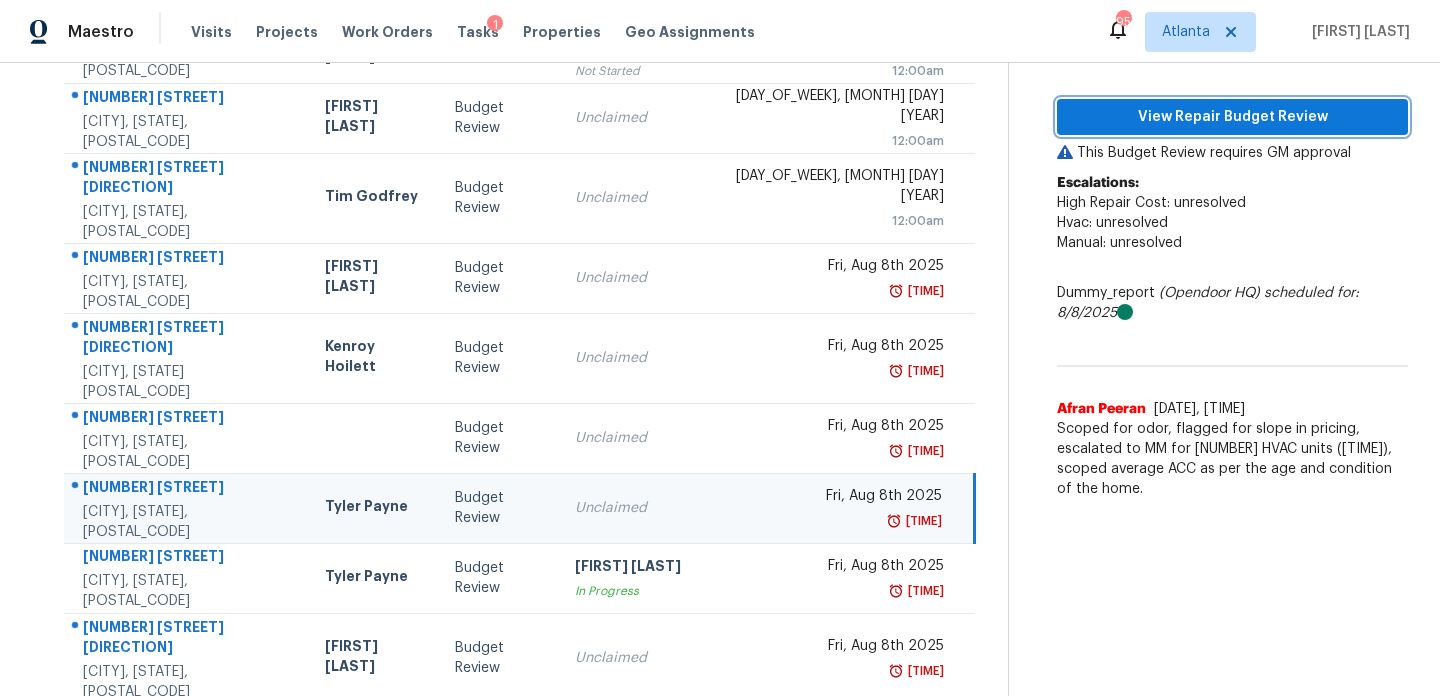 click on "View Repair Budget Review" at bounding box center [1232, 117] 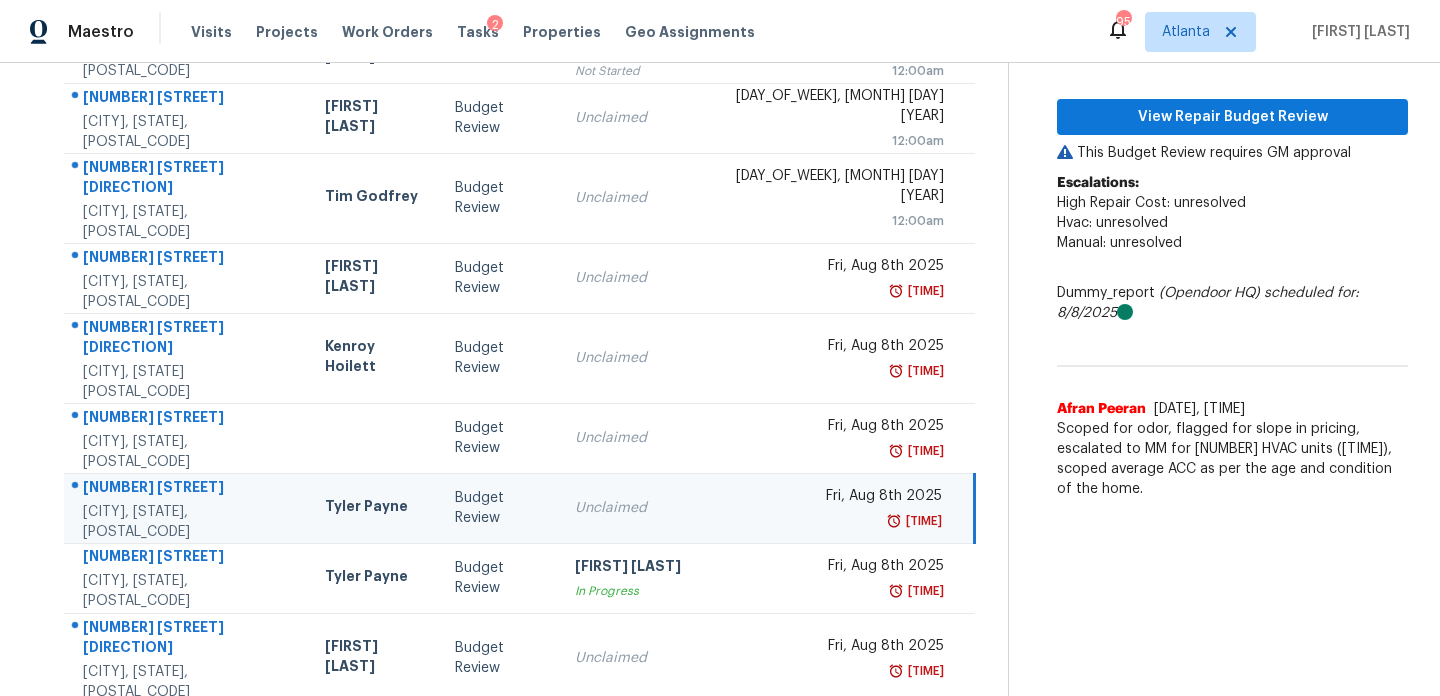 click on "Unclaimed" at bounding box center [630, 508] 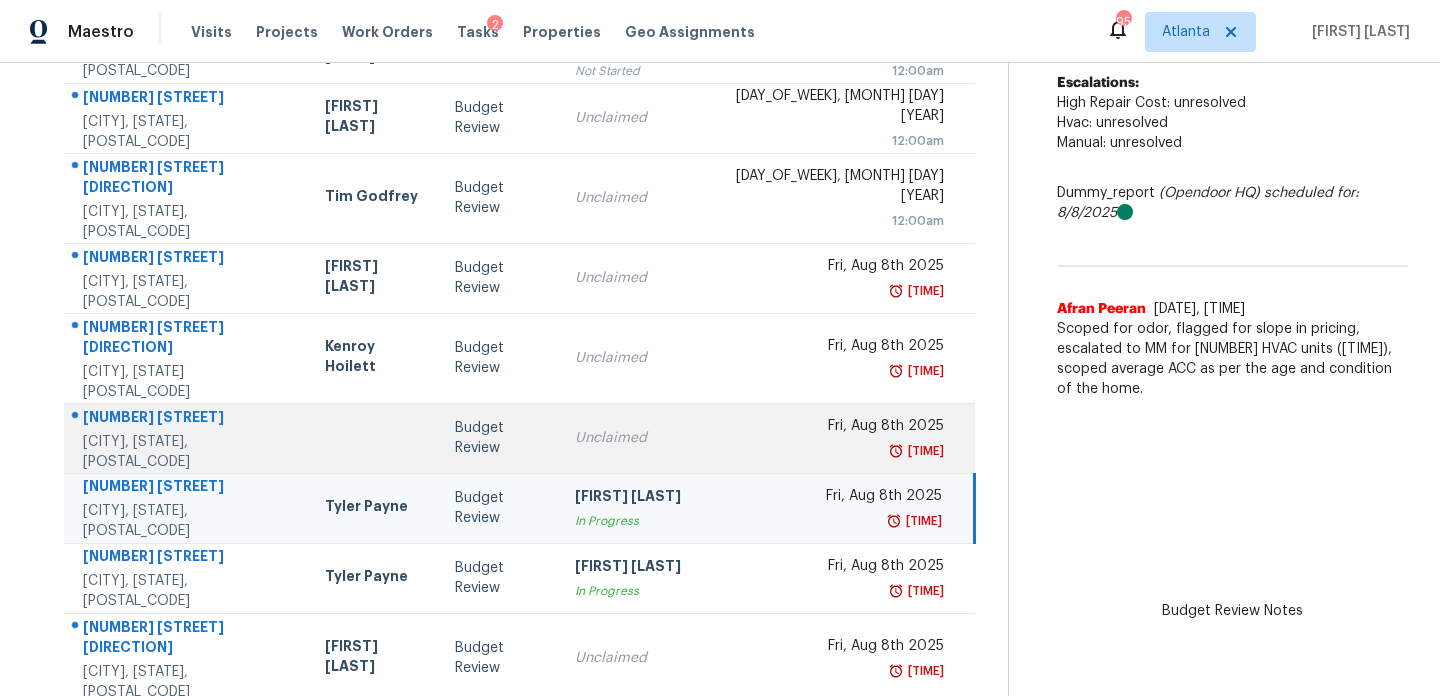 click on "Unclaimed" at bounding box center (630, 438) 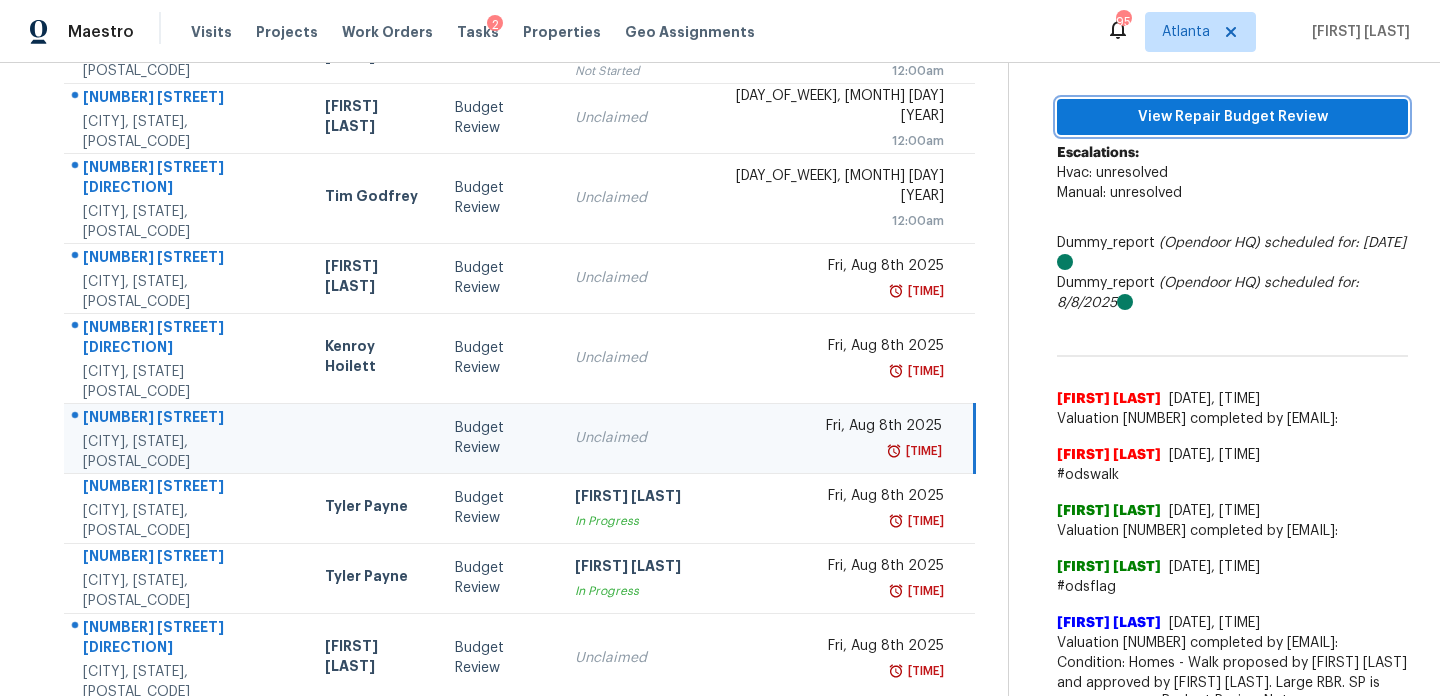 click on "View Repair Budget Review" at bounding box center (1232, 117) 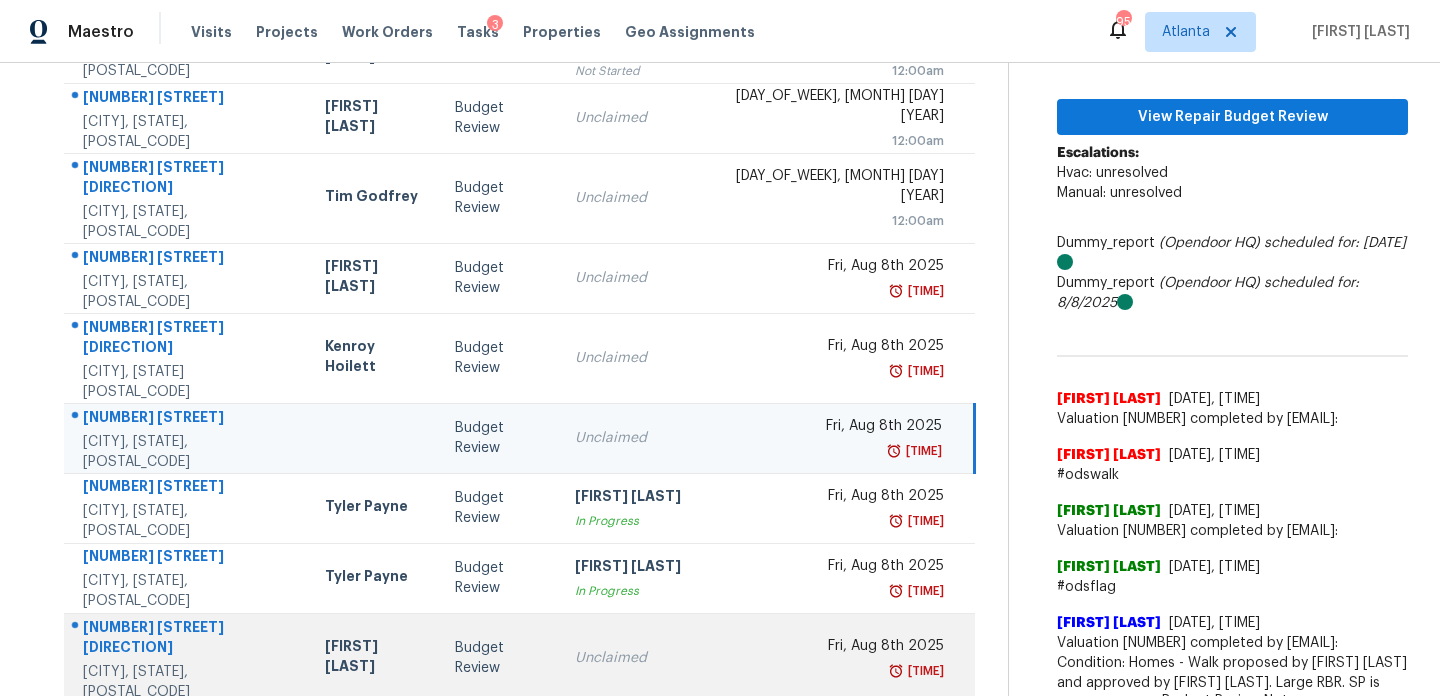 click on "Unclaimed" at bounding box center (630, 658) 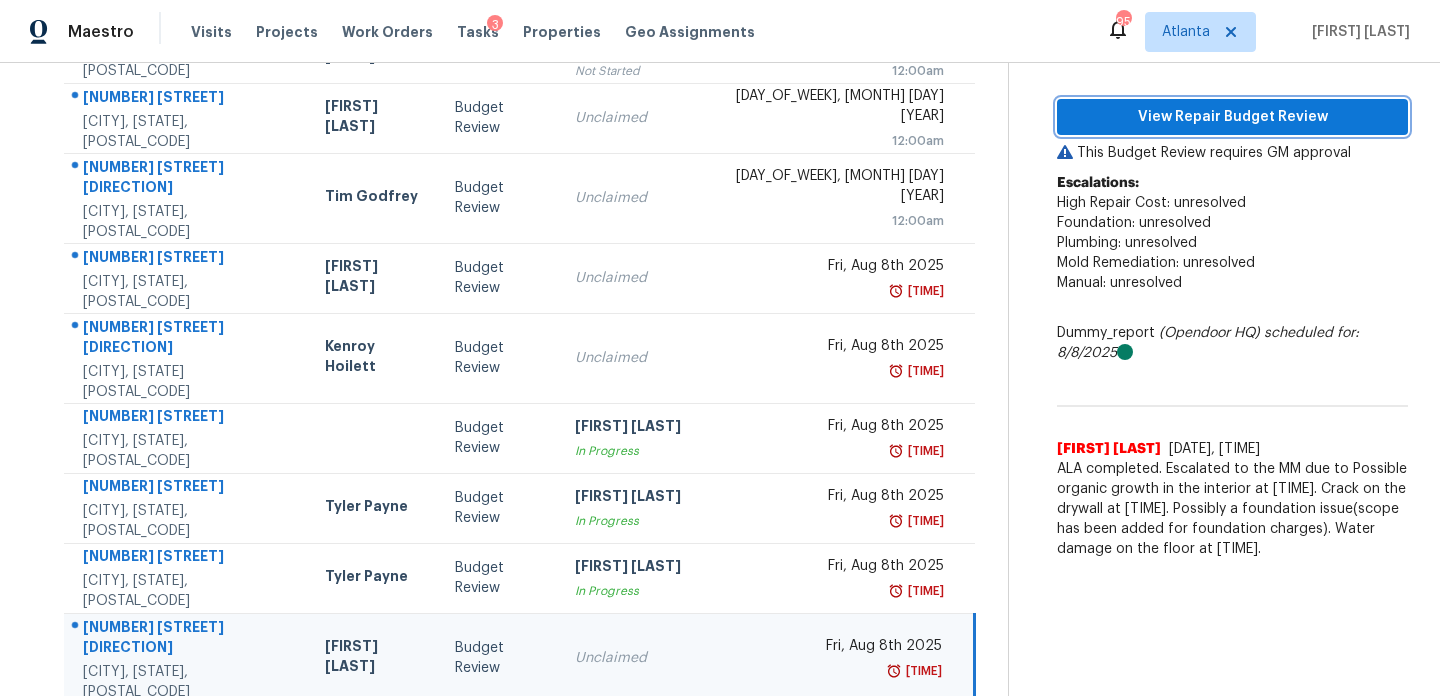 click on "View Repair Budget Review" at bounding box center (1232, 117) 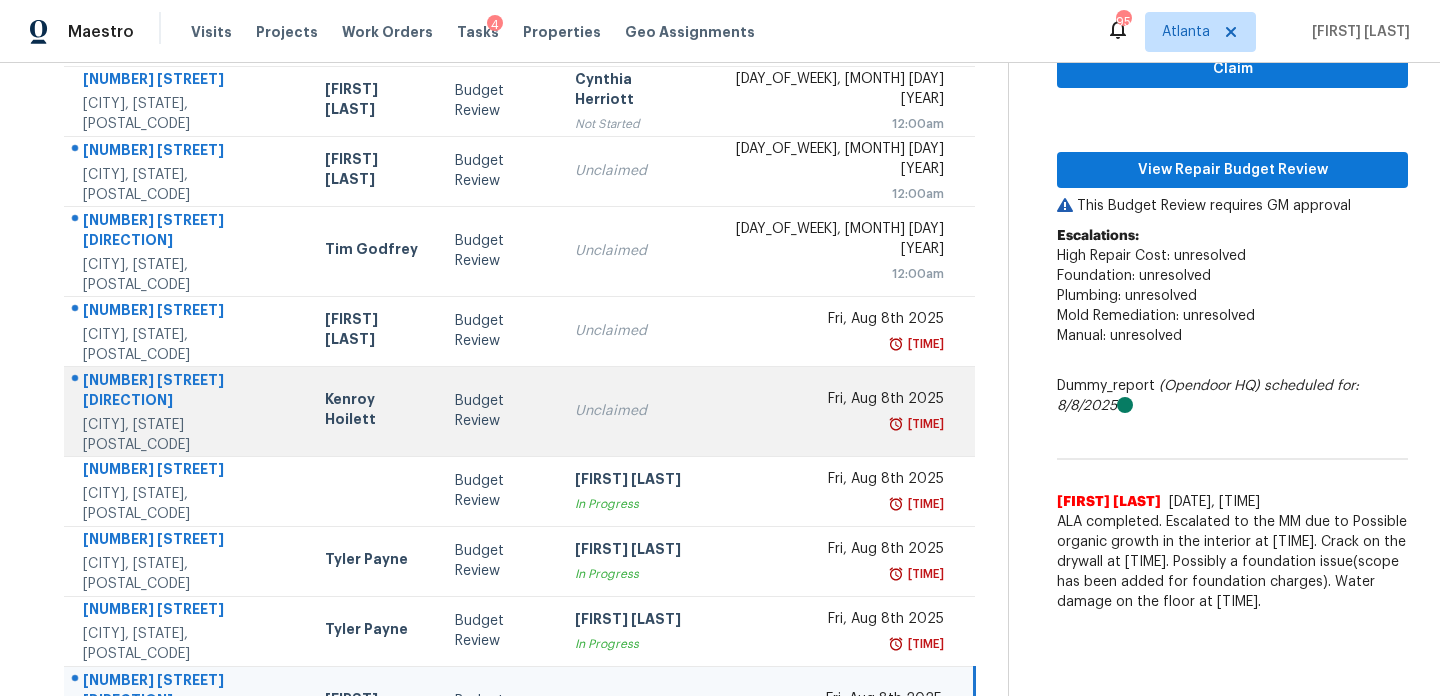 scroll, scrollTop: 306, scrollLeft: 0, axis: vertical 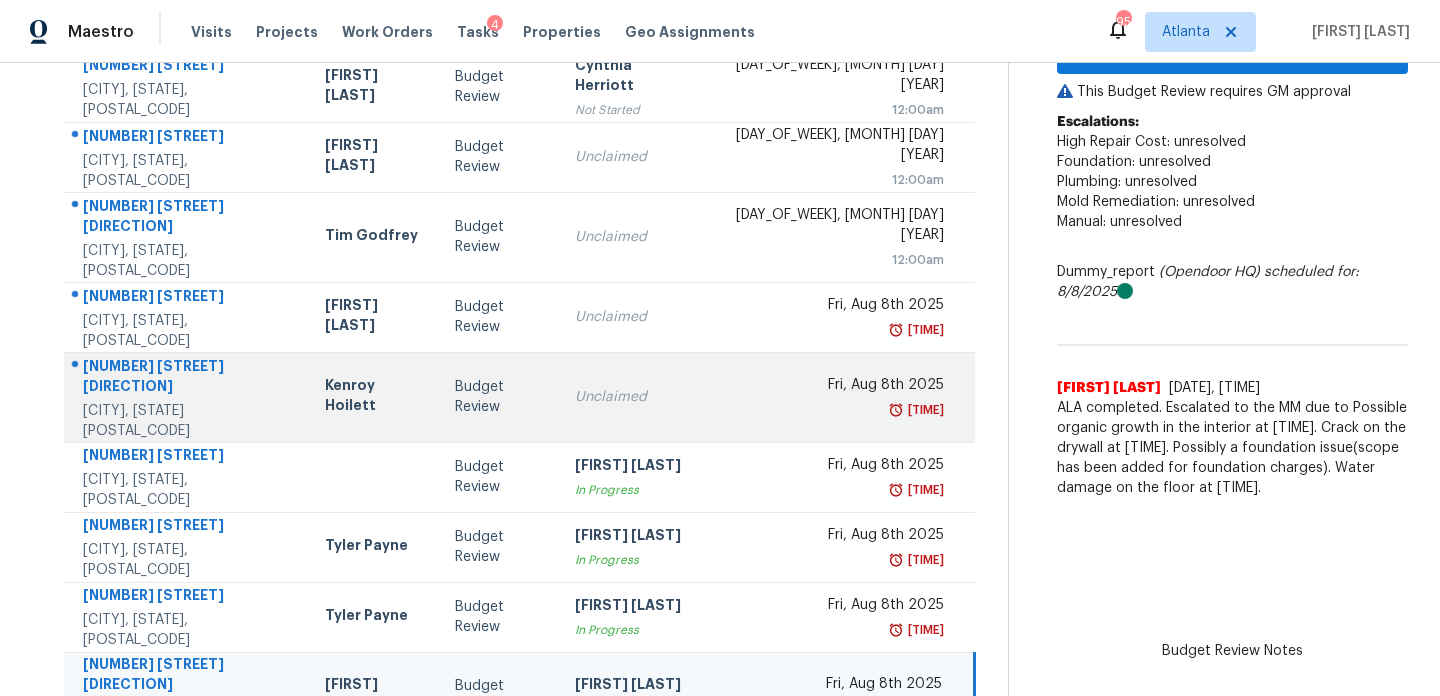 click on "Unclaimed" at bounding box center (630, 397) 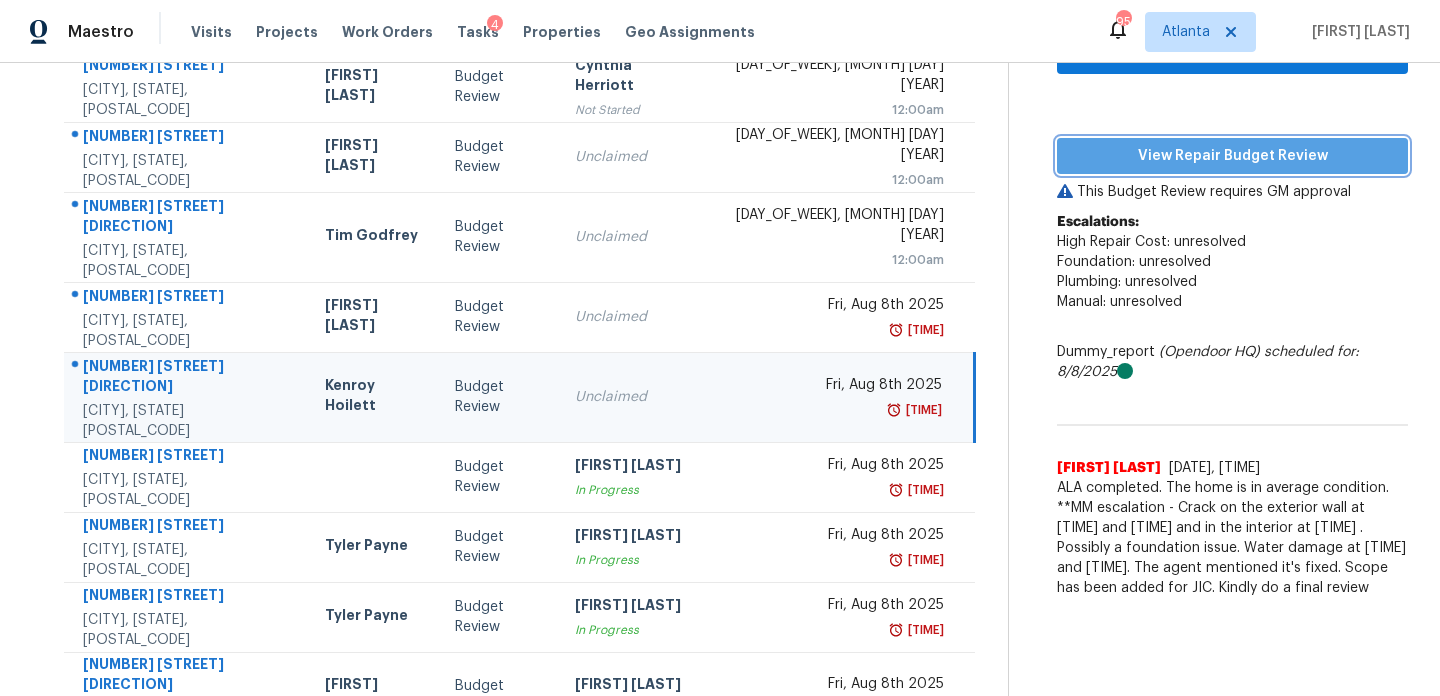 click on "View Repair Budget Review" at bounding box center [1232, 156] 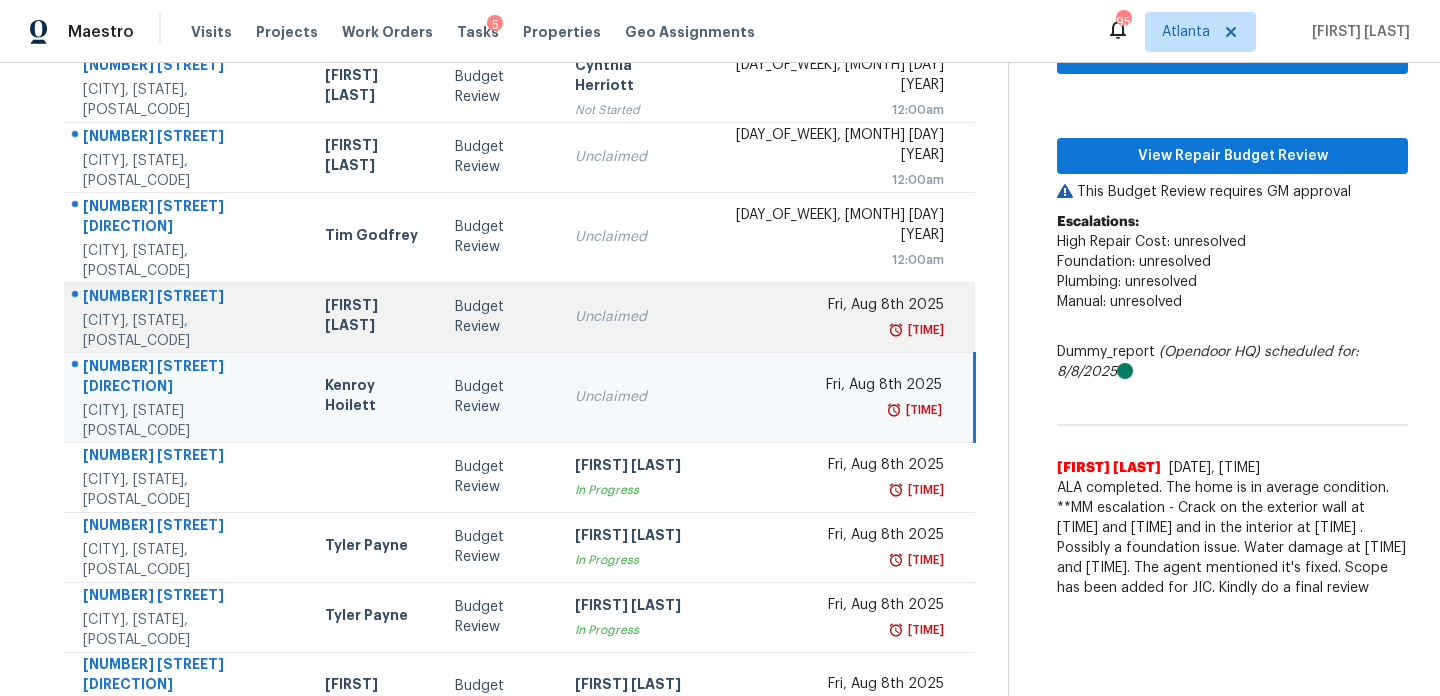 click on "Unclaimed" at bounding box center (630, 317) 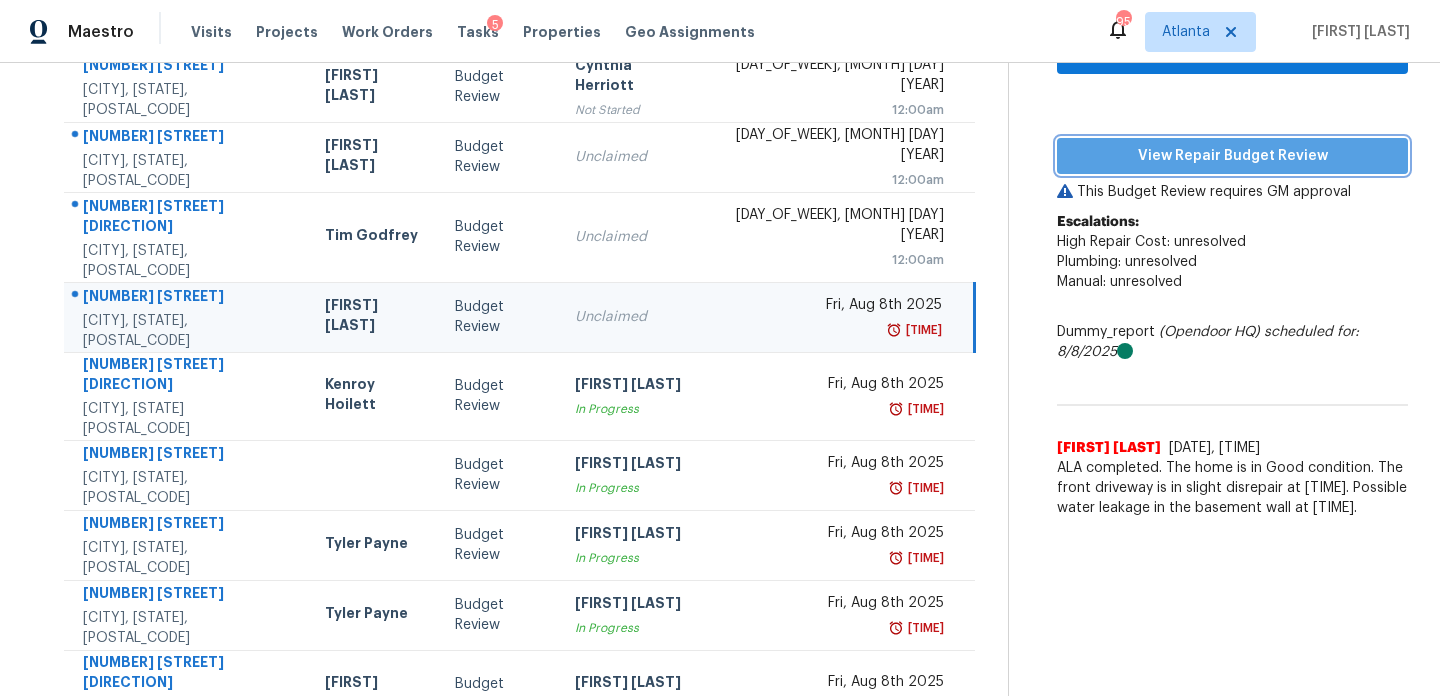 click on "View Repair Budget Review" at bounding box center (1232, 156) 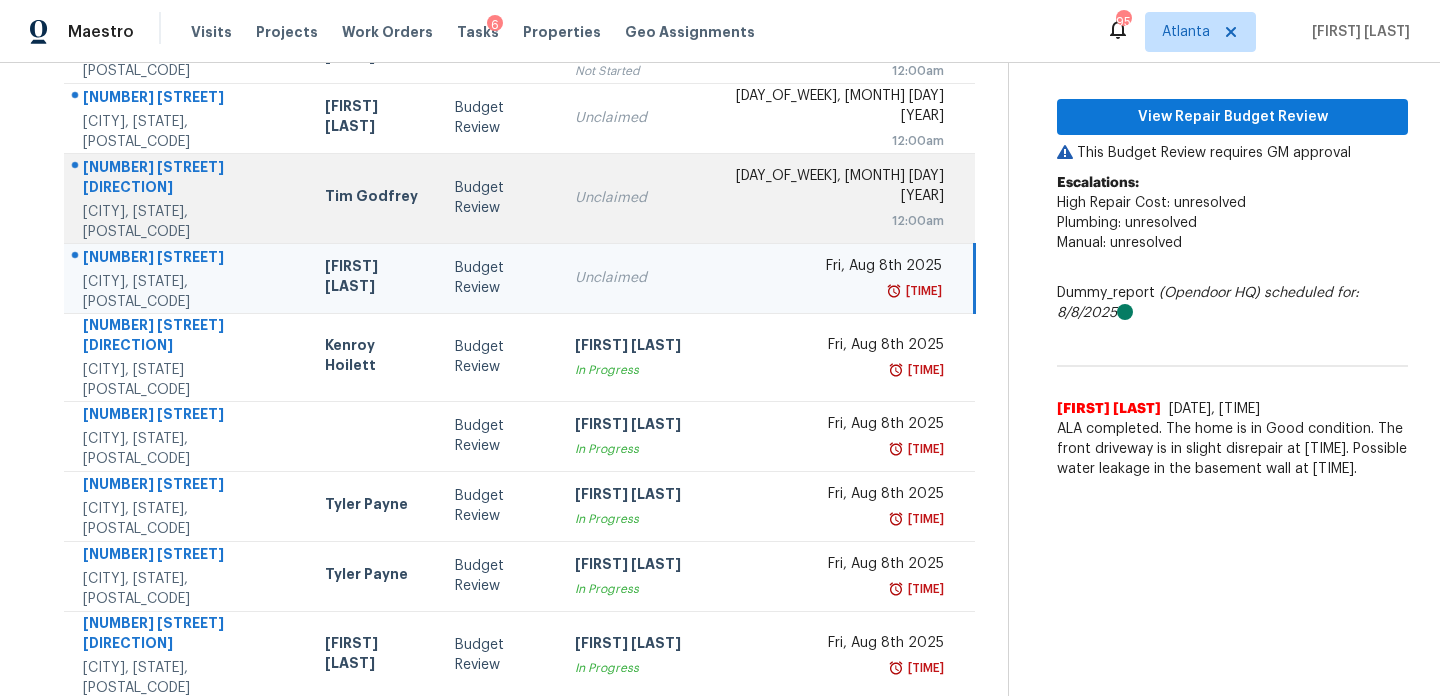 scroll, scrollTop: 71, scrollLeft: 0, axis: vertical 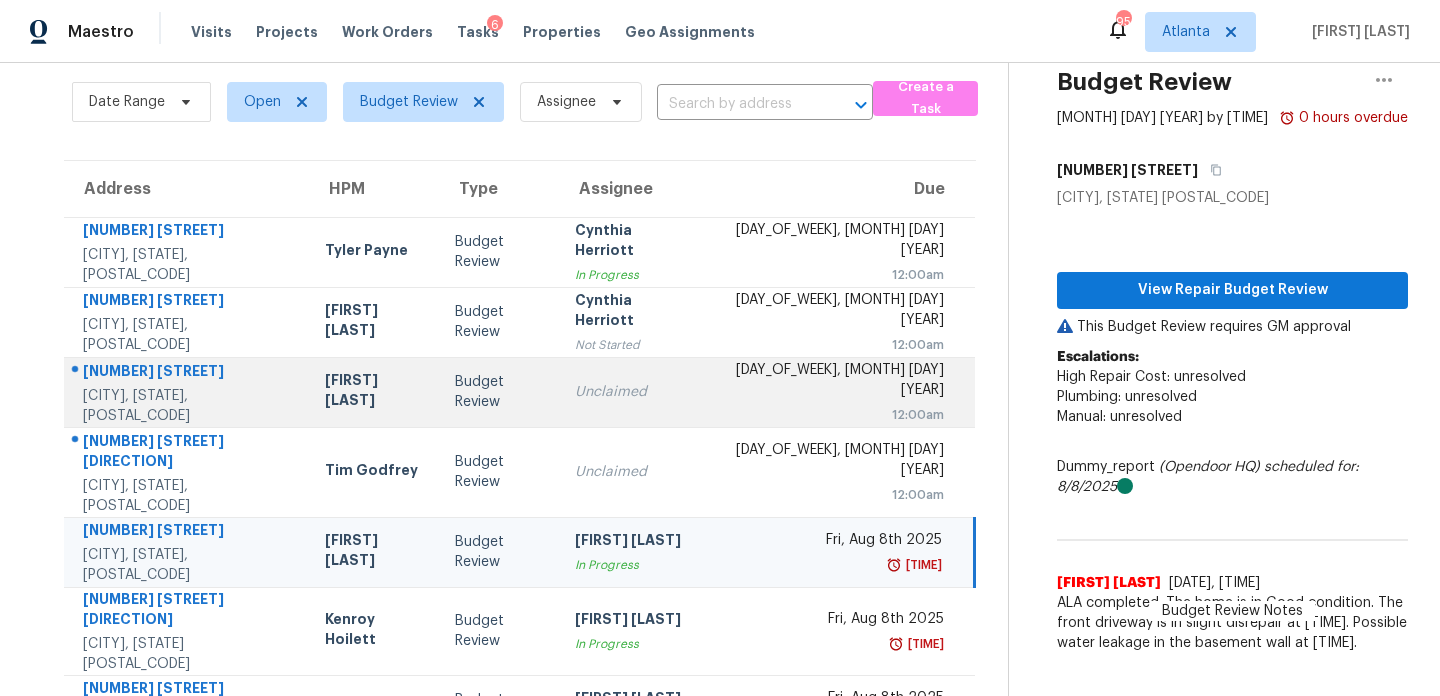 click on "Budget Review" at bounding box center [499, 392] 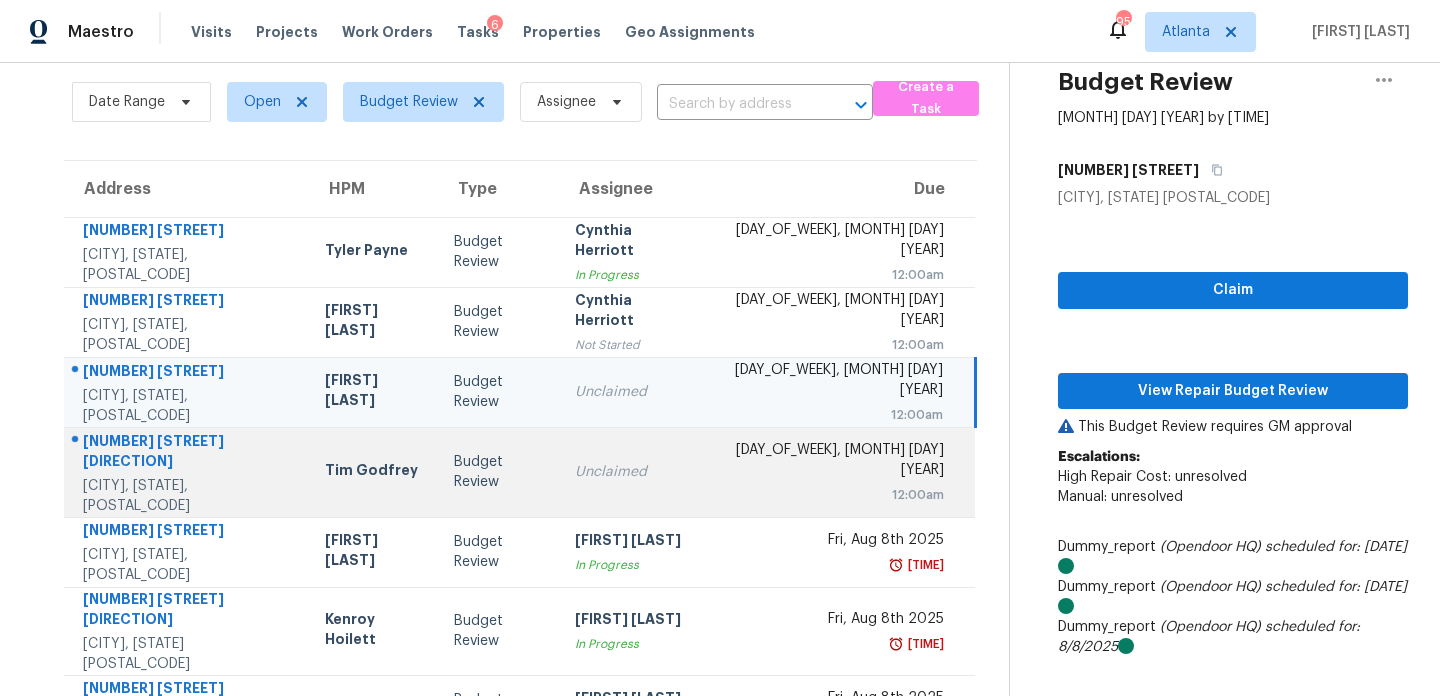 click on "Unclaimed" at bounding box center (630, 472) 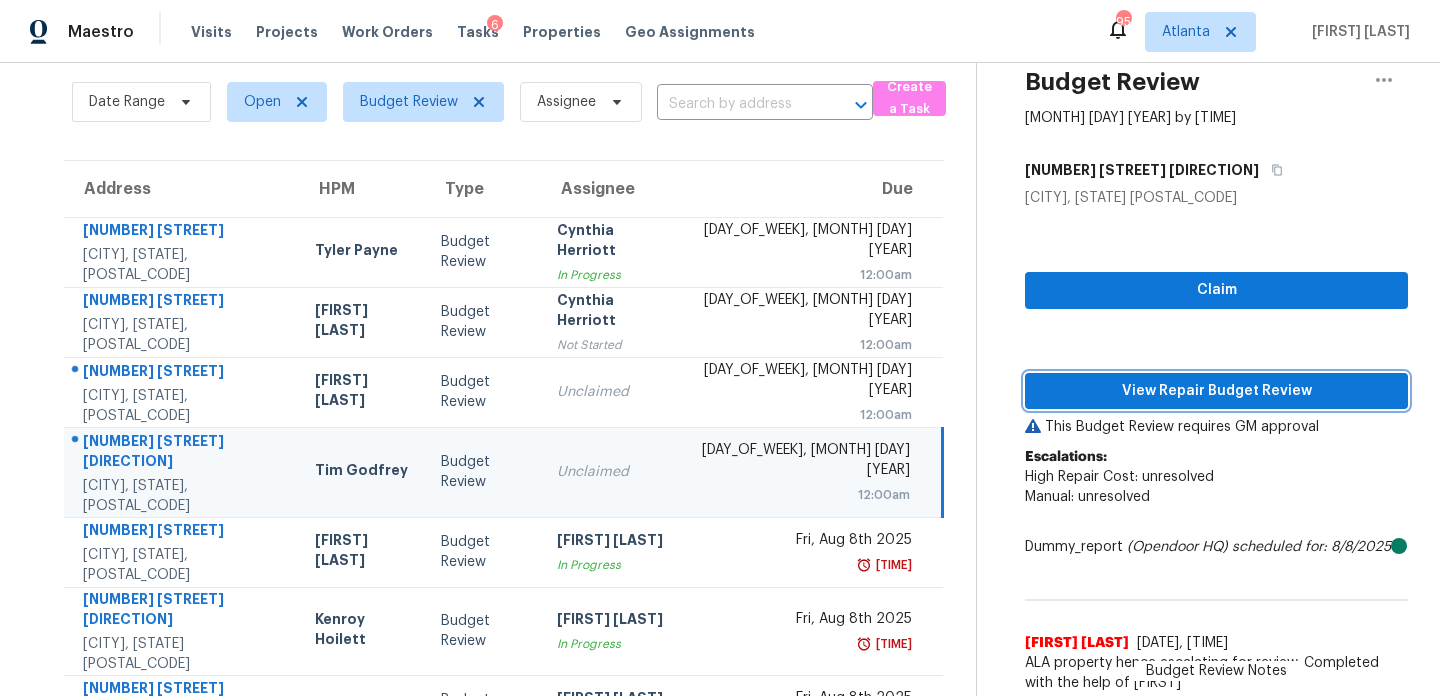 click on "View Repair Budget Review" at bounding box center [1216, 391] 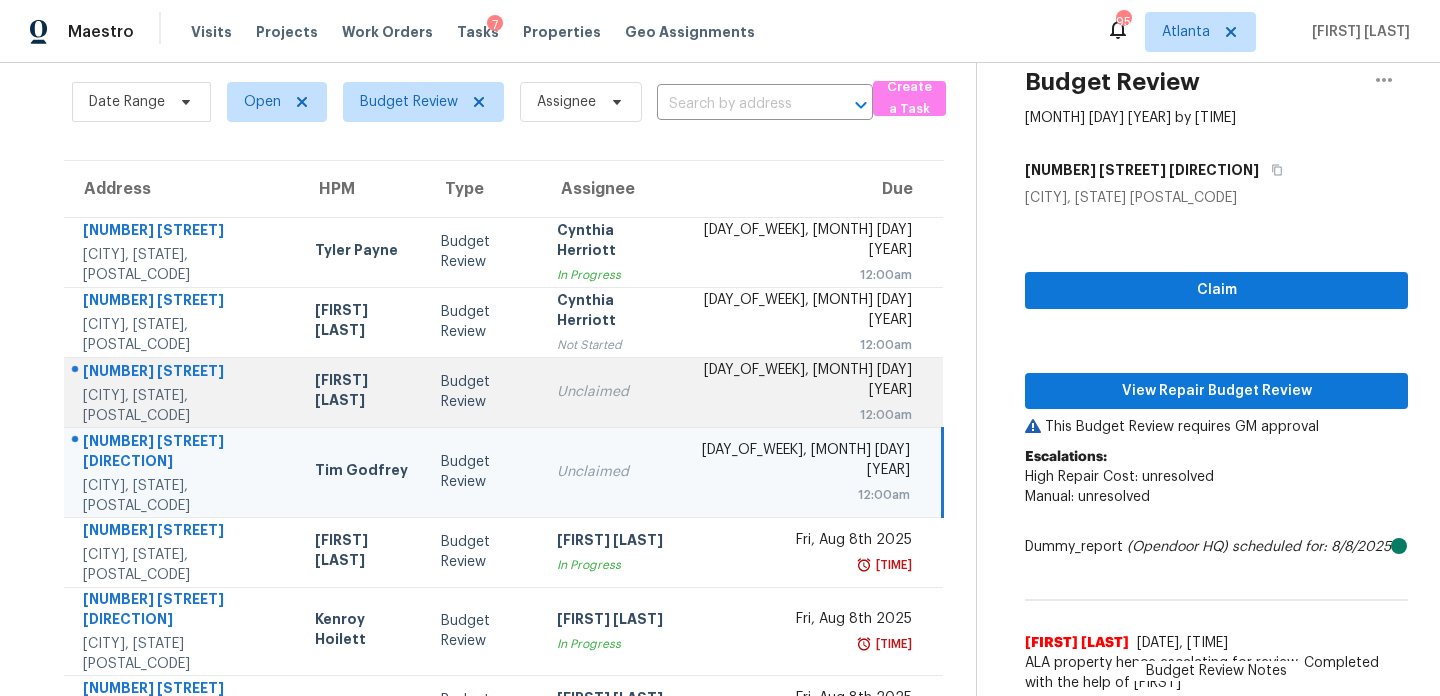 click on "Unclaimed" at bounding box center [610, 392] 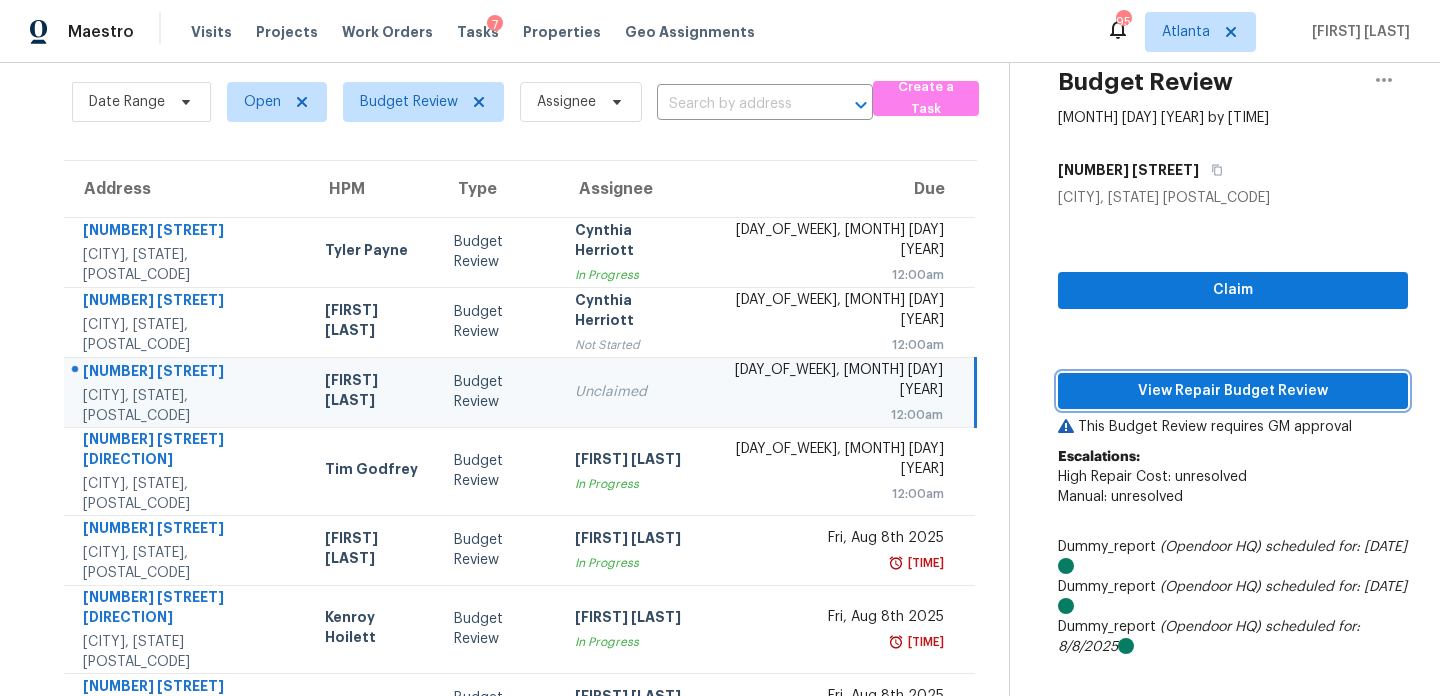 click on "View Repair Budget Review" at bounding box center [1233, 391] 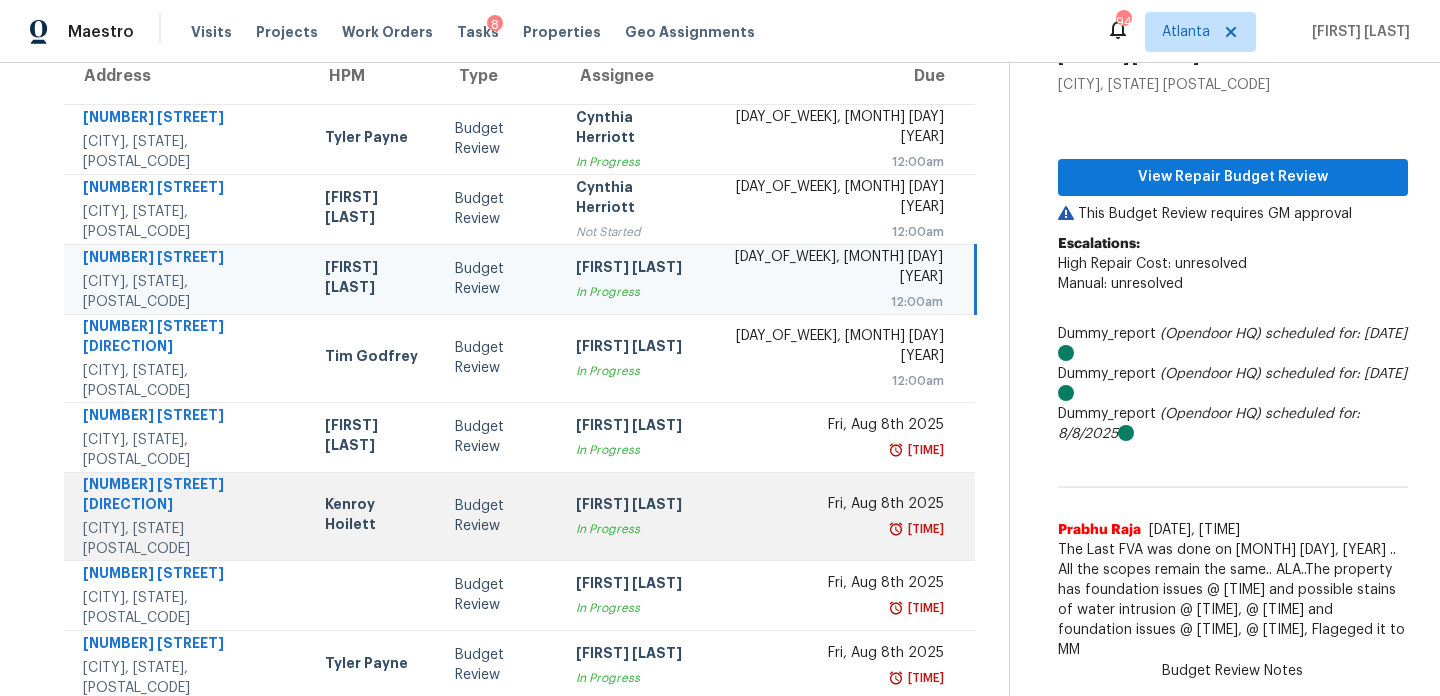 scroll, scrollTop: 0, scrollLeft: 0, axis: both 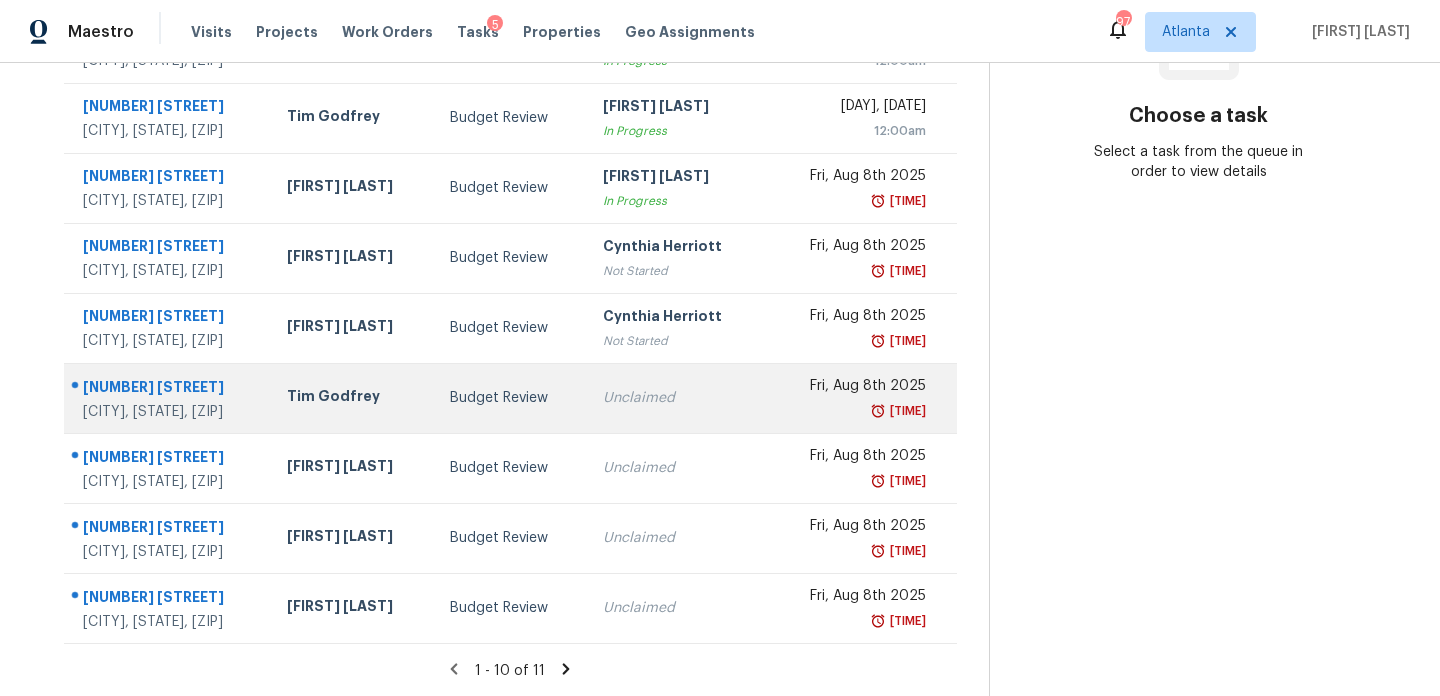 click on "Unclaimed" at bounding box center (676, 398) 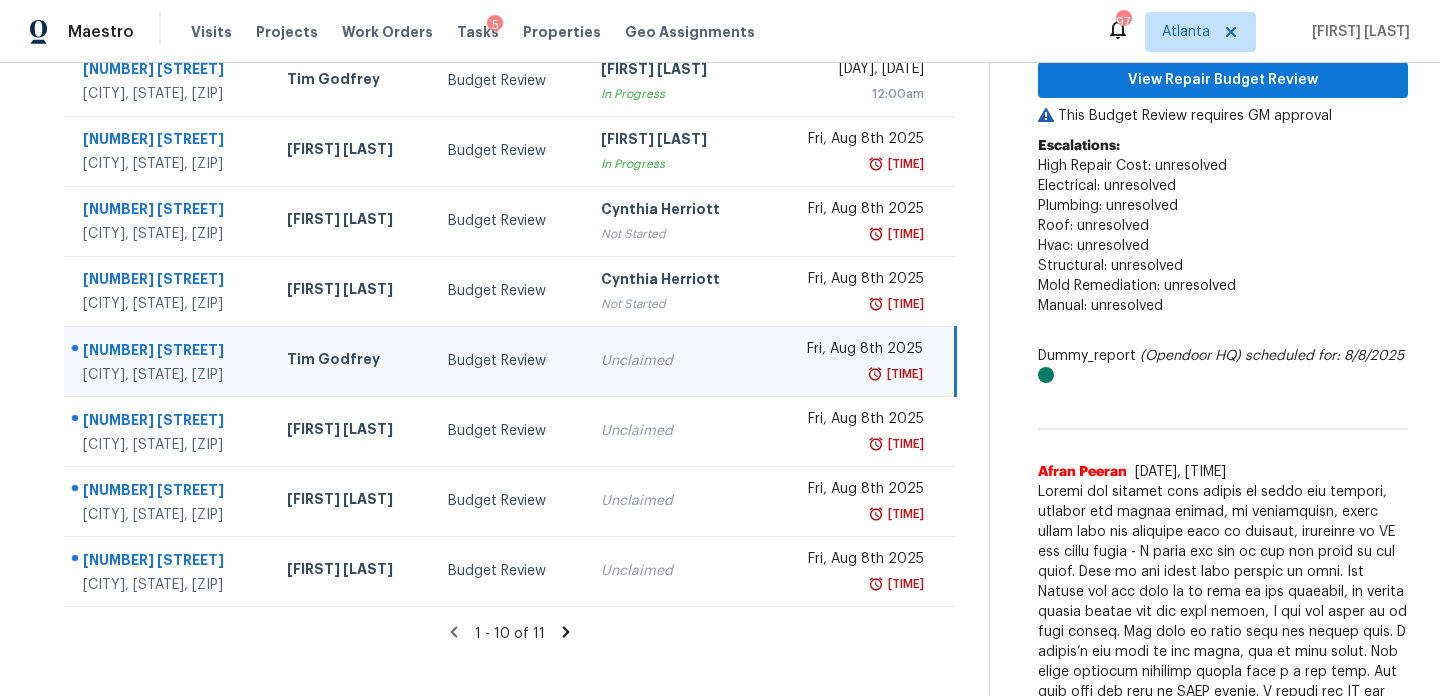 scroll, scrollTop: 396, scrollLeft: 0, axis: vertical 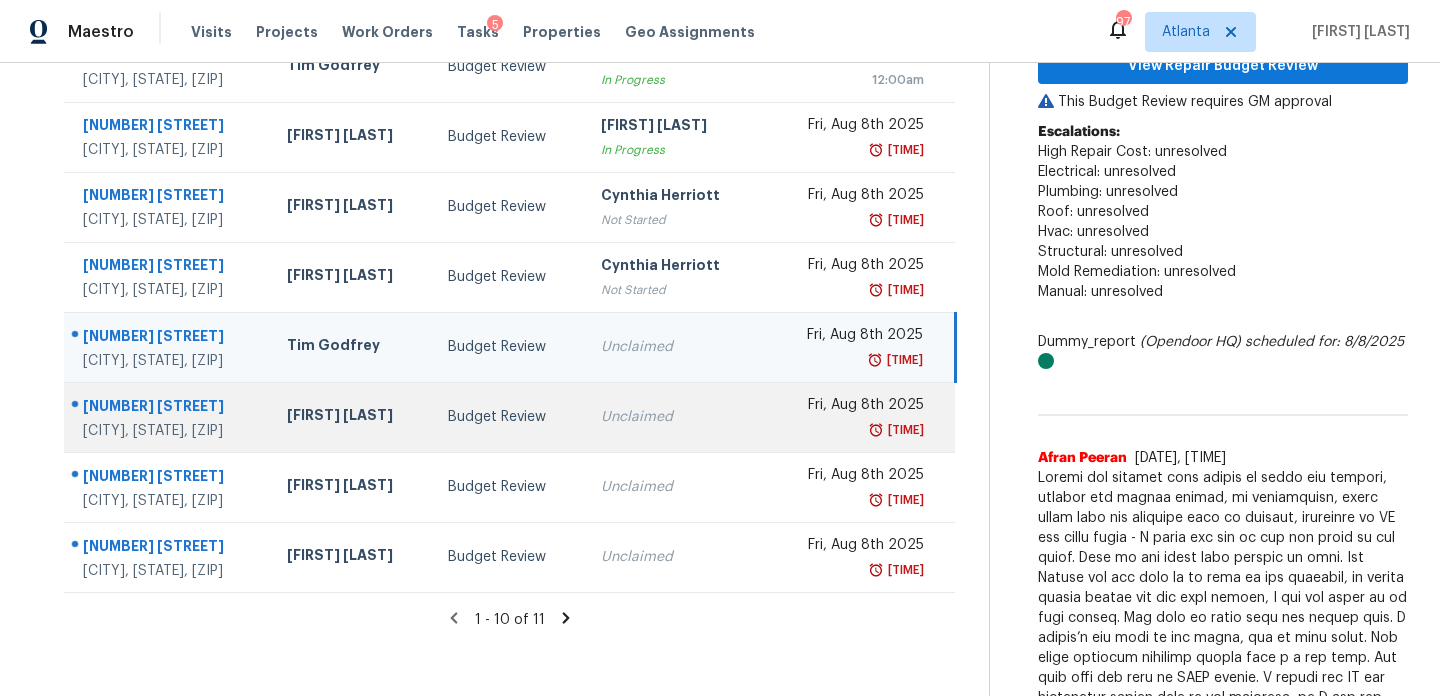 click on "Unclaimed" at bounding box center [673, 417] 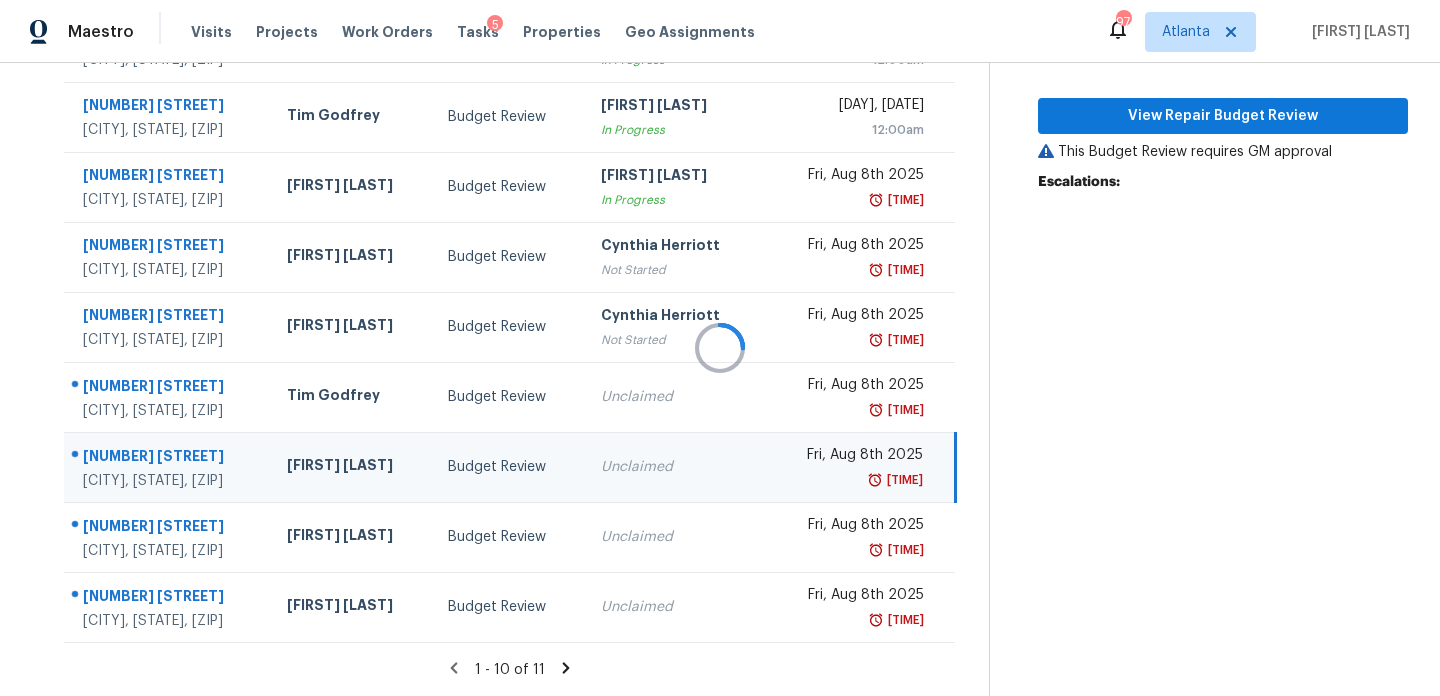 scroll, scrollTop: 345, scrollLeft: 0, axis: vertical 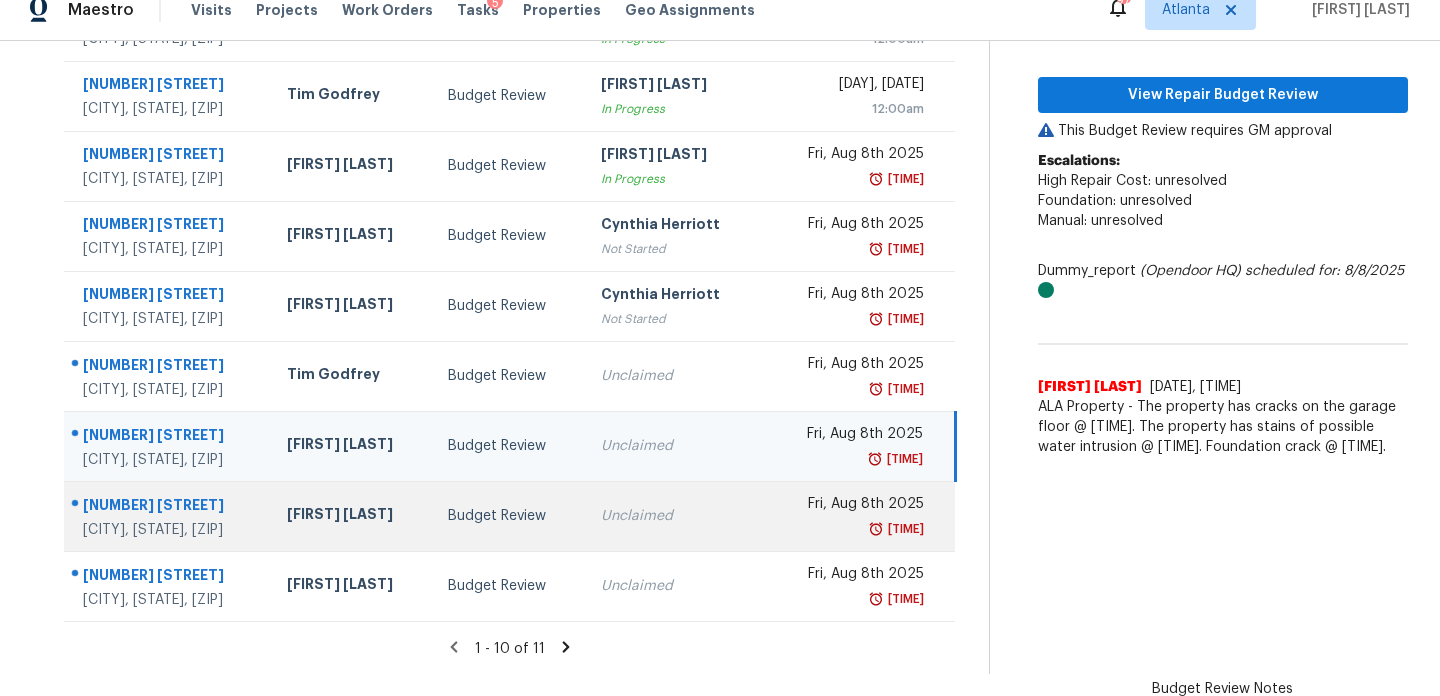 click on "Unclaimed" at bounding box center (673, 516) 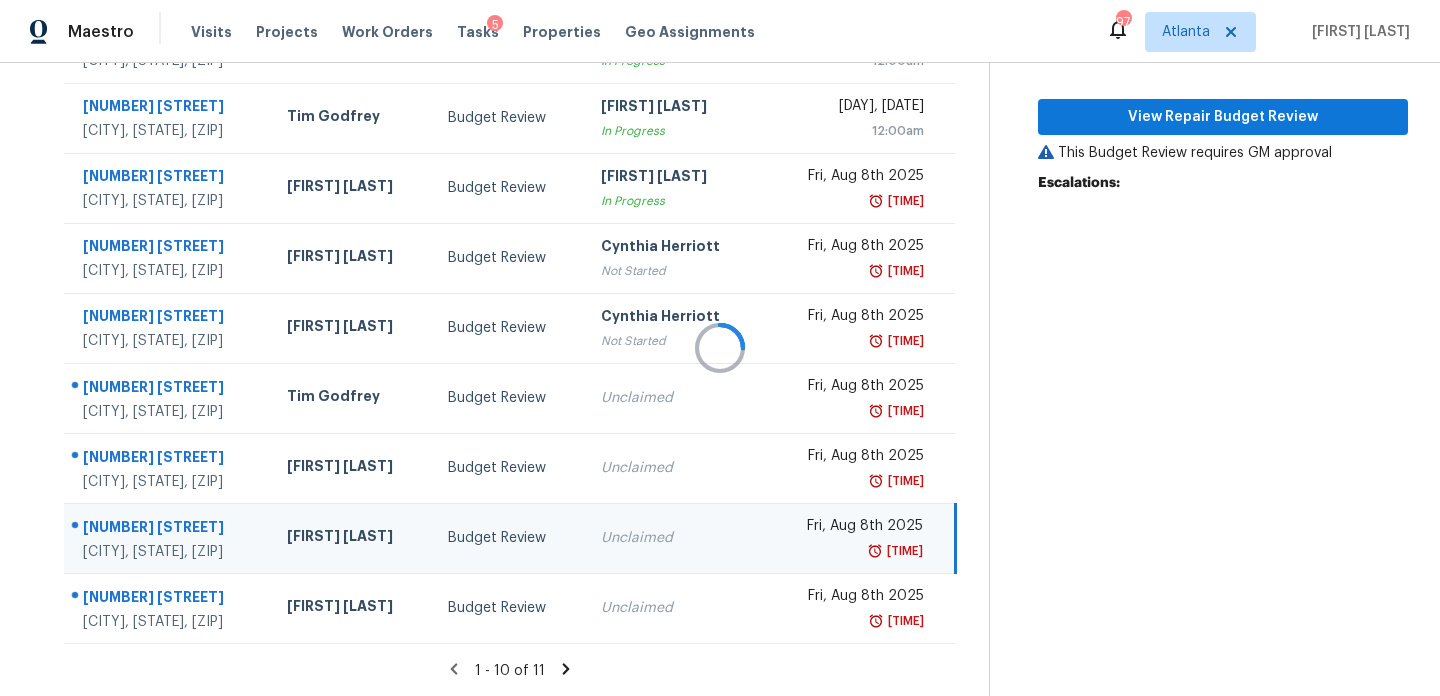 scroll, scrollTop: 0, scrollLeft: 0, axis: both 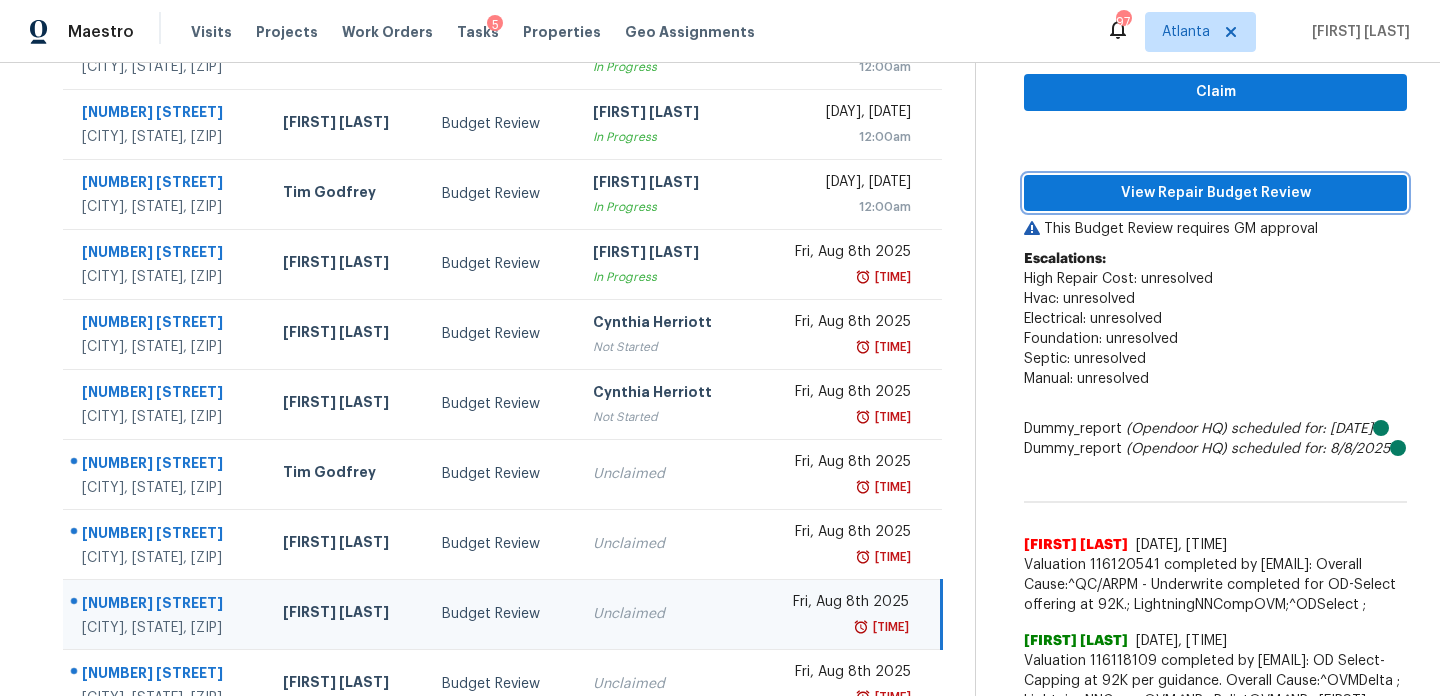 click on "View Repair Budget Review" at bounding box center [1215, 193] 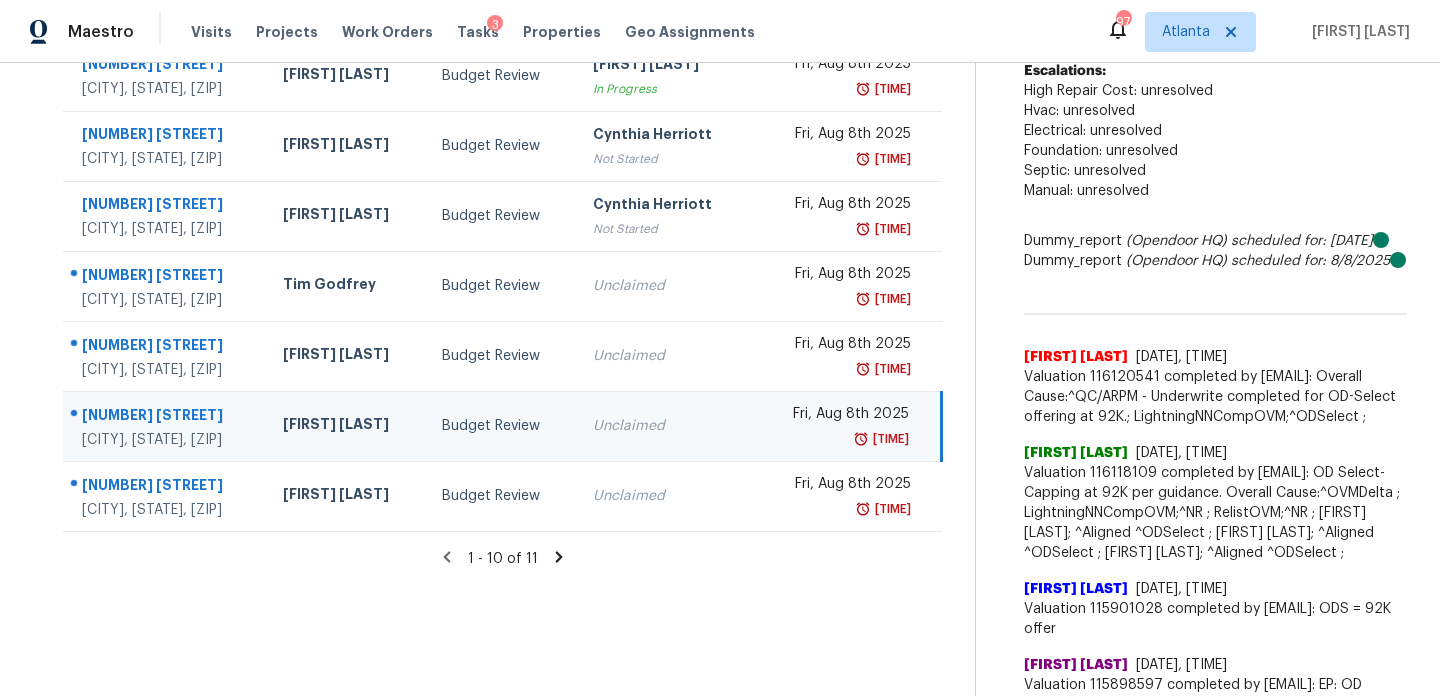 scroll, scrollTop: 483, scrollLeft: 1, axis: both 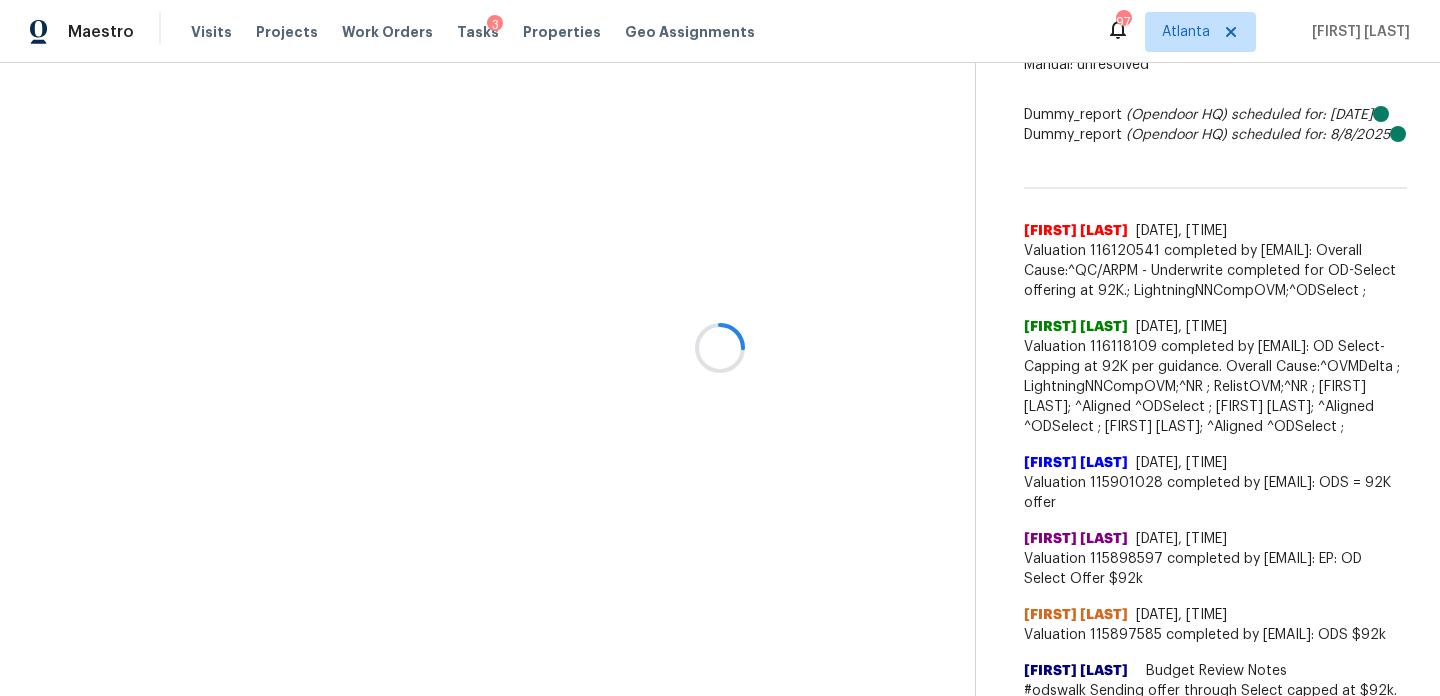 click at bounding box center [720, 348] 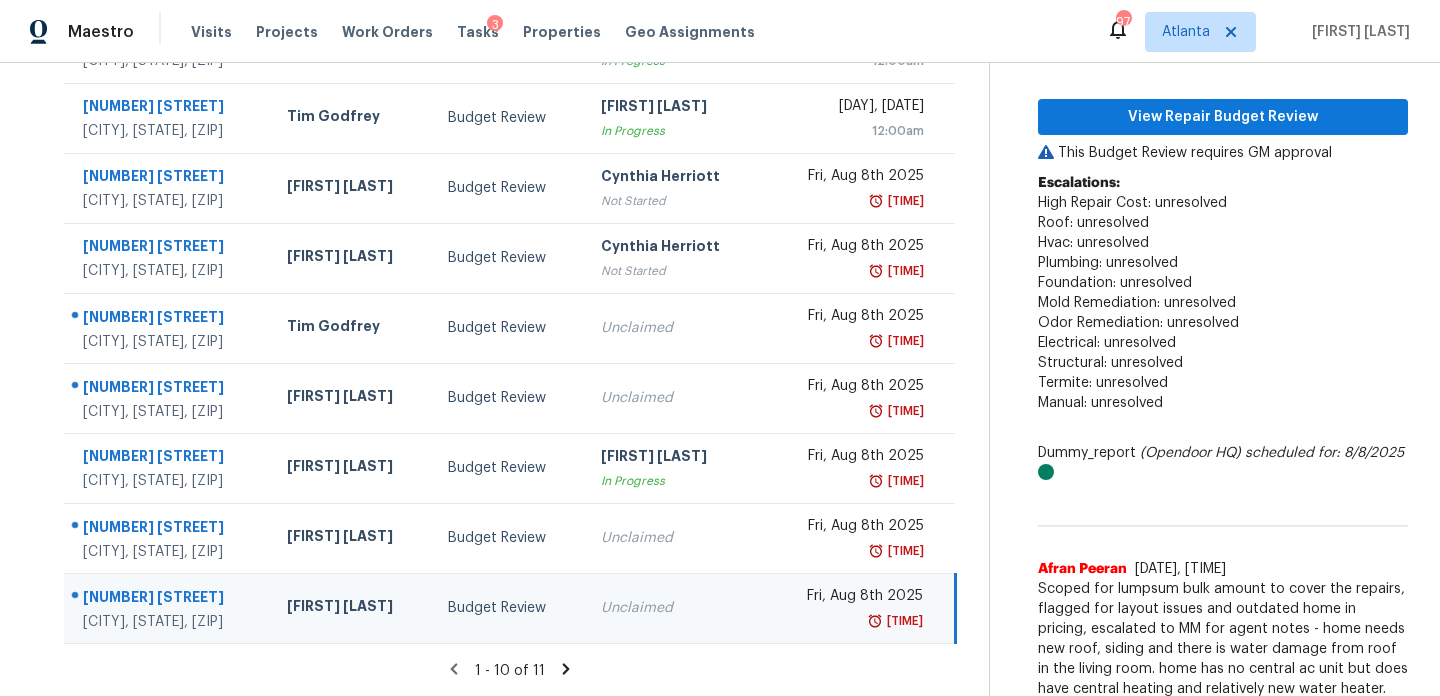 scroll, scrollTop: 398, scrollLeft: 0, axis: vertical 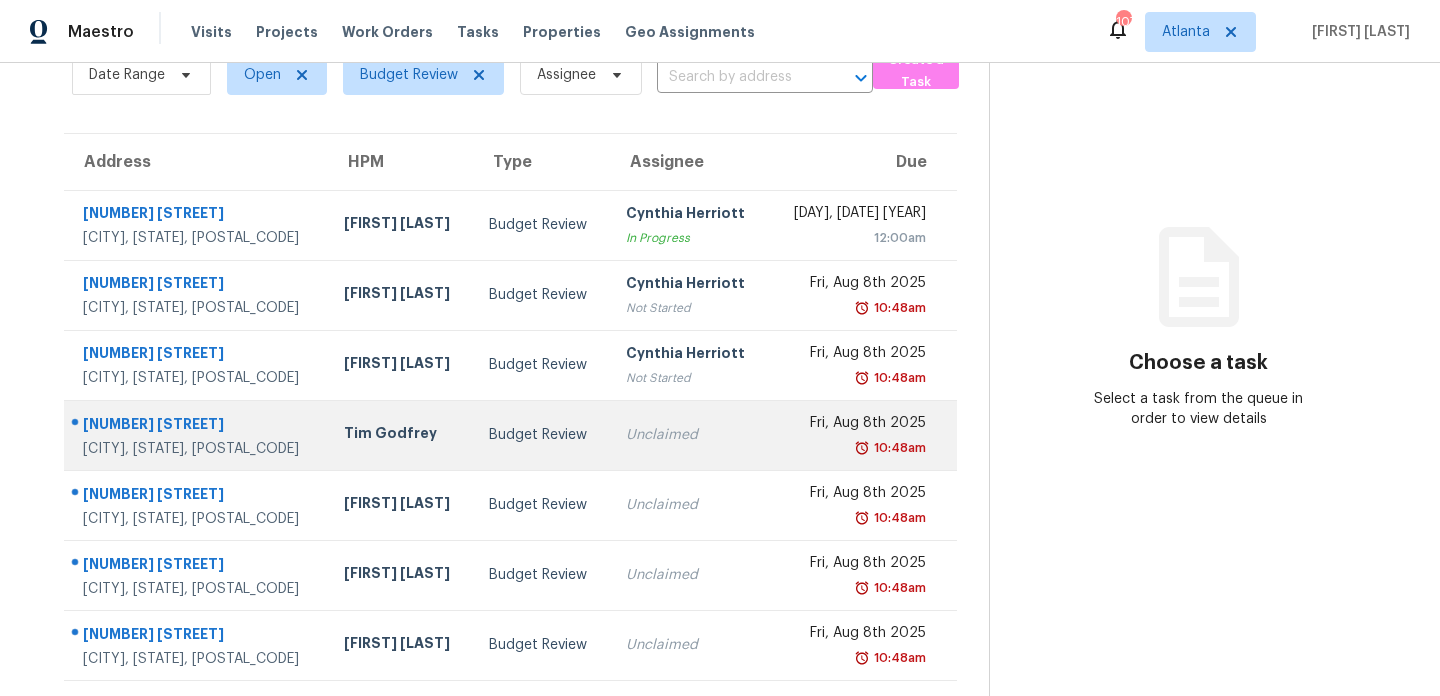 click on "Unclaimed" at bounding box center (689, 435) 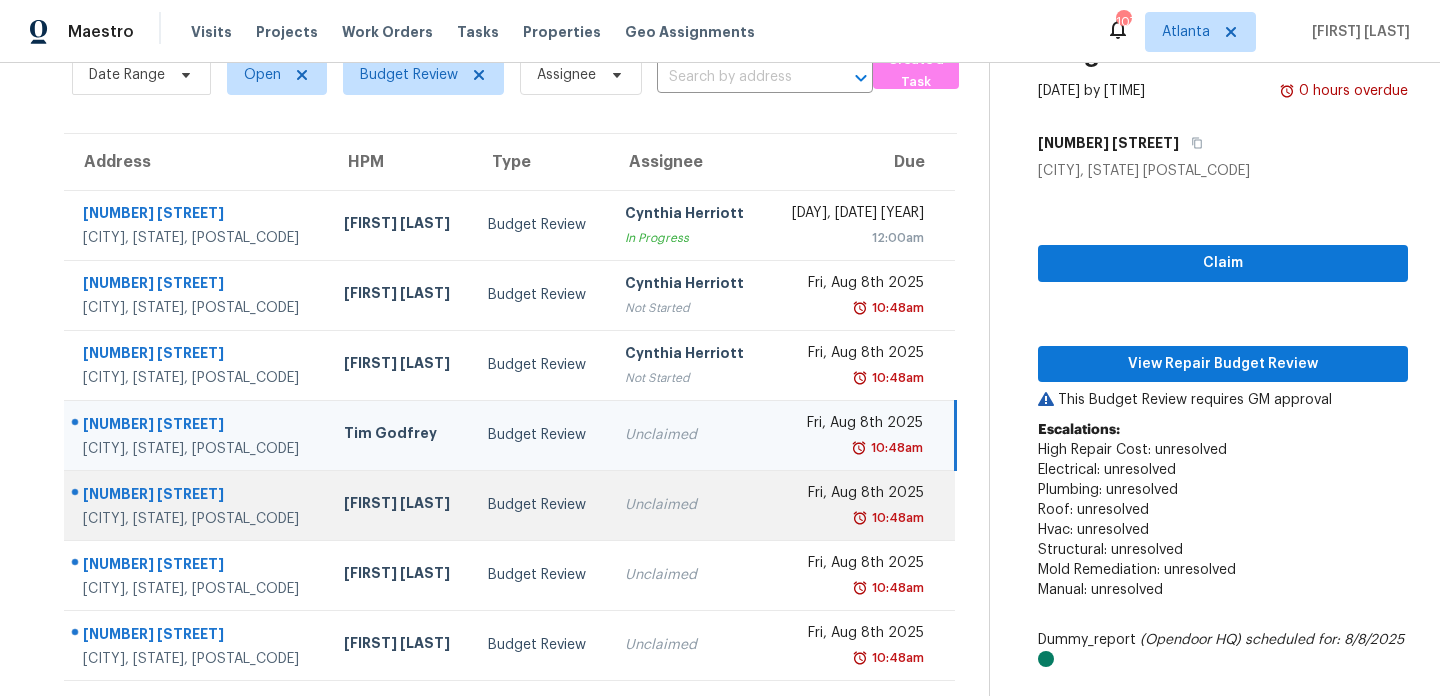 click on "Unclaimed" at bounding box center (688, 505) 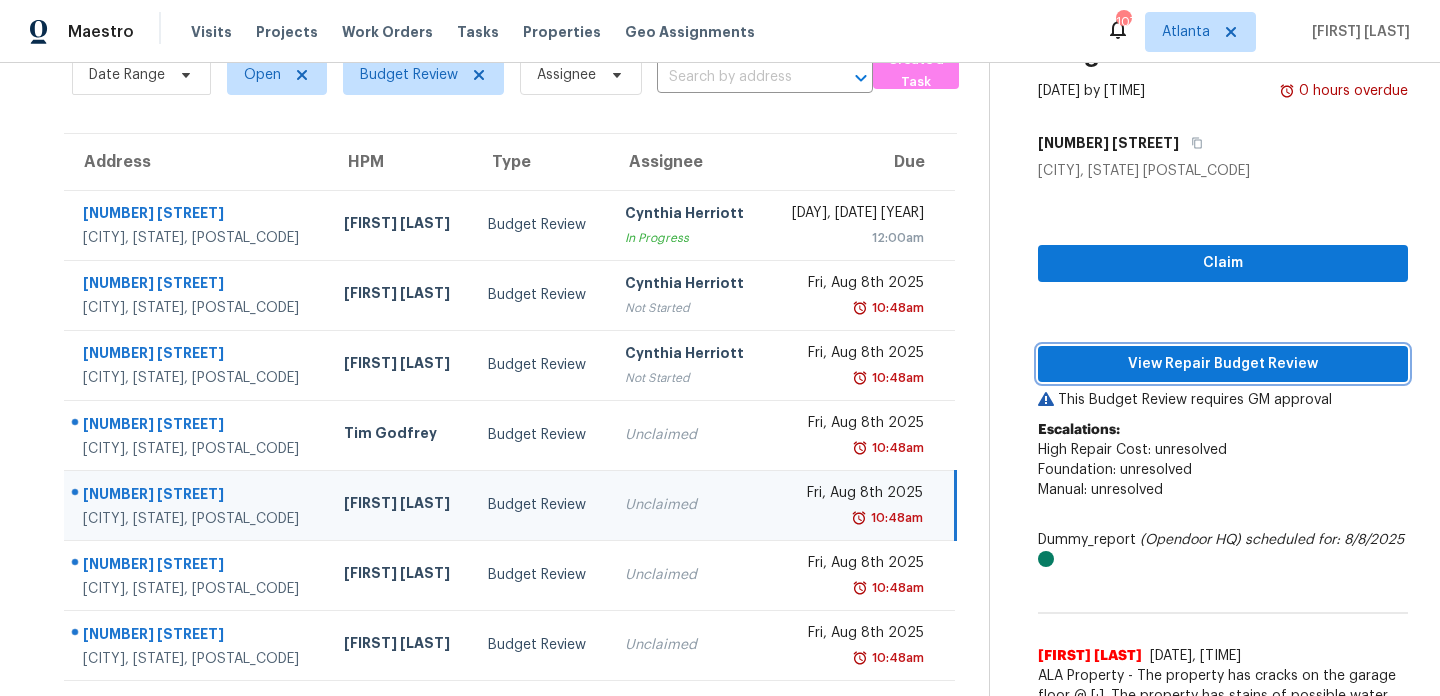 click on "View Repair Budget Review" at bounding box center (1223, 364) 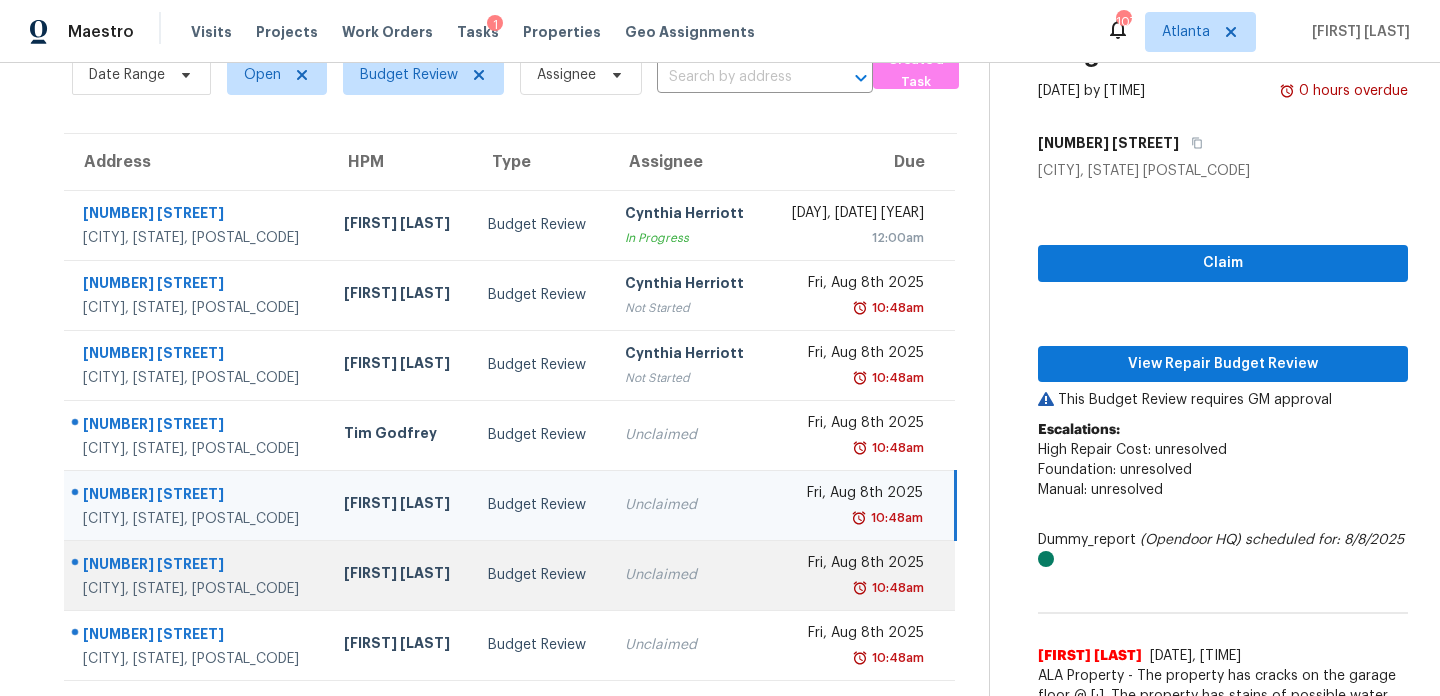 click on "Unclaimed" at bounding box center (688, 575) 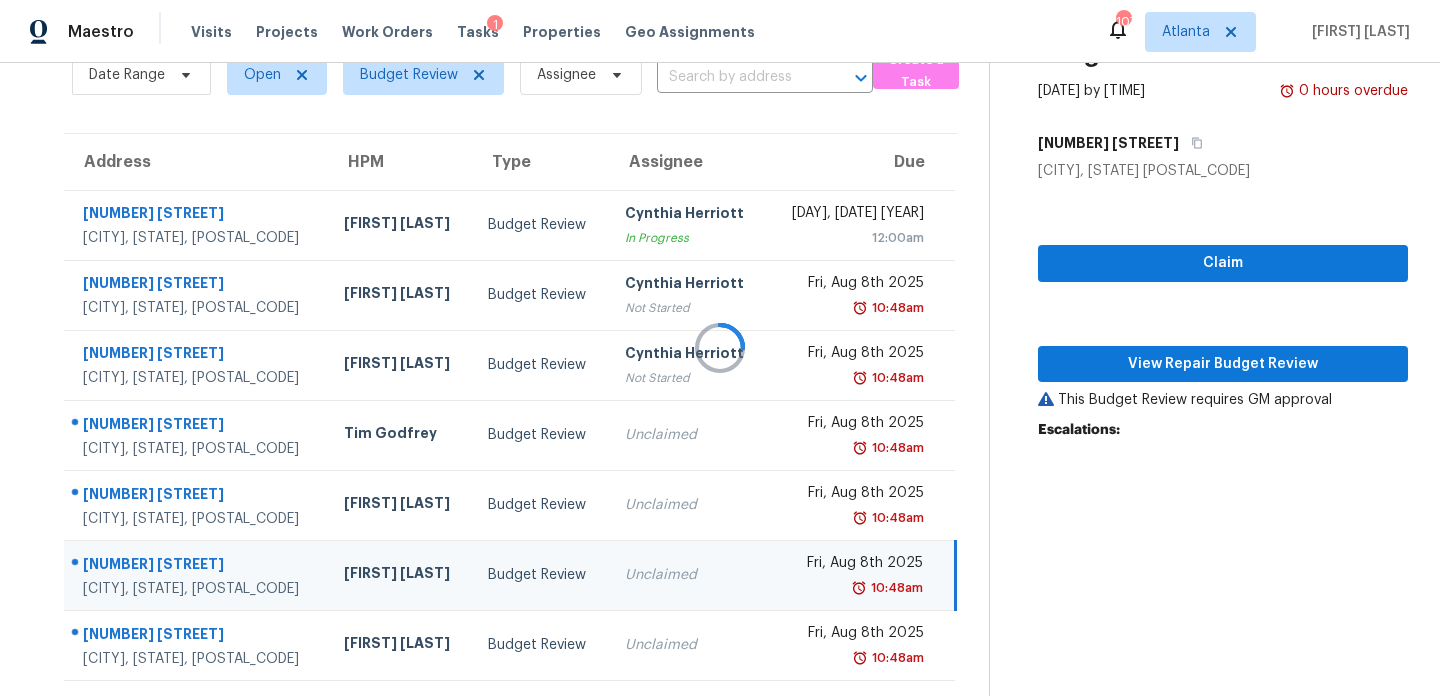 click at bounding box center [720, 348] 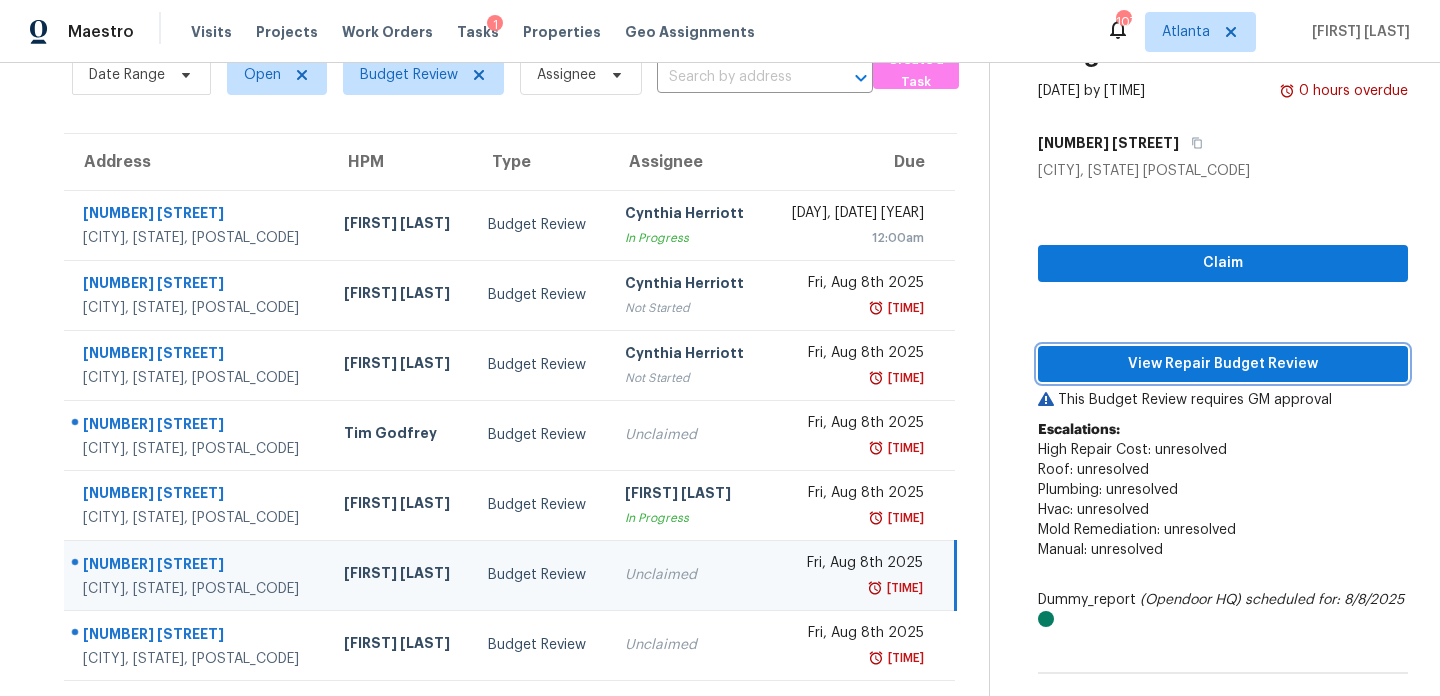 click on "View Repair Budget Review" at bounding box center [1223, 364] 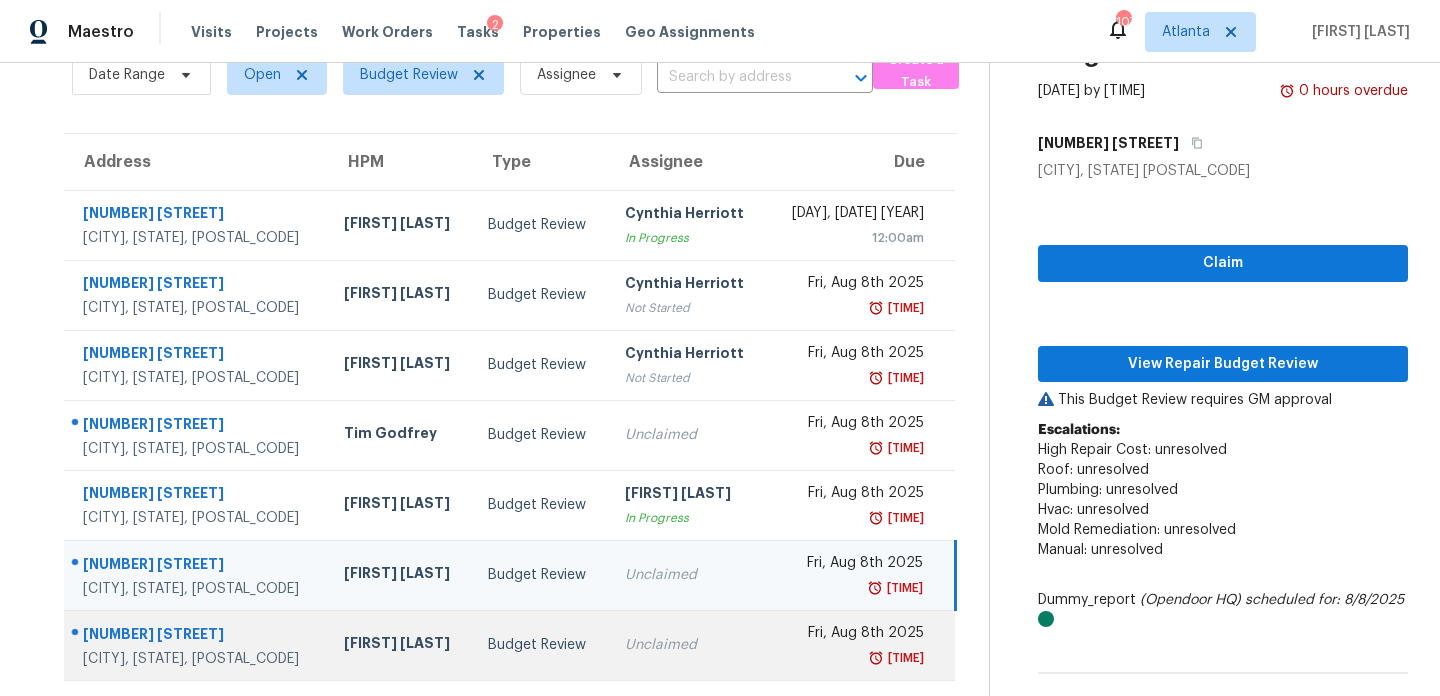 click on "Unclaimed" at bounding box center [688, 645] 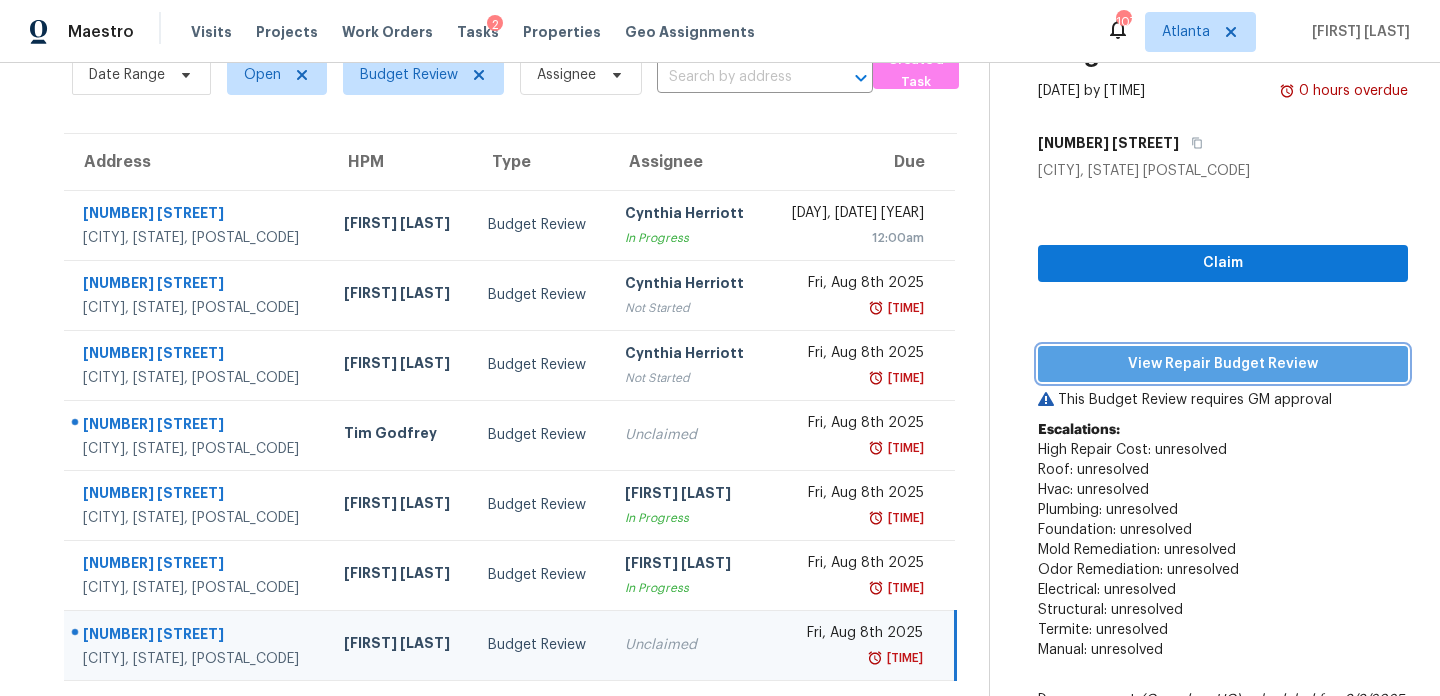 click on "View Repair Budget Review" at bounding box center (1223, 364) 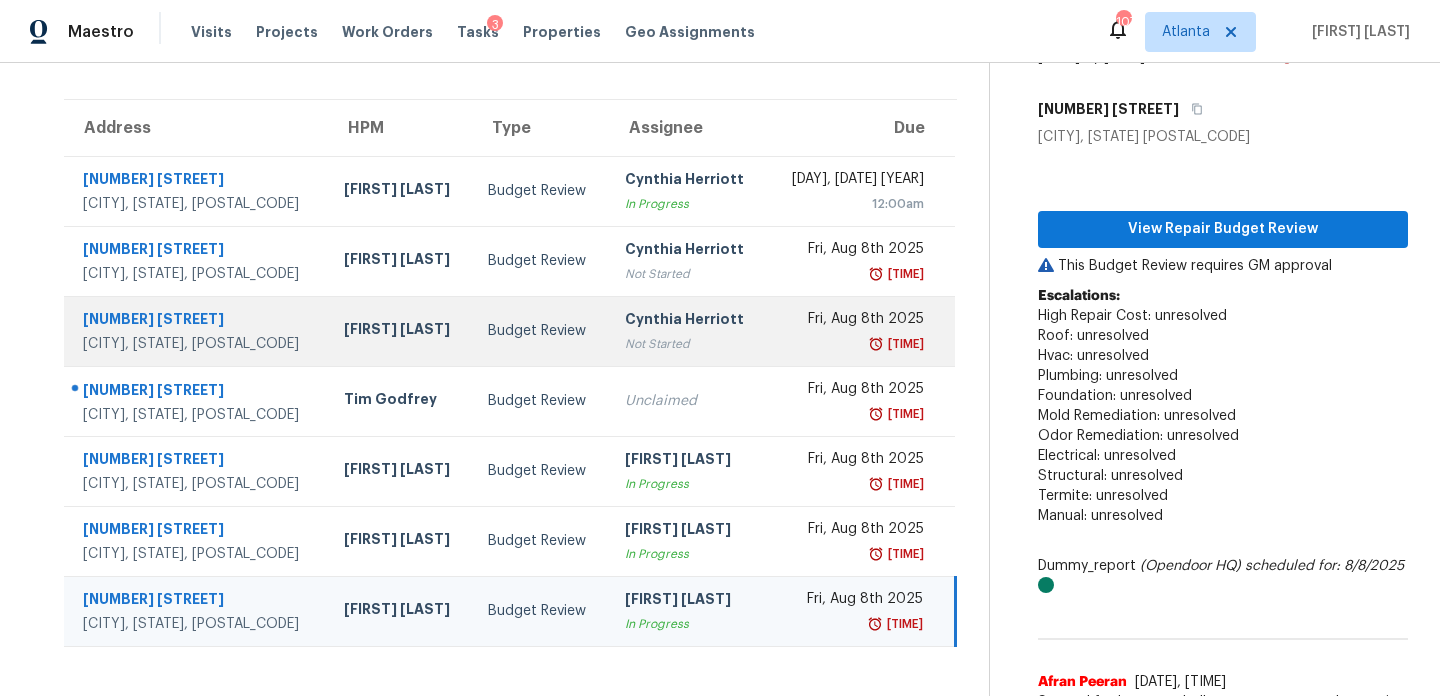 scroll, scrollTop: 64, scrollLeft: 0, axis: vertical 